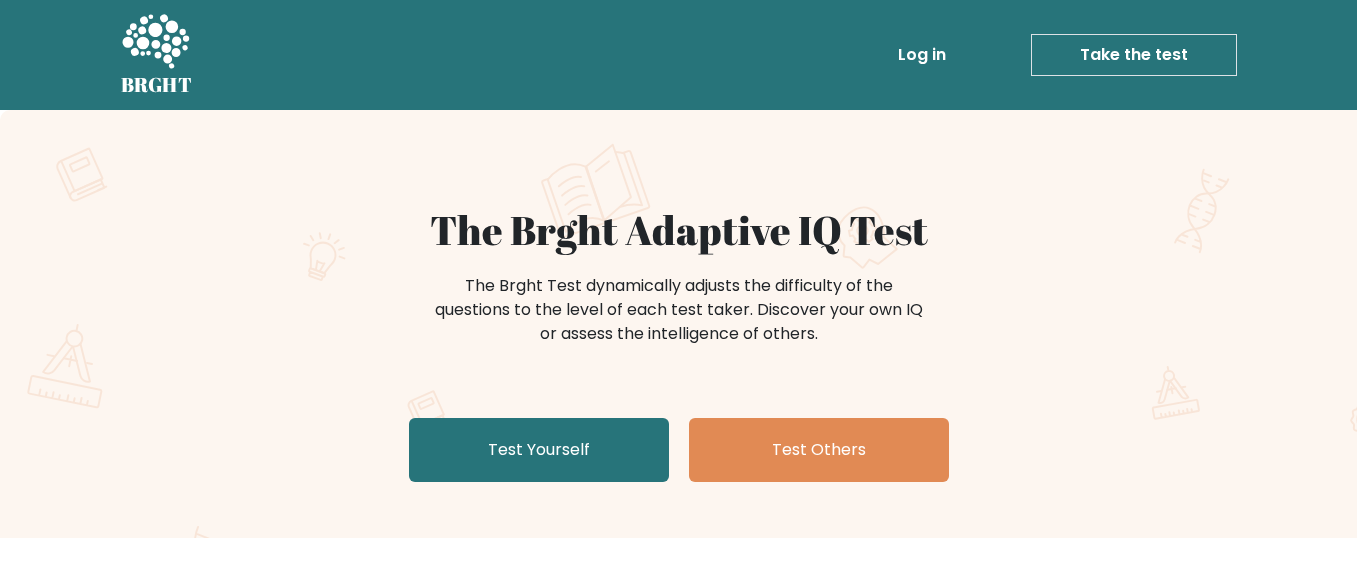 scroll, scrollTop: 0, scrollLeft: 0, axis: both 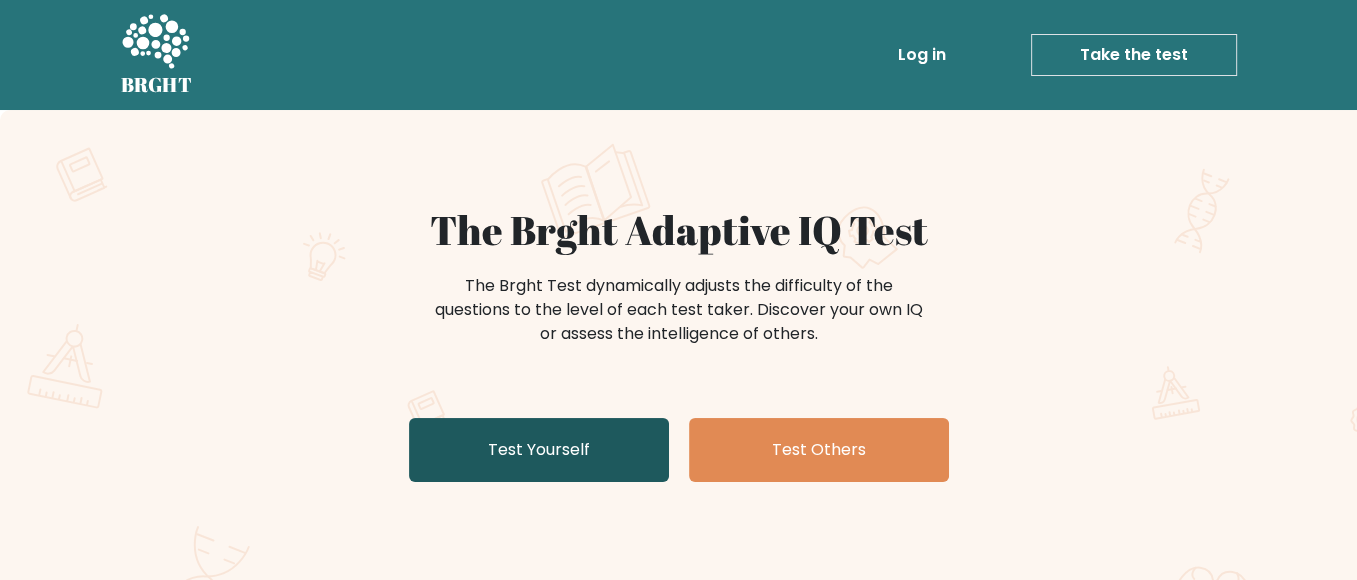 click on "Test Yourself" at bounding box center (539, 450) 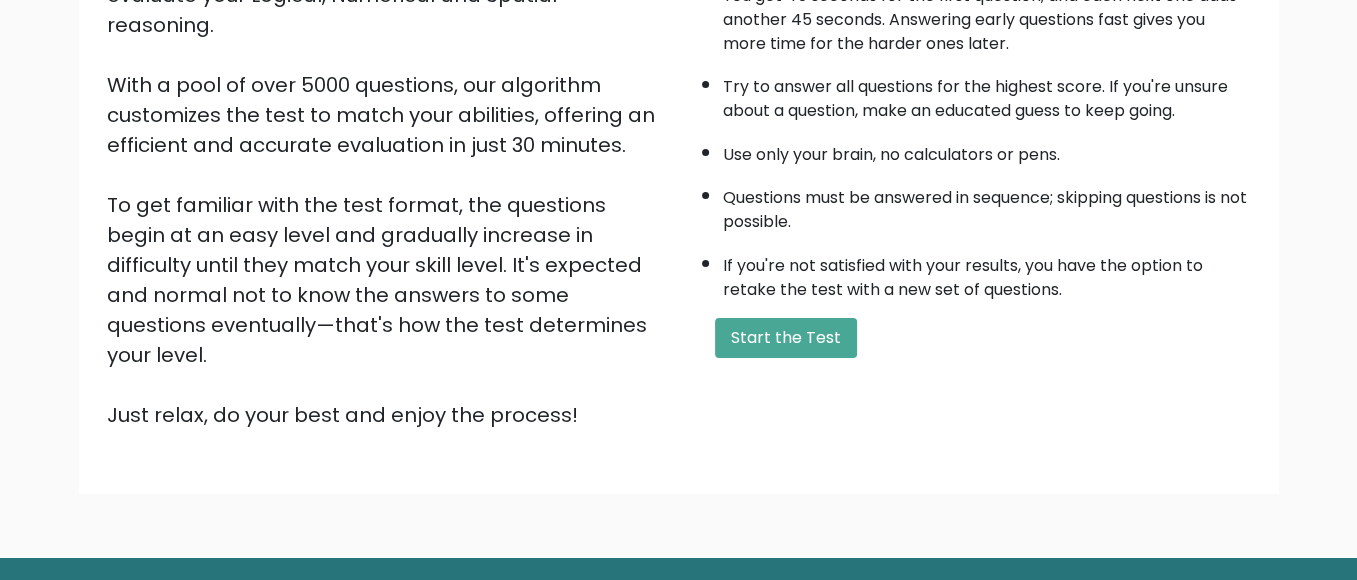 scroll, scrollTop: 300, scrollLeft: 0, axis: vertical 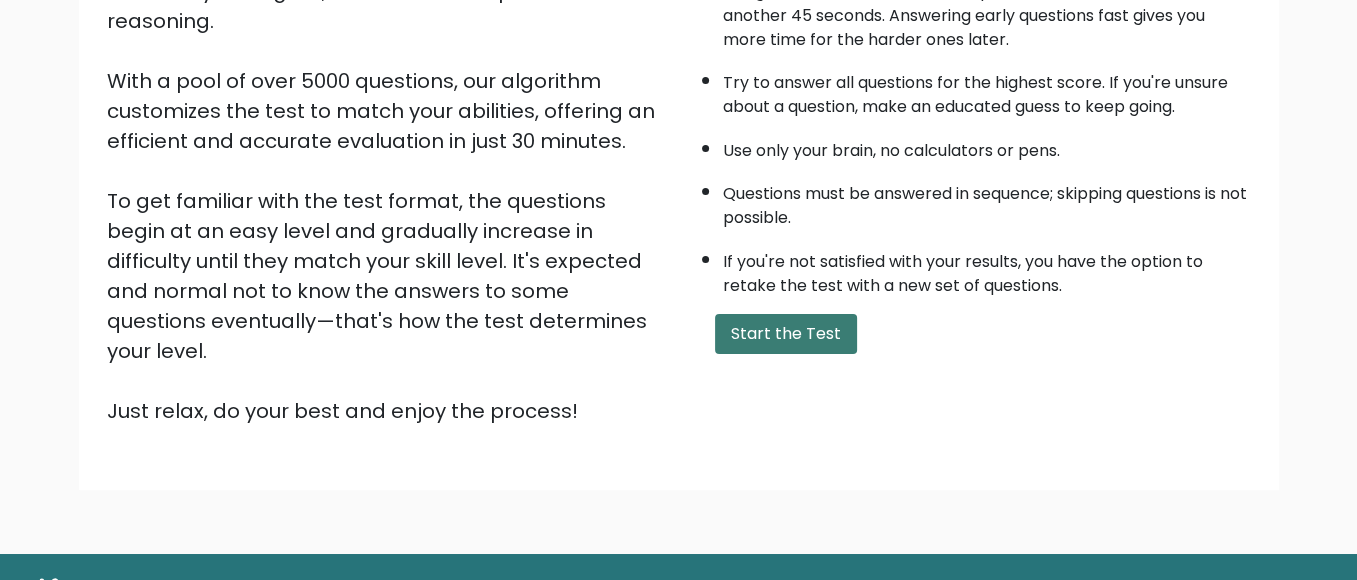 click on "Start the Test" at bounding box center (786, 334) 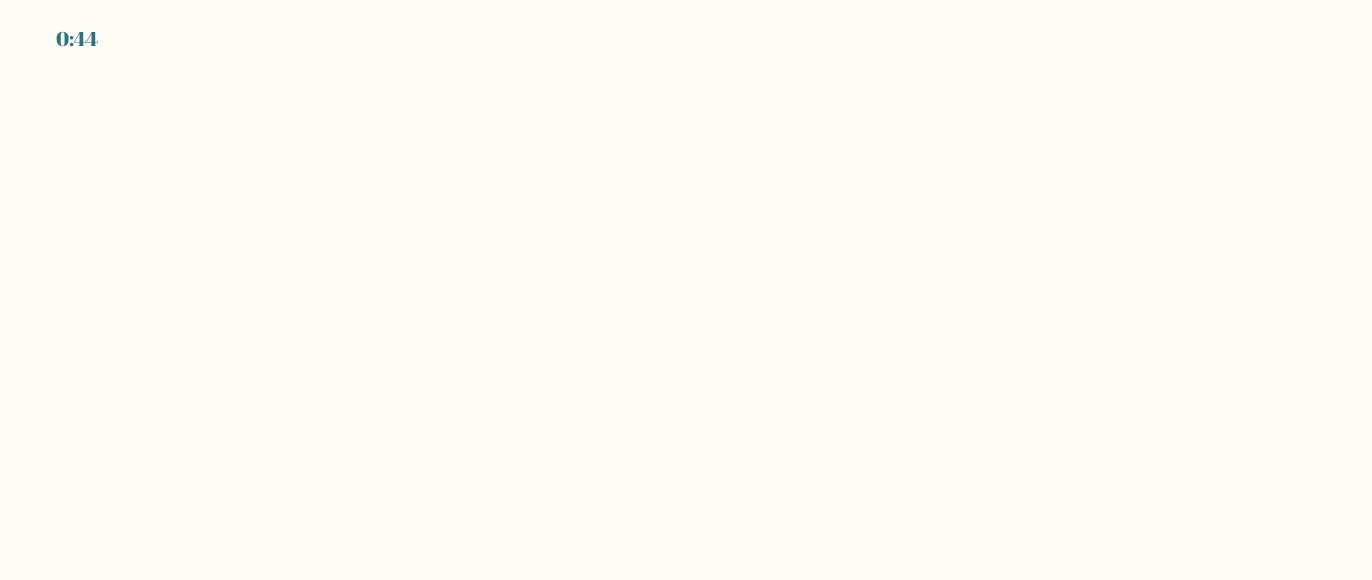 scroll, scrollTop: 0, scrollLeft: 0, axis: both 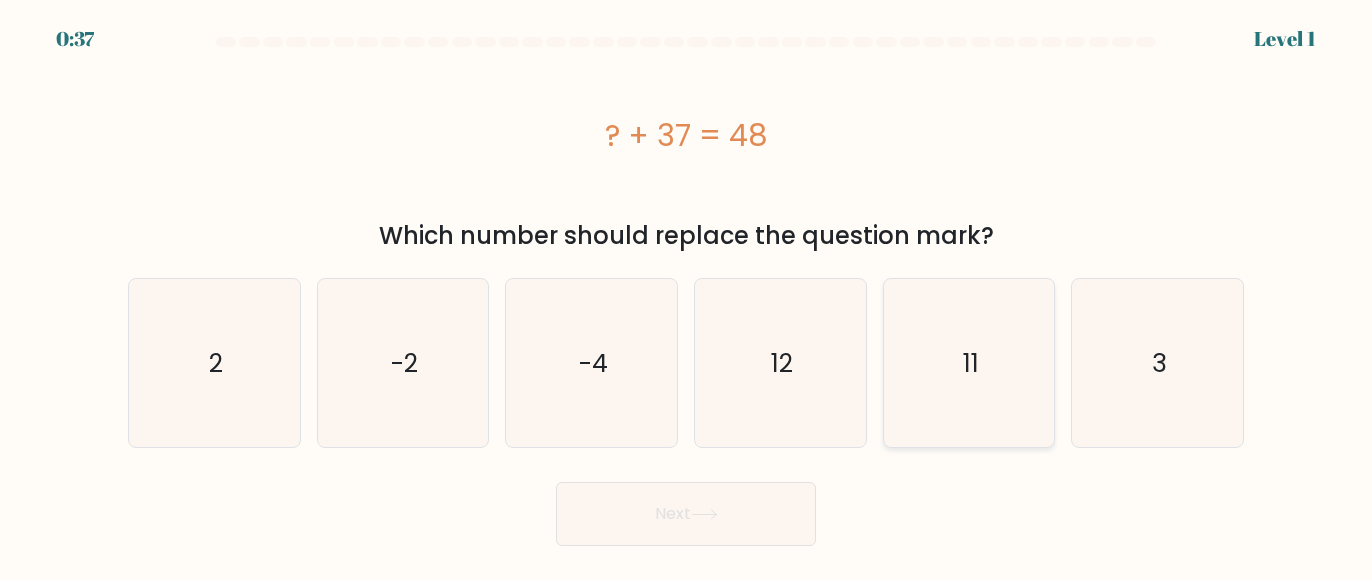 click on "11" 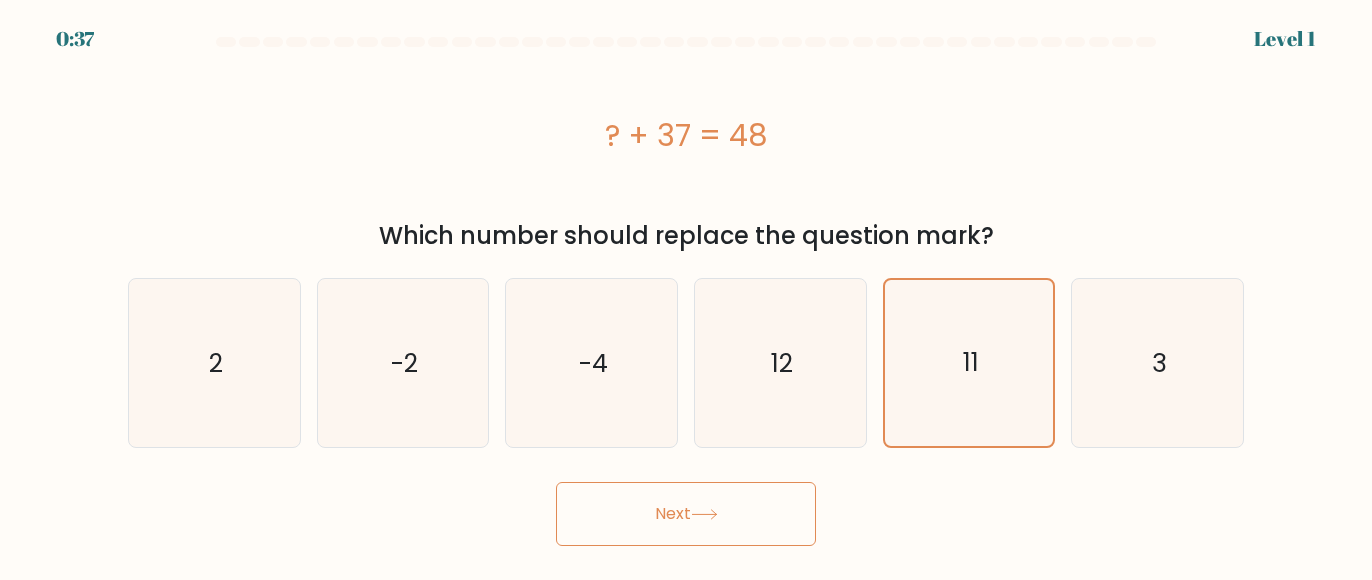 click on "Next" at bounding box center [686, 514] 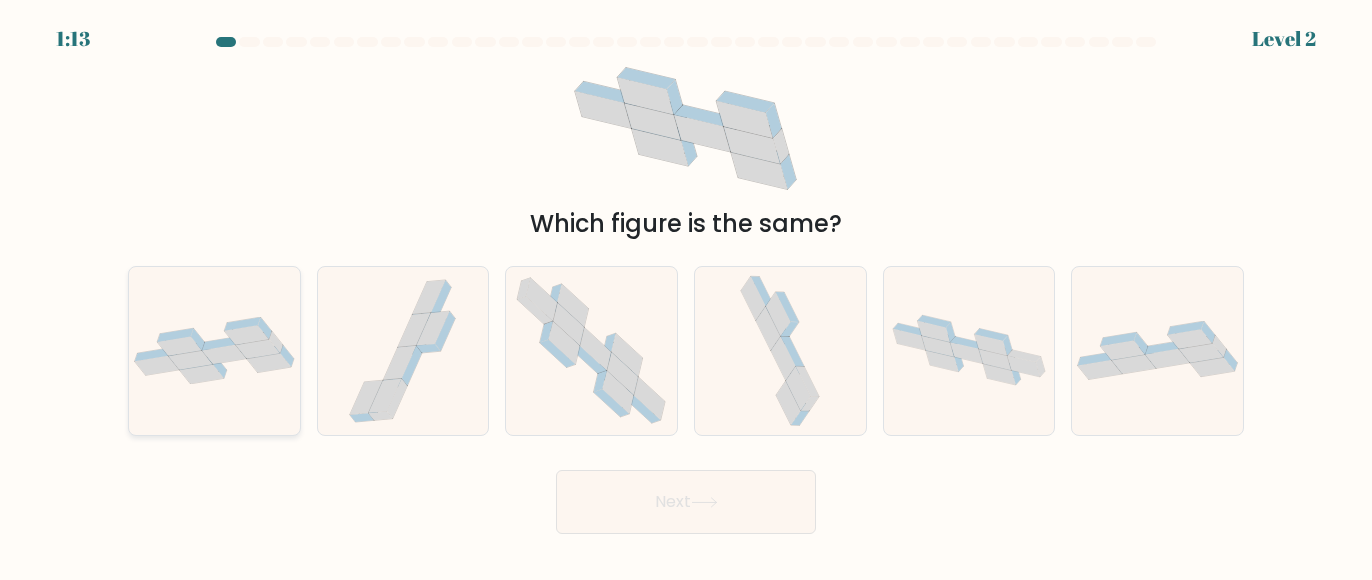 click 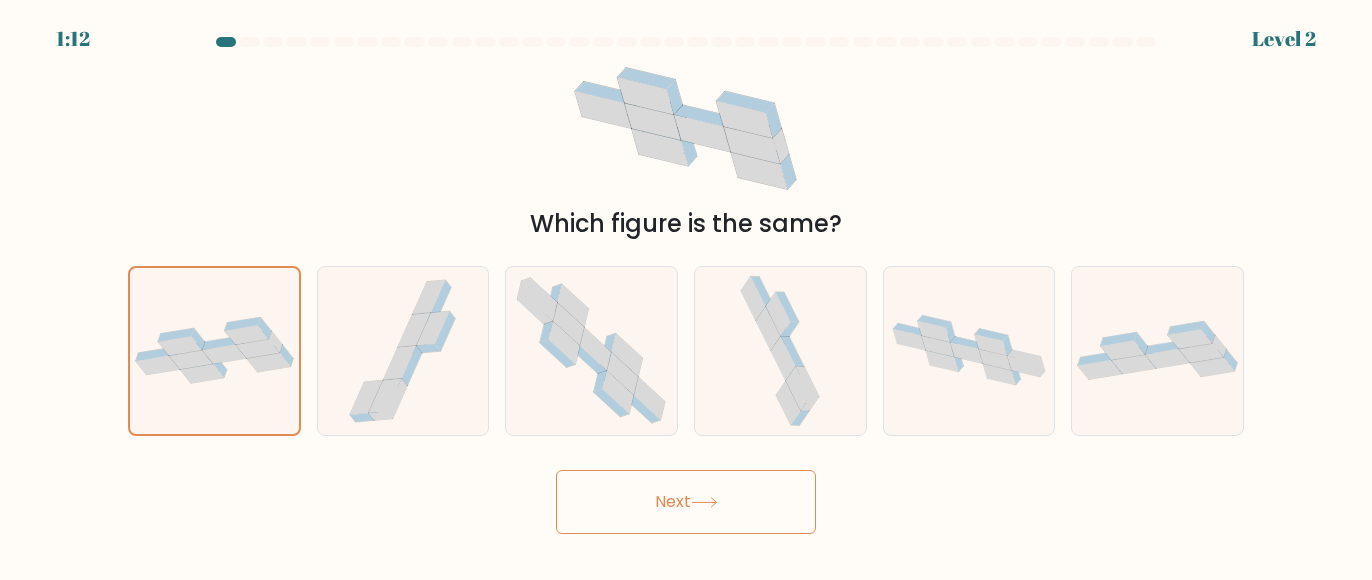 click 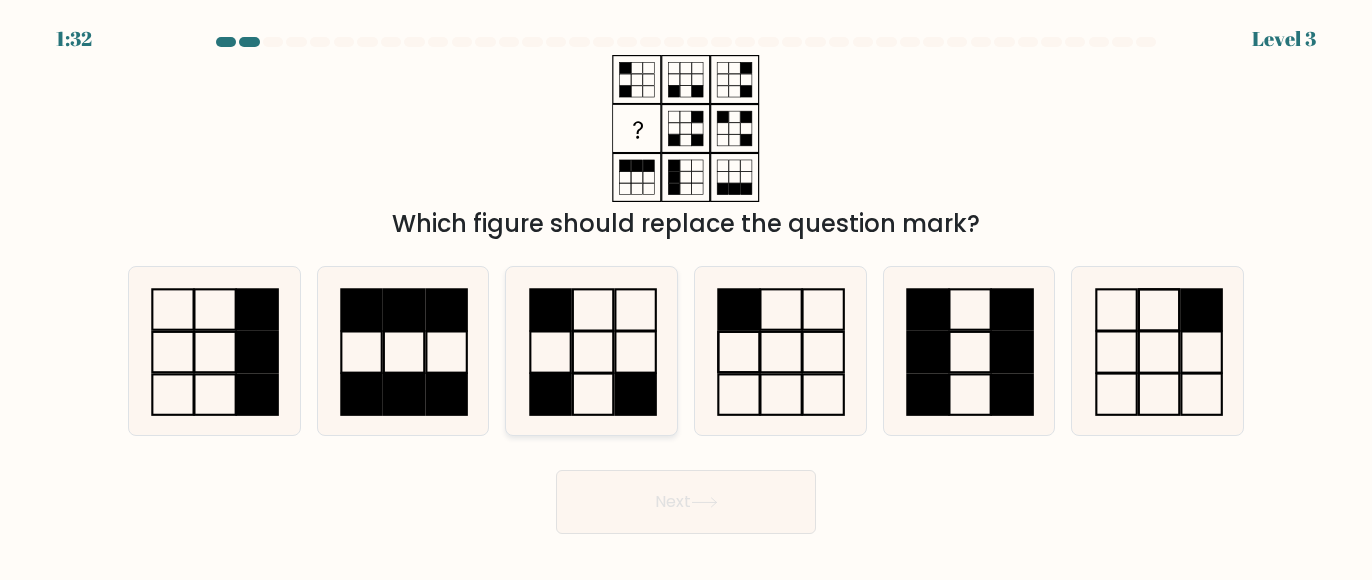 click 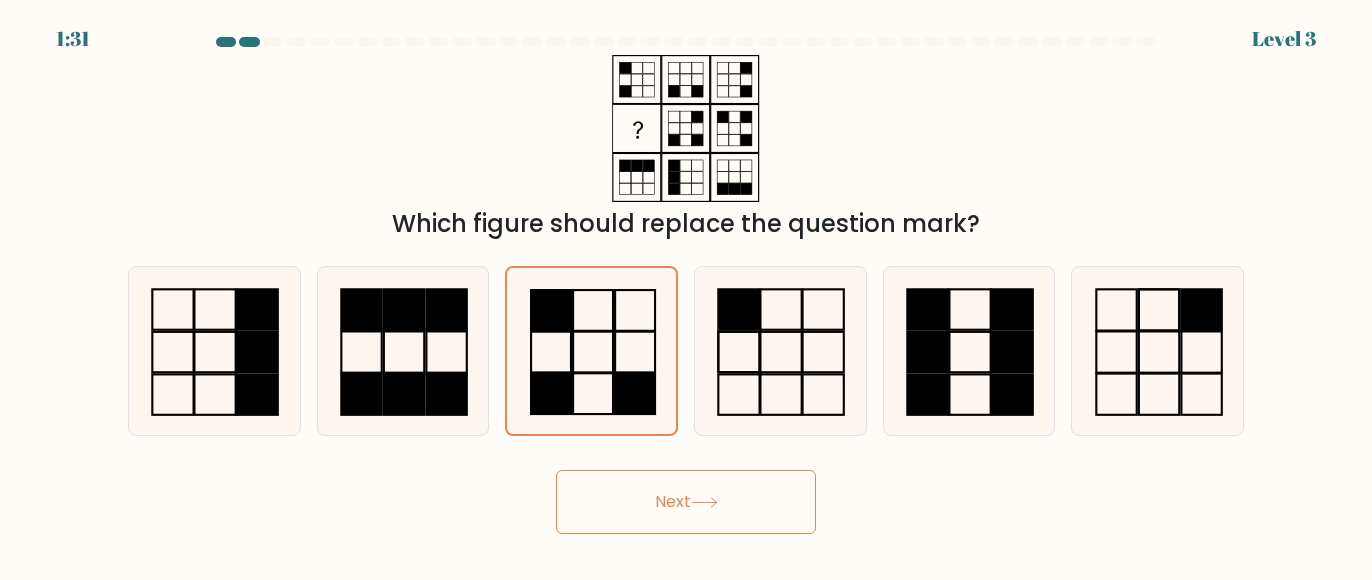 click on "Next" at bounding box center [686, 502] 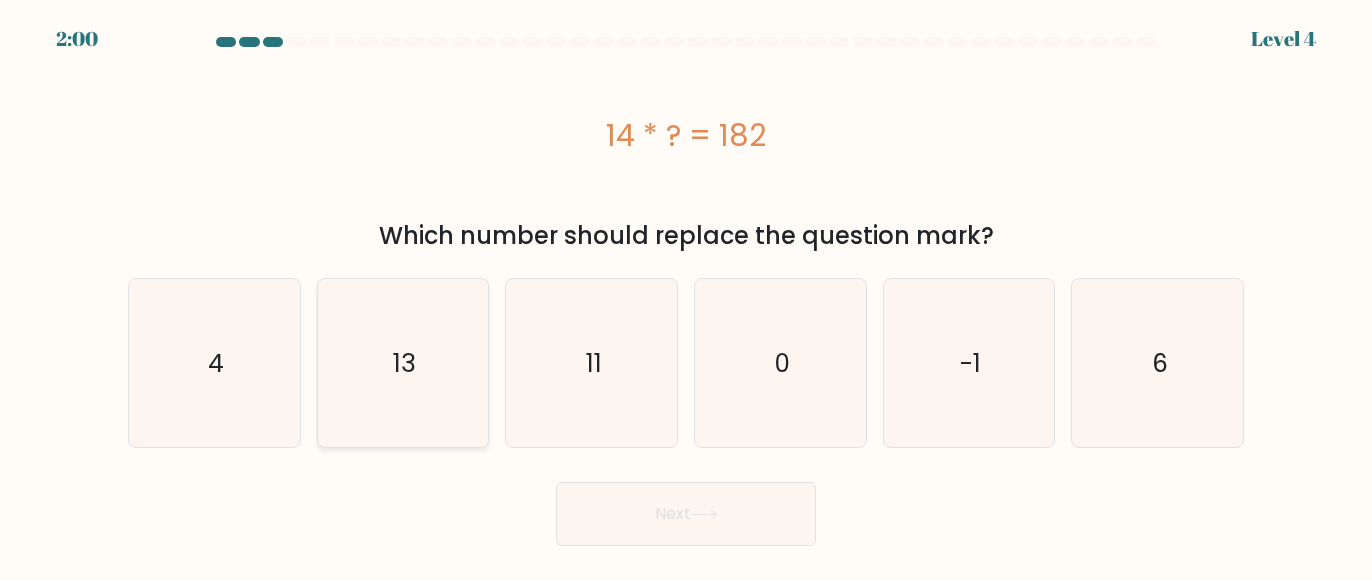 click on "13" 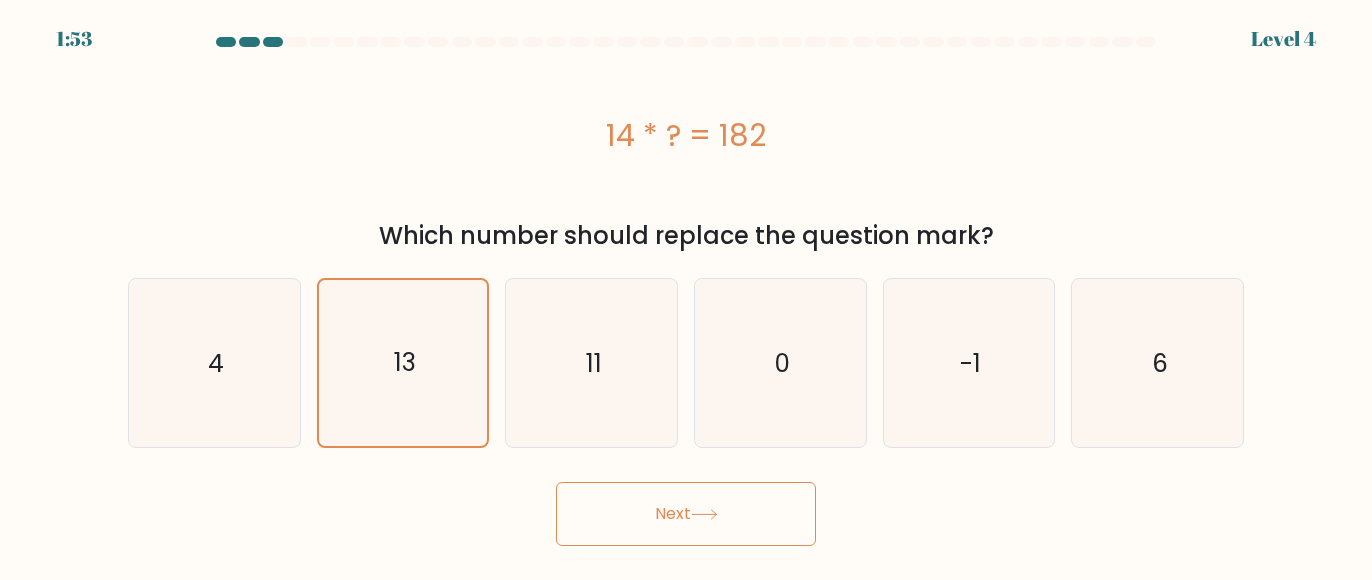click on "Next" at bounding box center [686, 514] 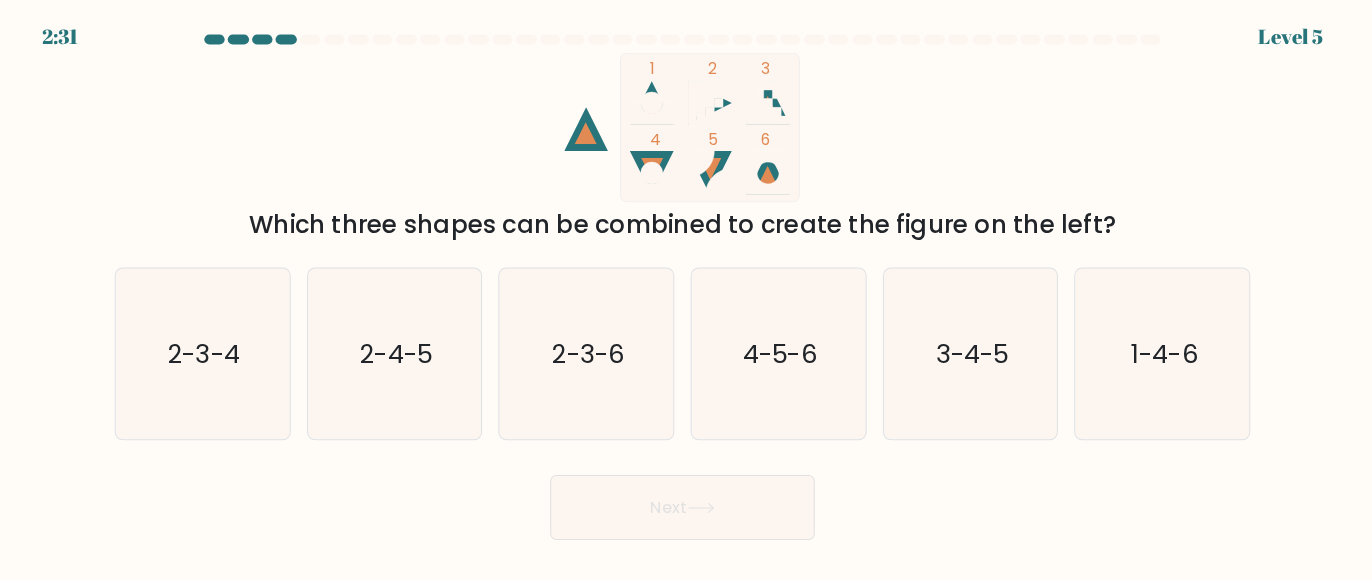 scroll, scrollTop: 0, scrollLeft: 0, axis: both 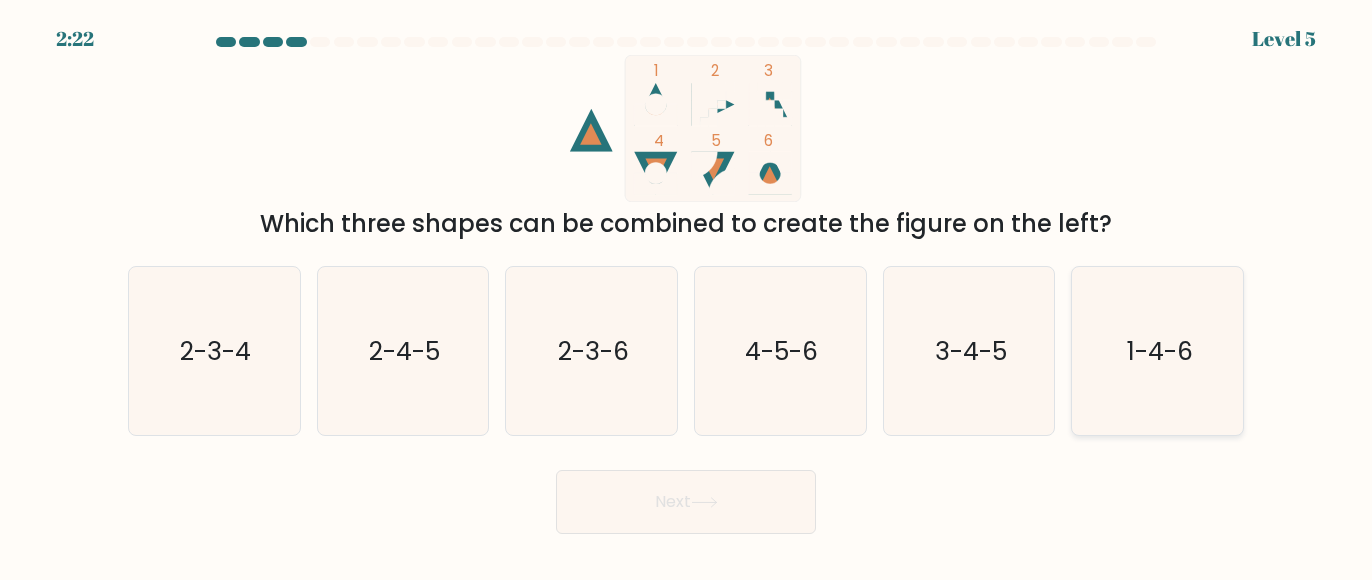 click on "1-4-6" 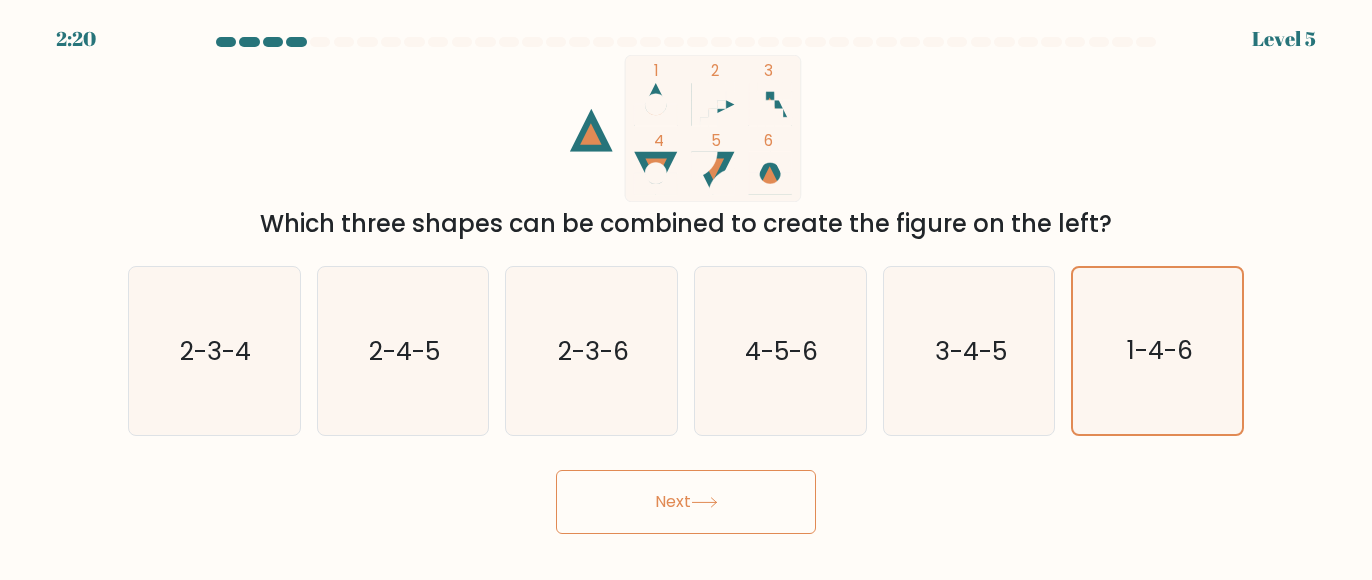 click on "Next" at bounding box center [686, 502] 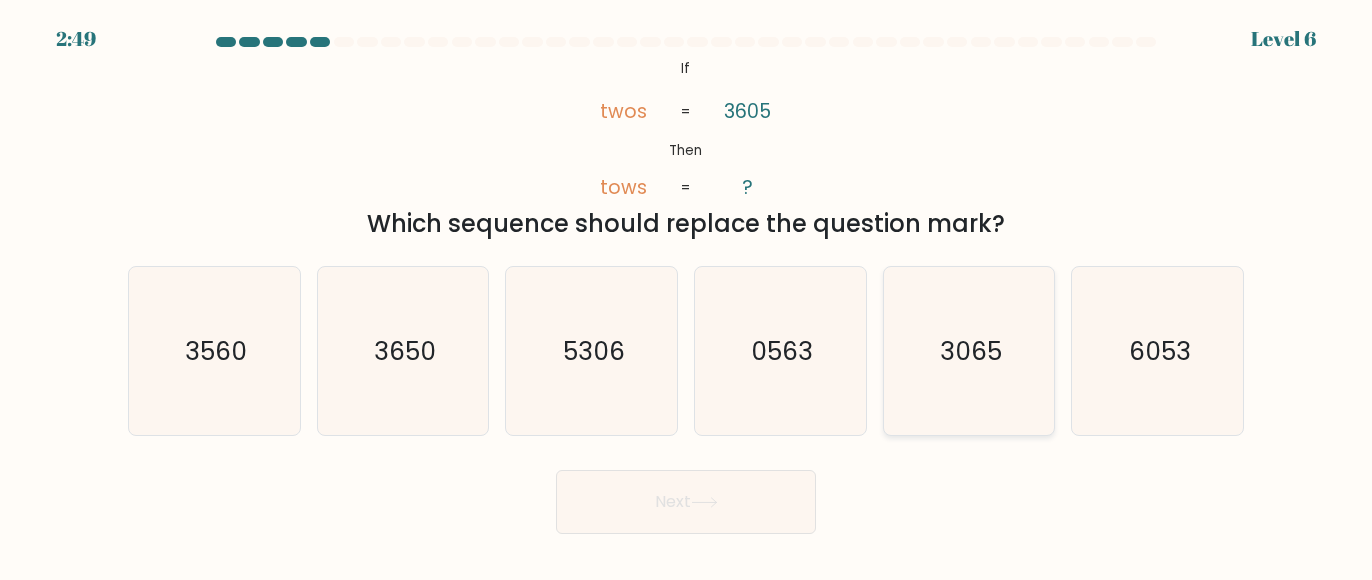 click on "3065" 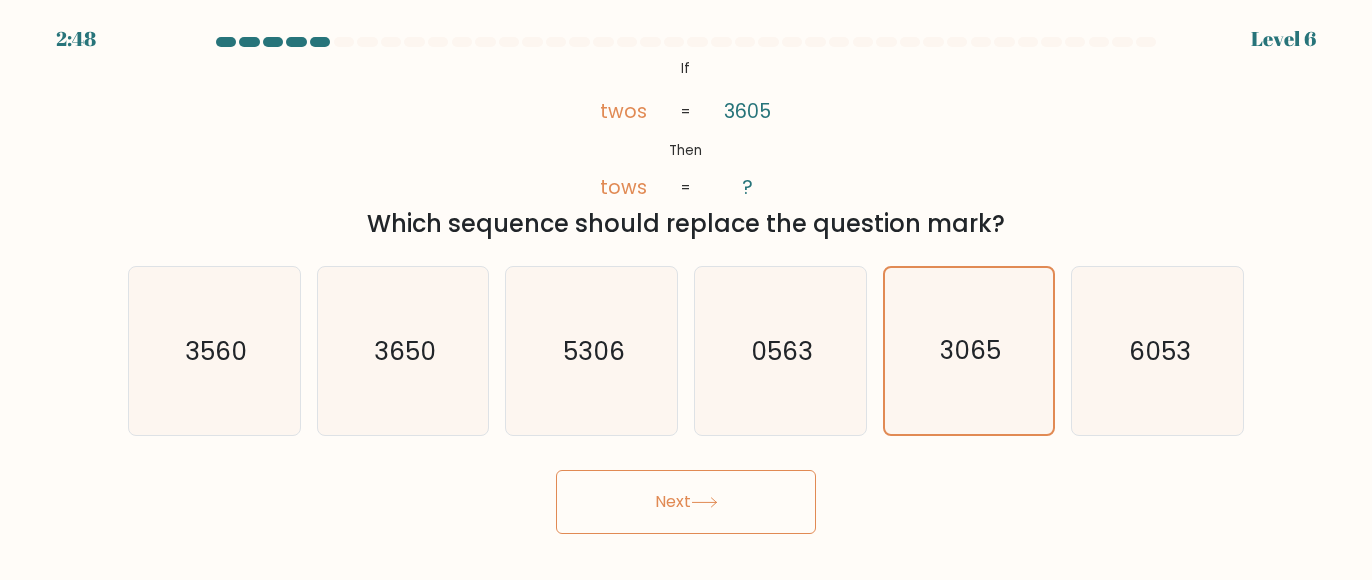 click on "Next" at bounding box center (686, 502) 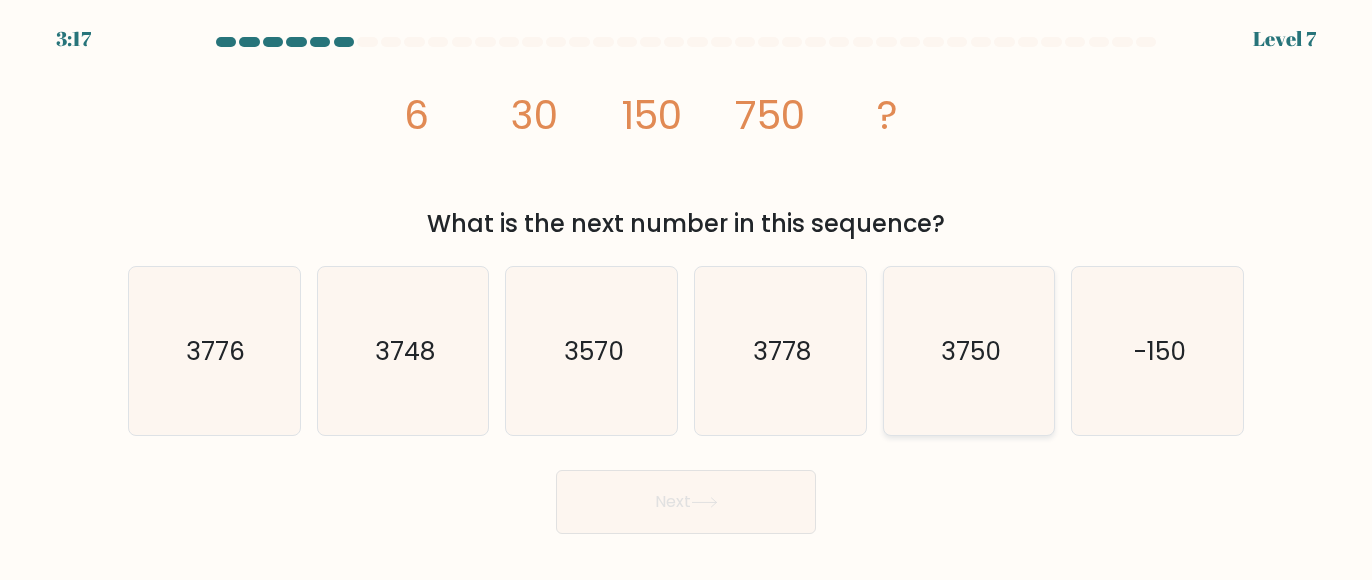 click on "3750" 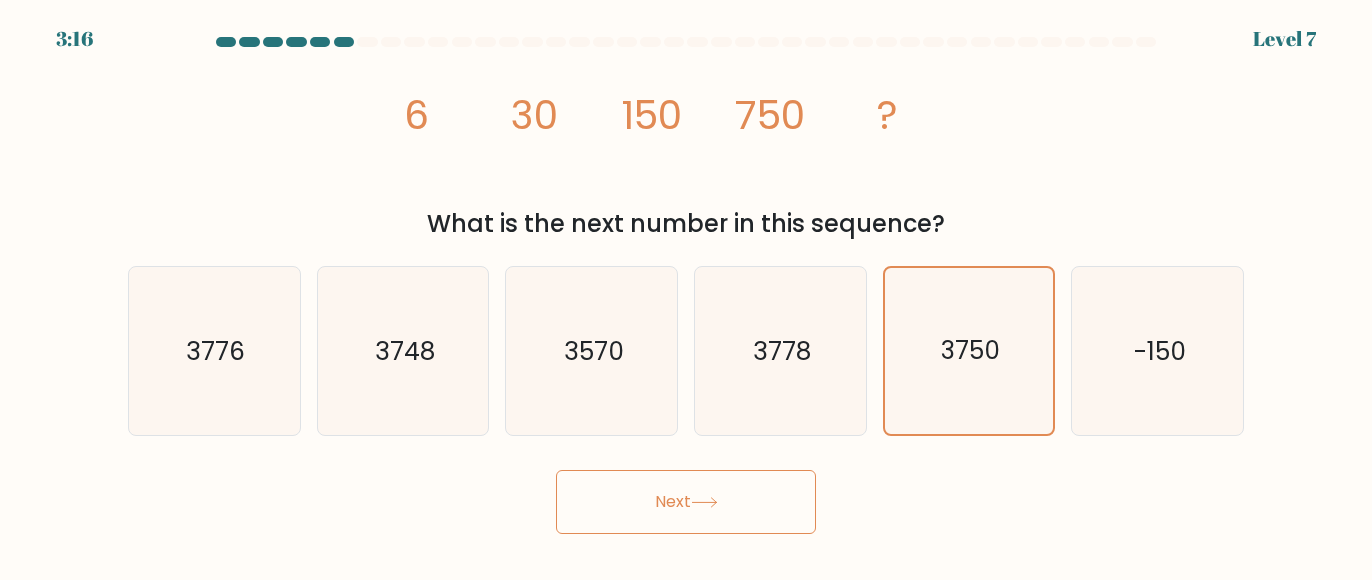 click on "Next" at bounding box center [686, 502] 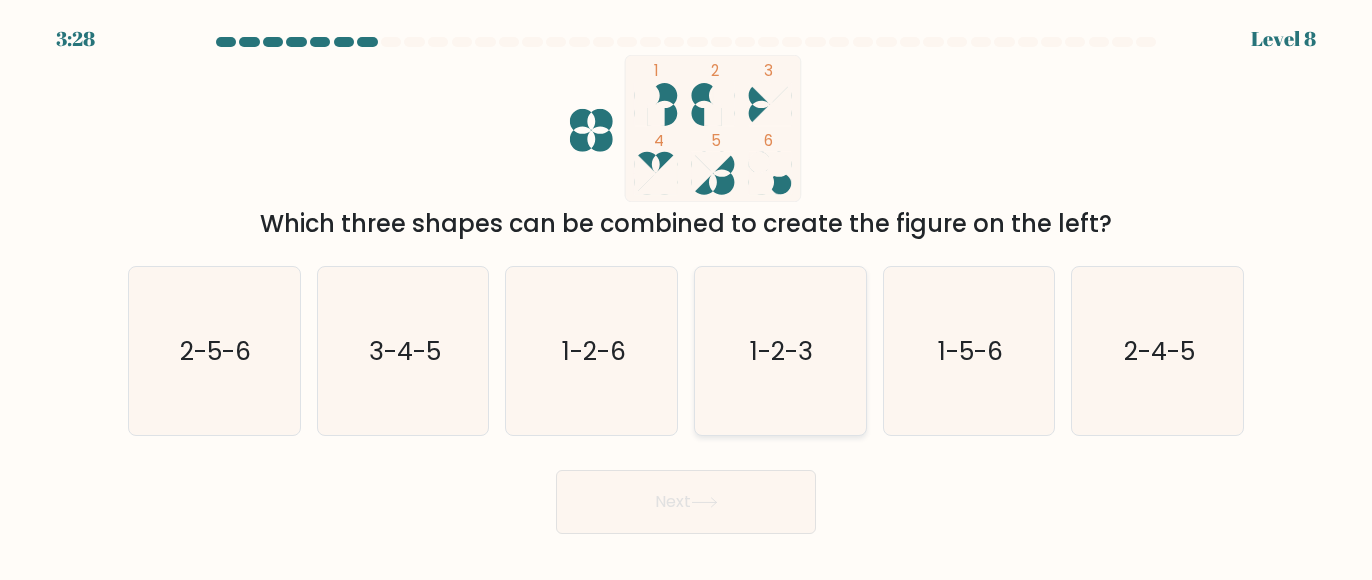 click on "1-2-3" 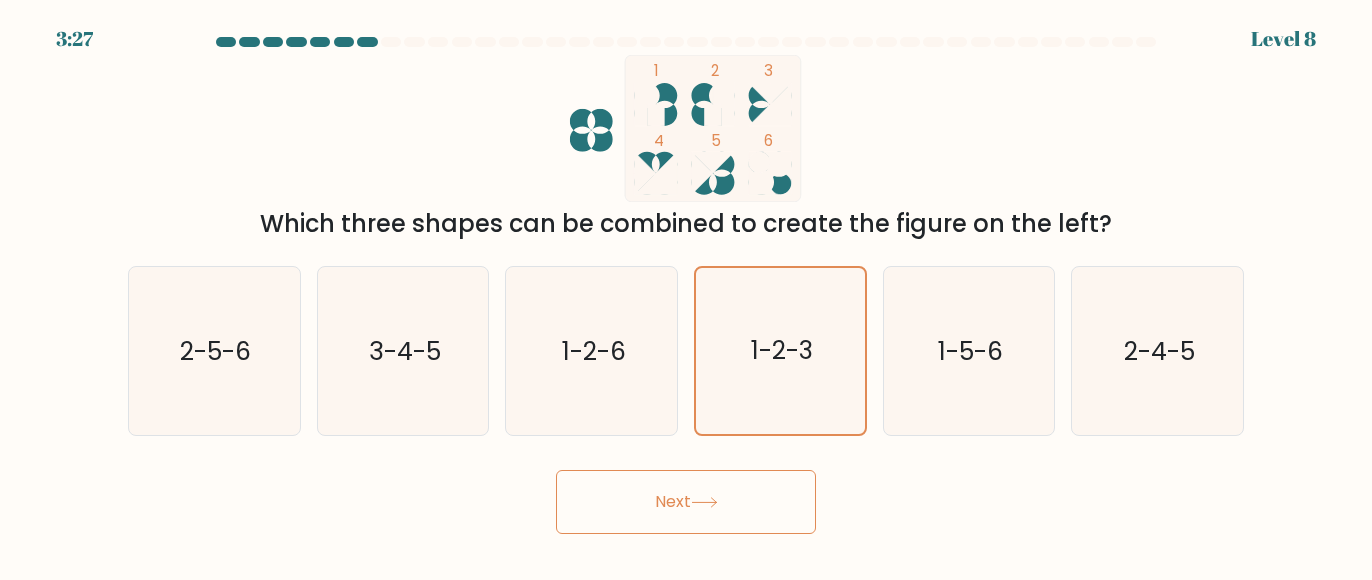 click on "Next" at bounding box center (686, 502) 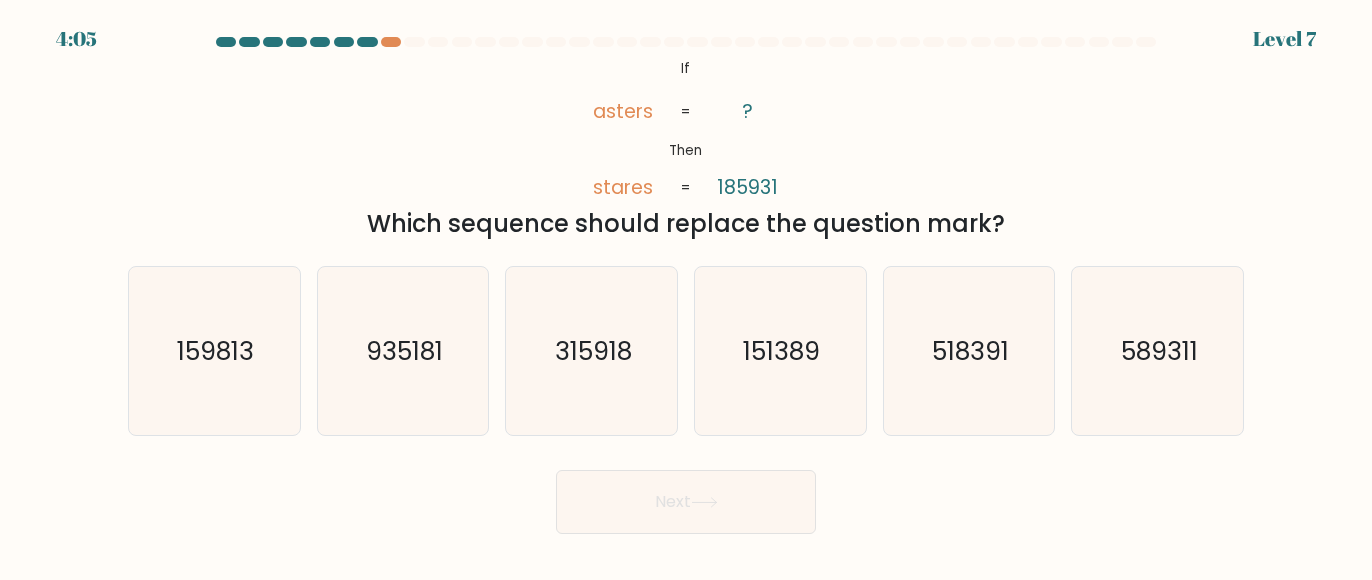 scroll, scrollTop: 0, scrollLeft: 0, axis: both 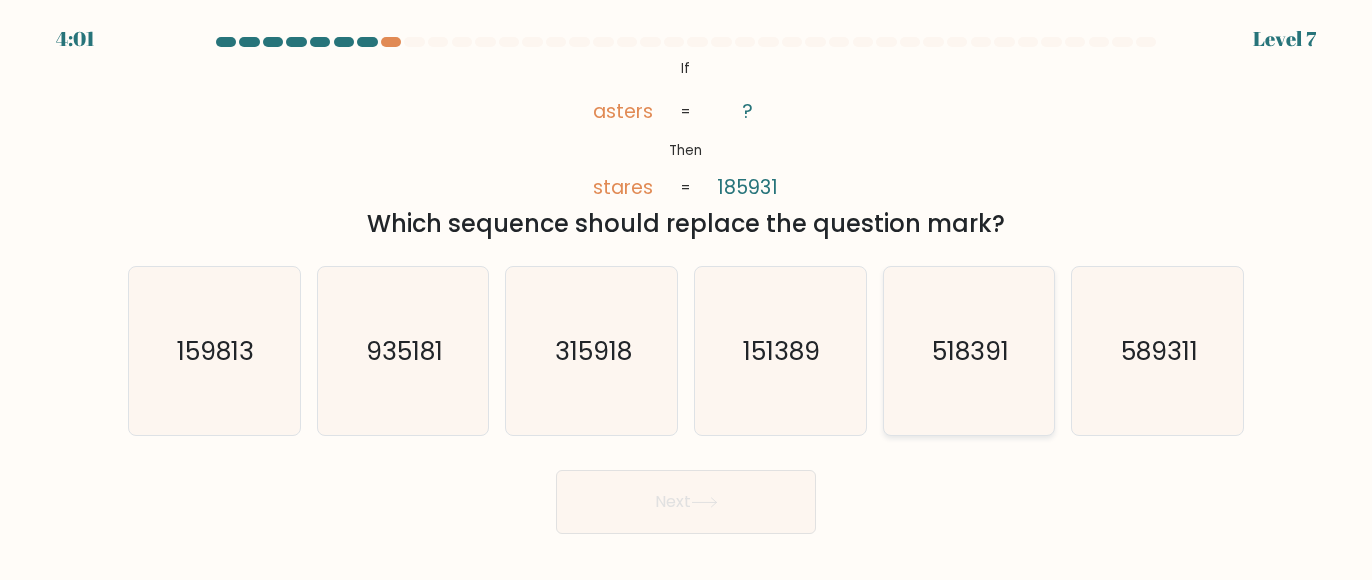 click on "518391" 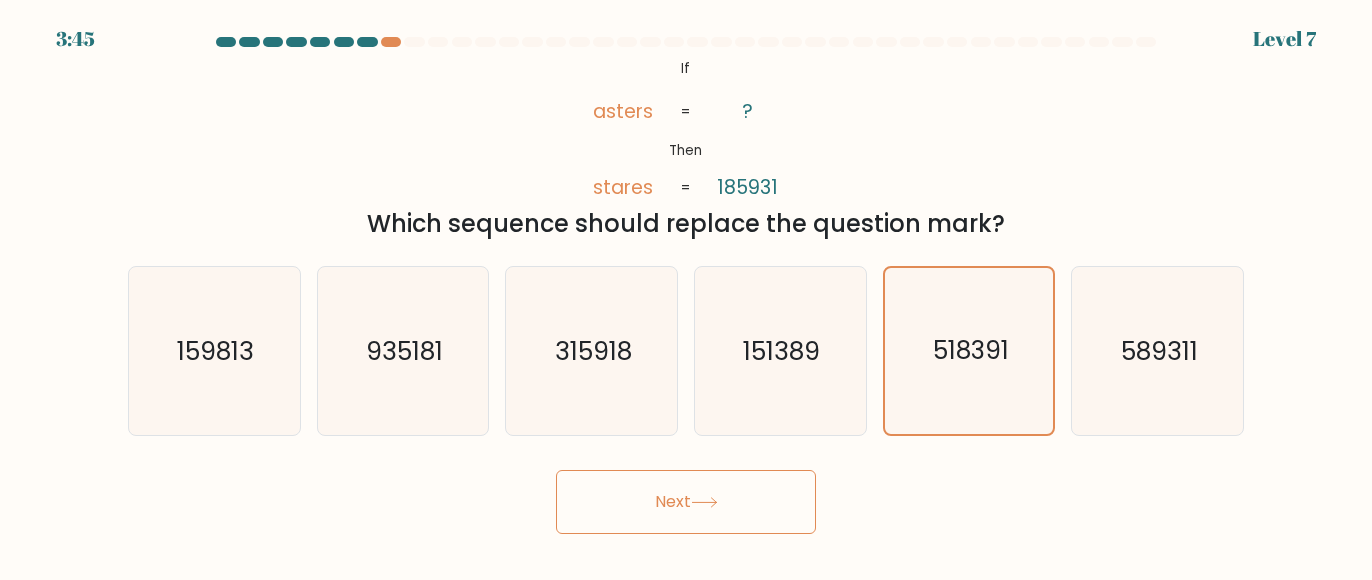 click on "Next" at bounding box center [686, 502] 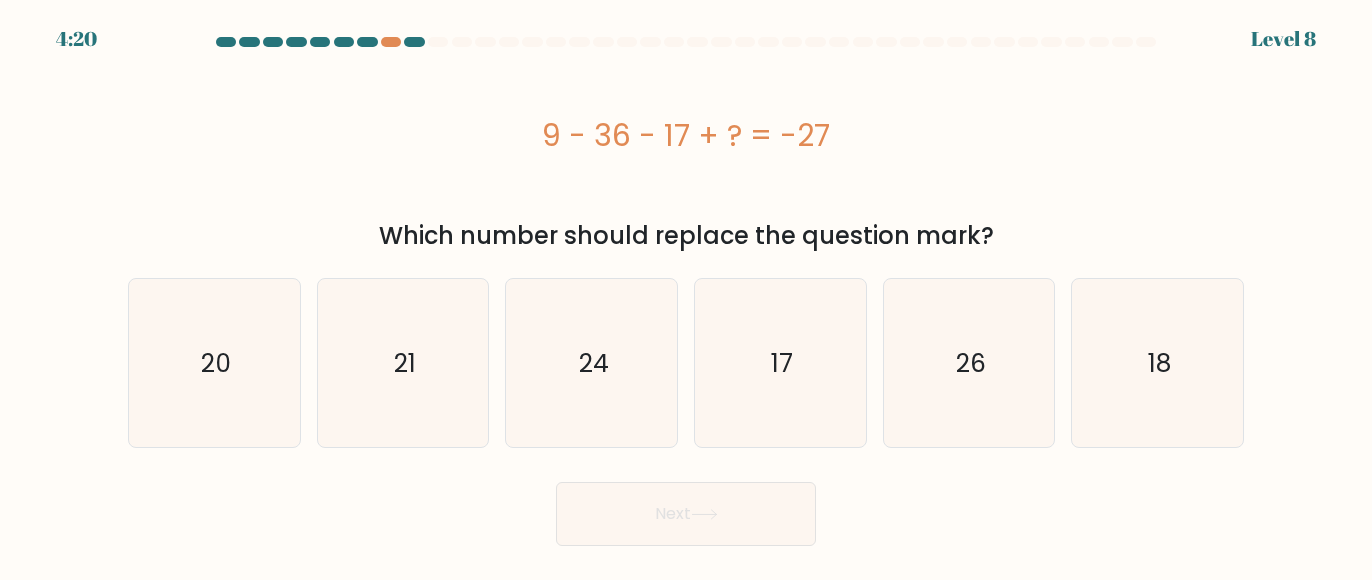 drag, startPoint x: 834, startPoint y: 148, endPoint x: 539, endPoint y: 128, distance: 295.6772 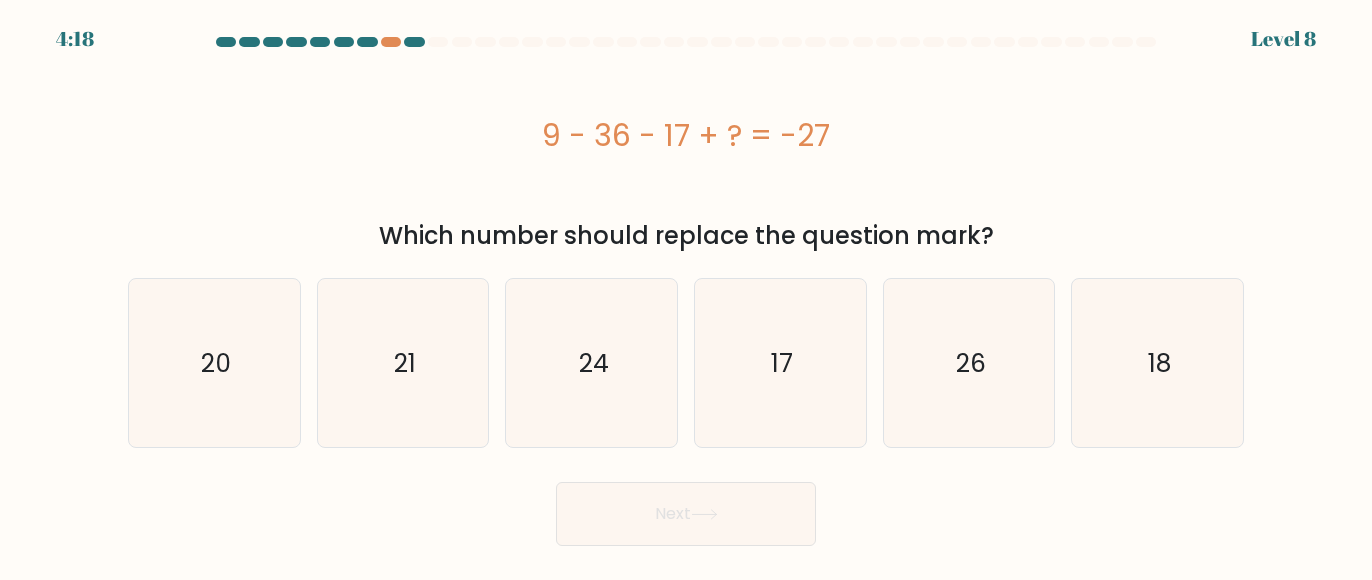 copy on "9 - 36 - 17 + ? = -27" 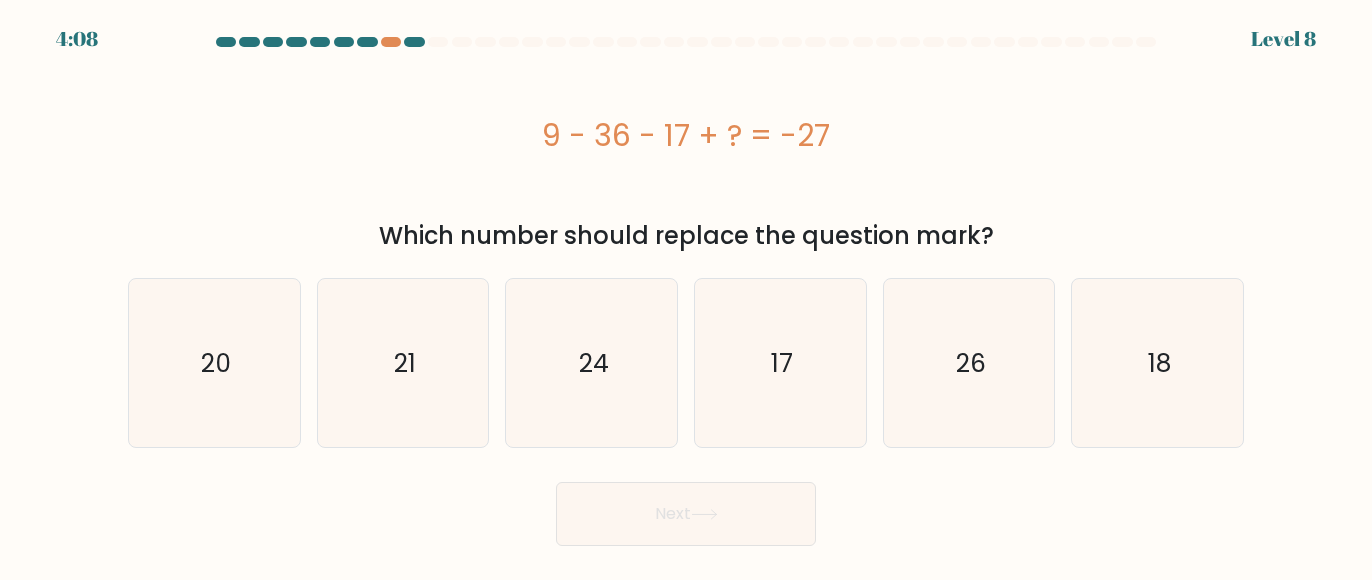 click on "Which number should replace the question mark?" at bounding box center [686, 236] 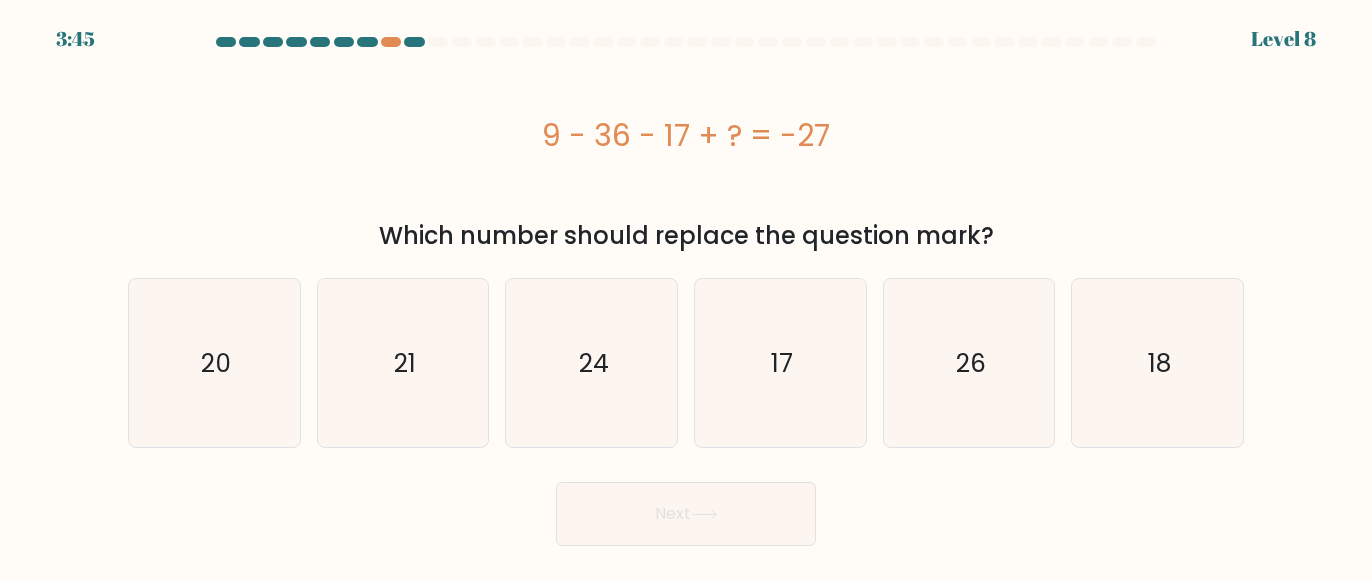 click on "Next" at bounding box center (686, 509) 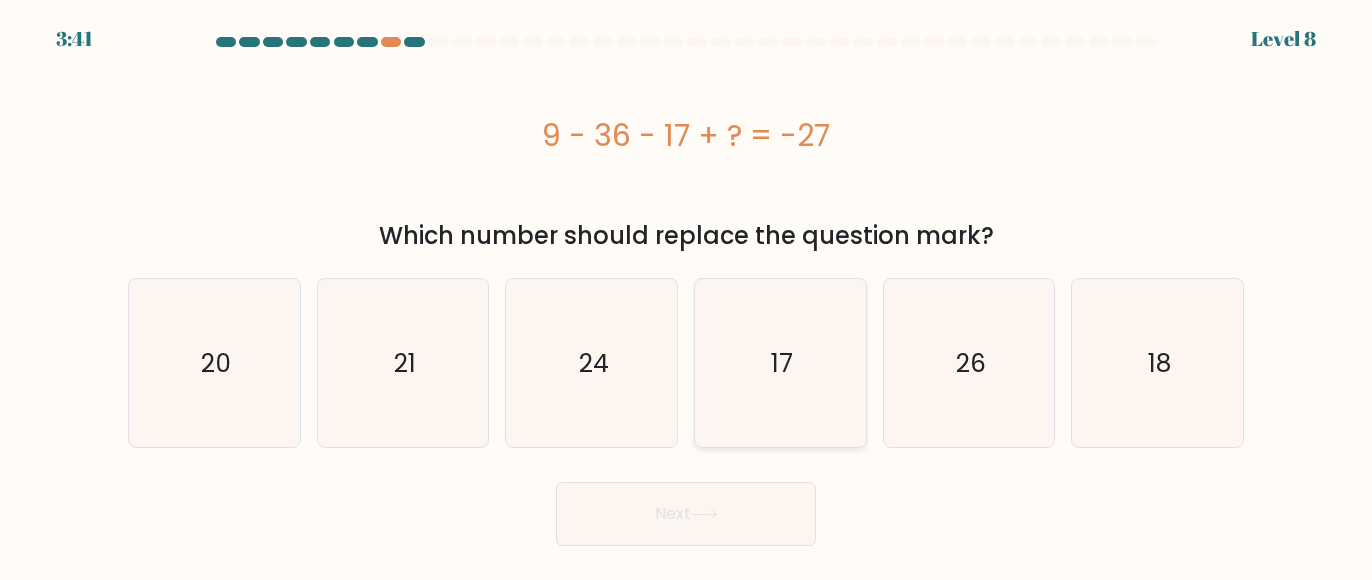 click on "17" 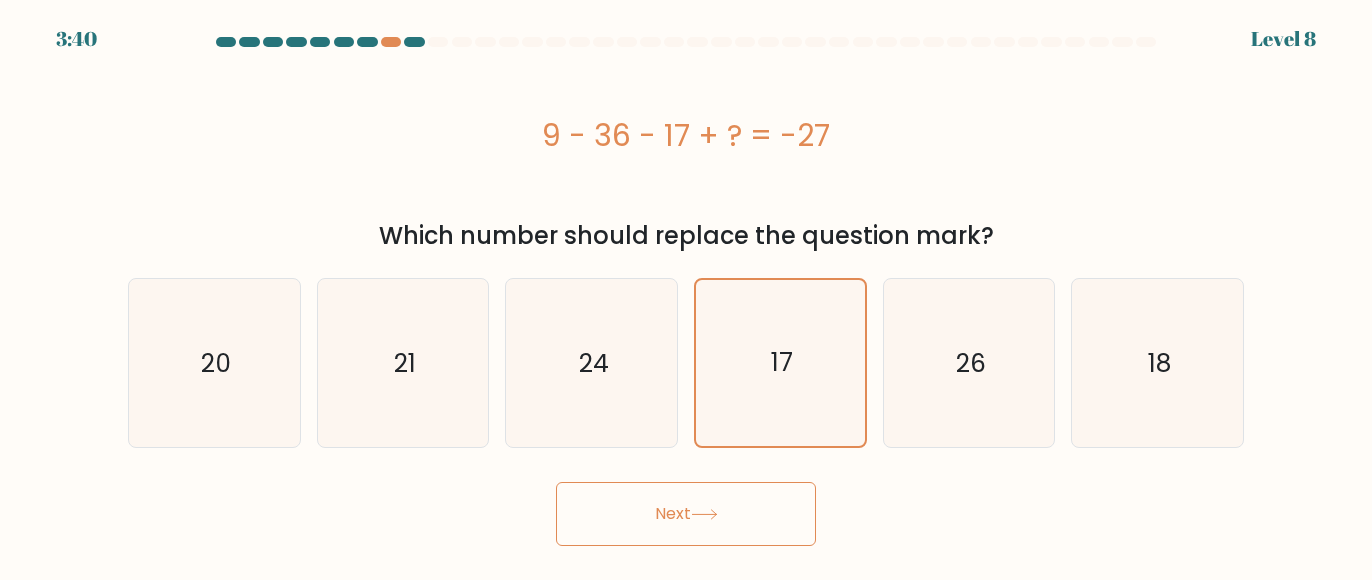 click 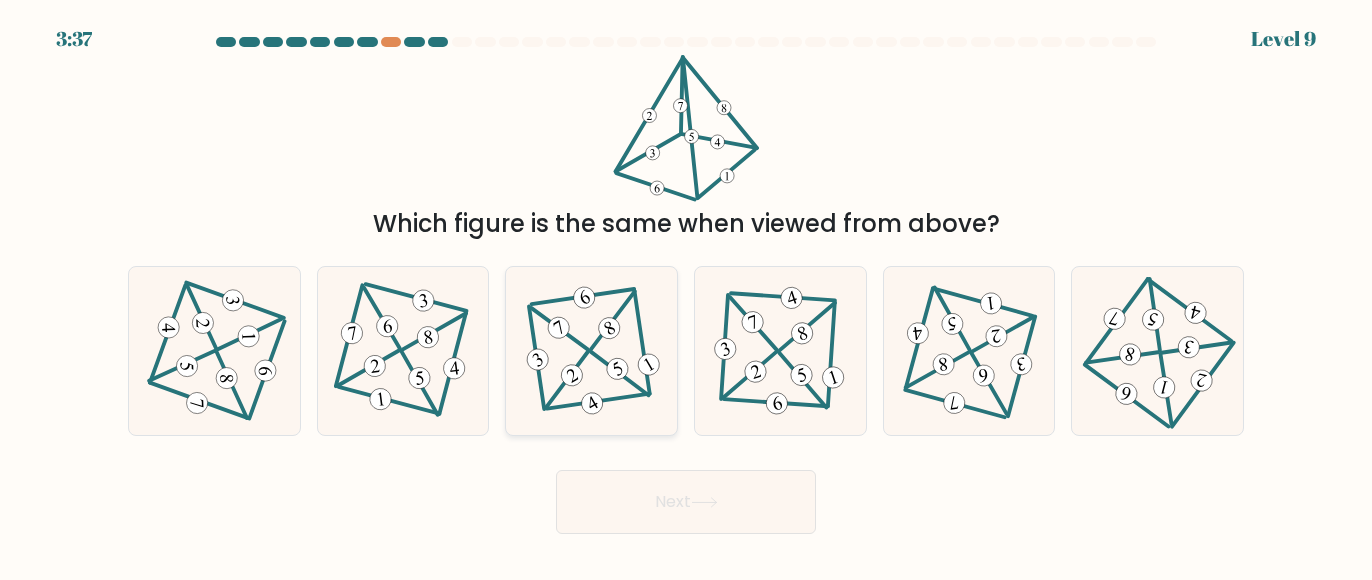 click 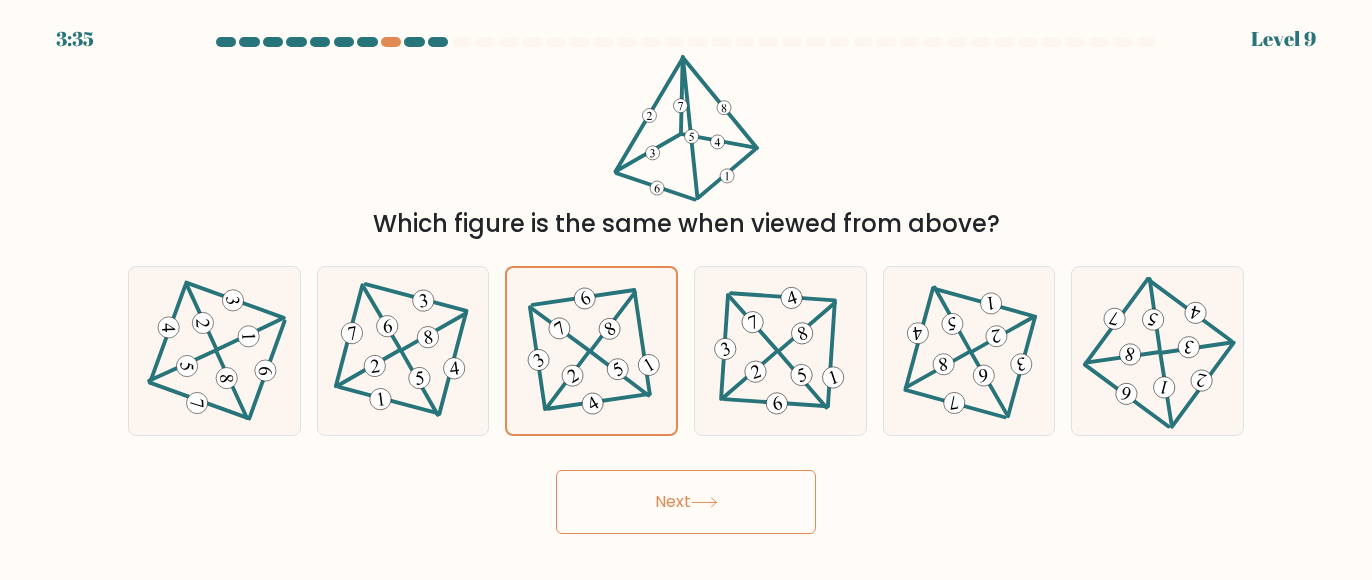 click on "Next" at bounding box center [686, 502] 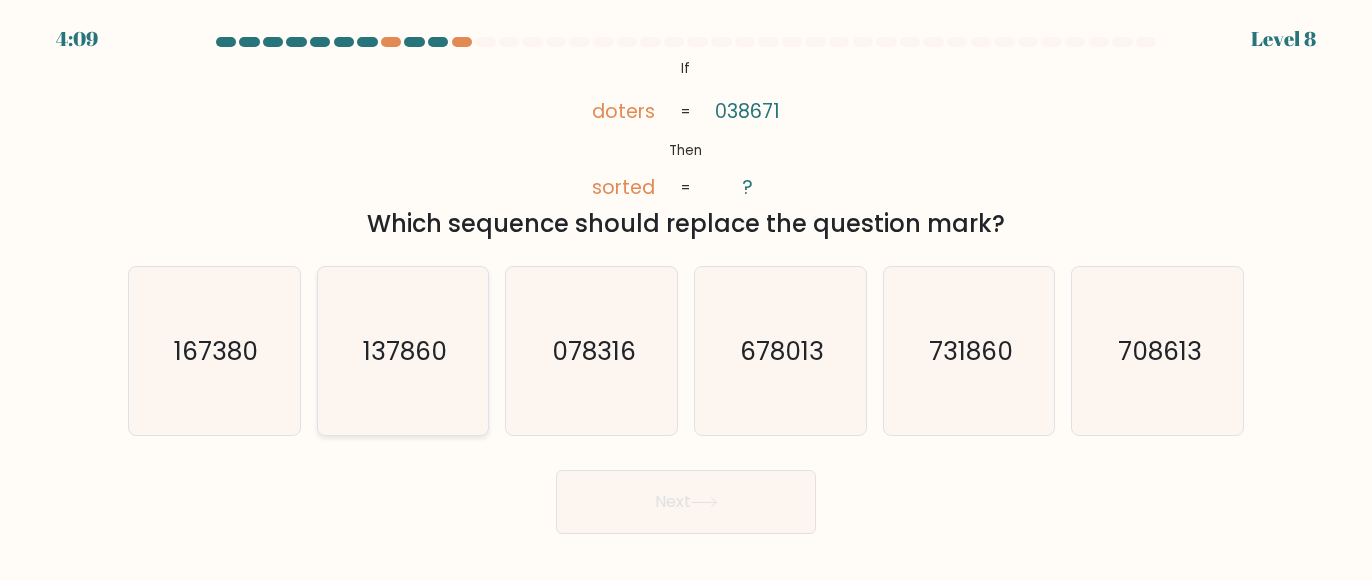 click on "137860" 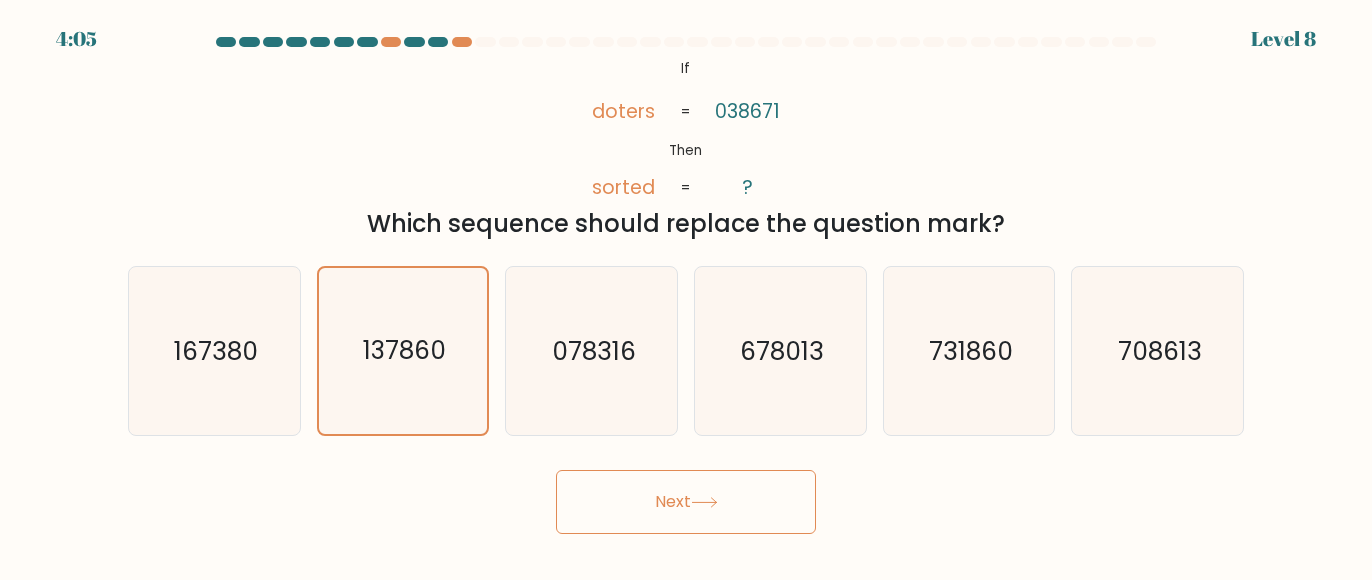 click on "Next" at bounding box center [686, 502] 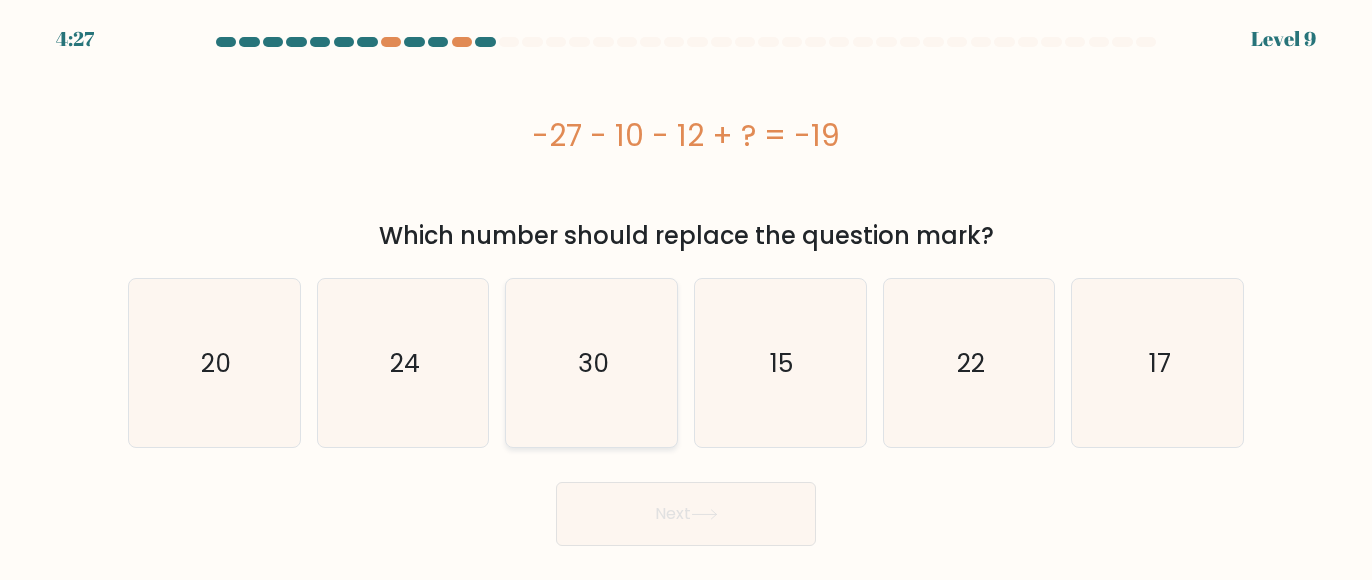 click on "30" 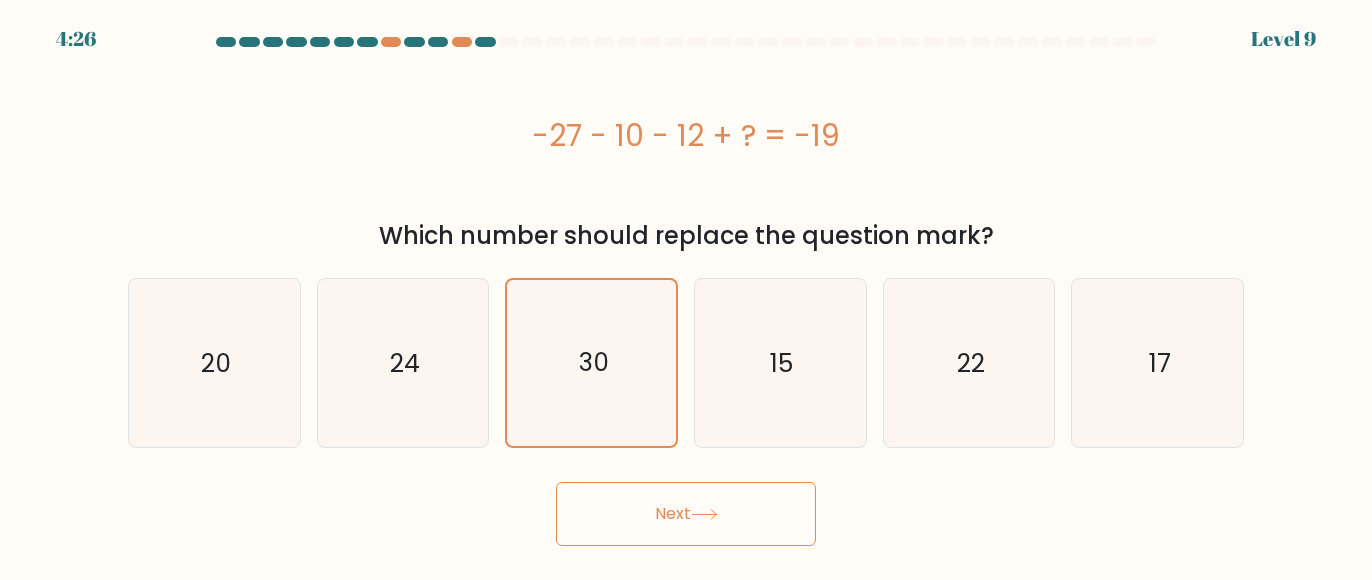 click on "Next" at bounding box center [686, 514] 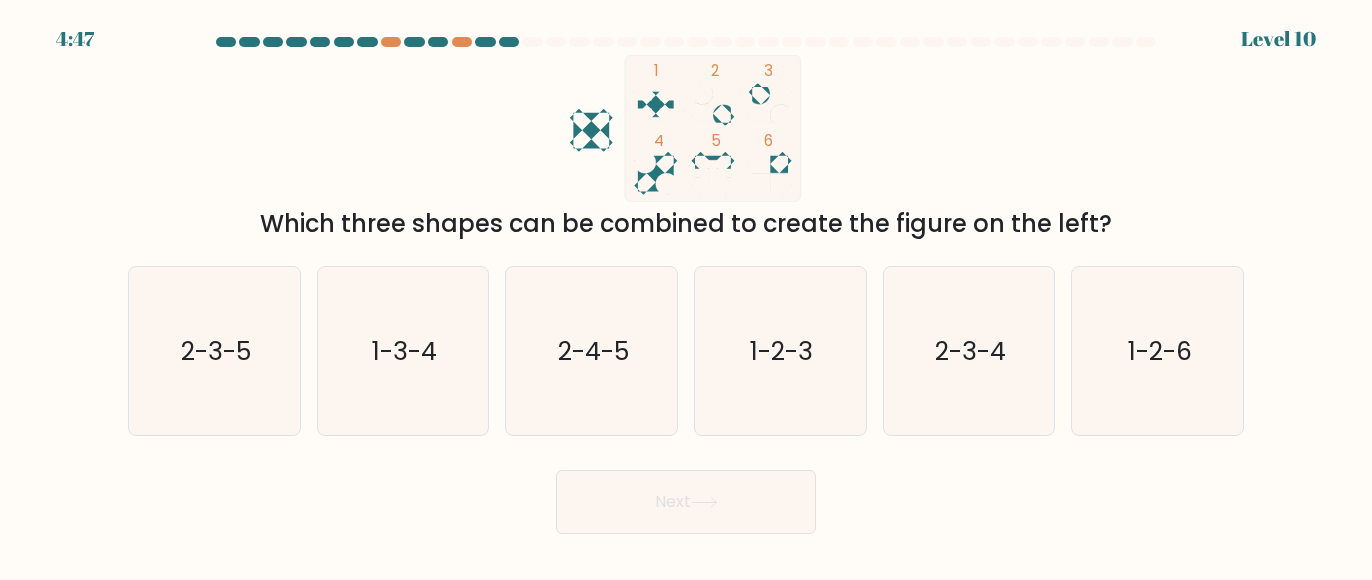 click 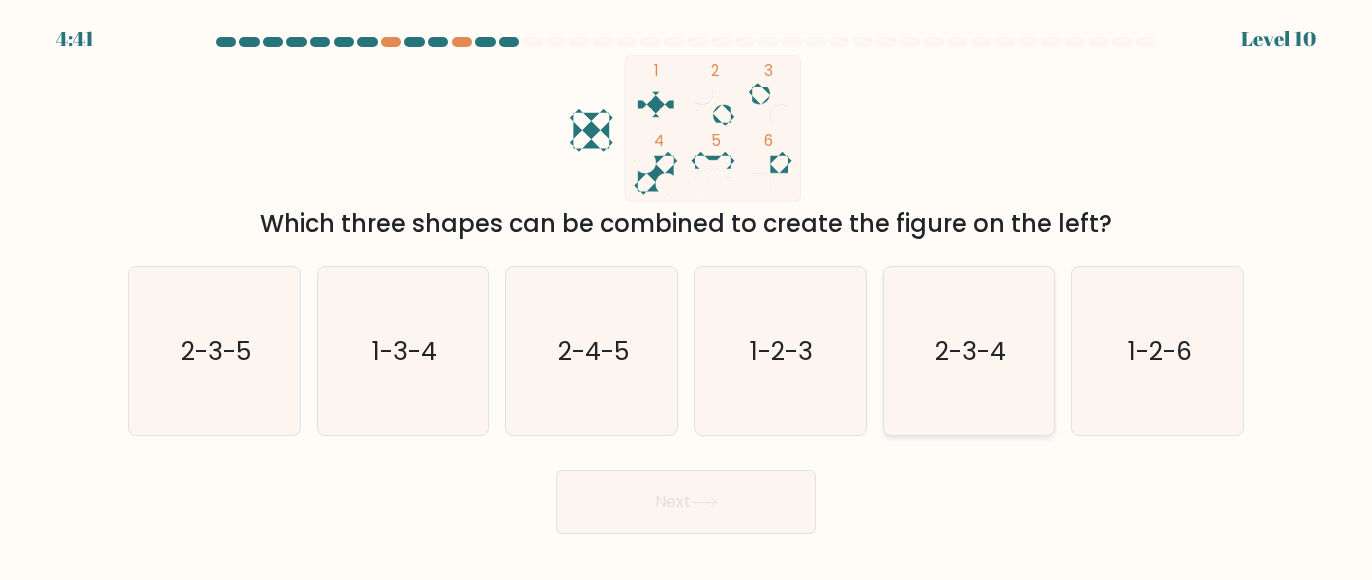 click on "2-3-4" 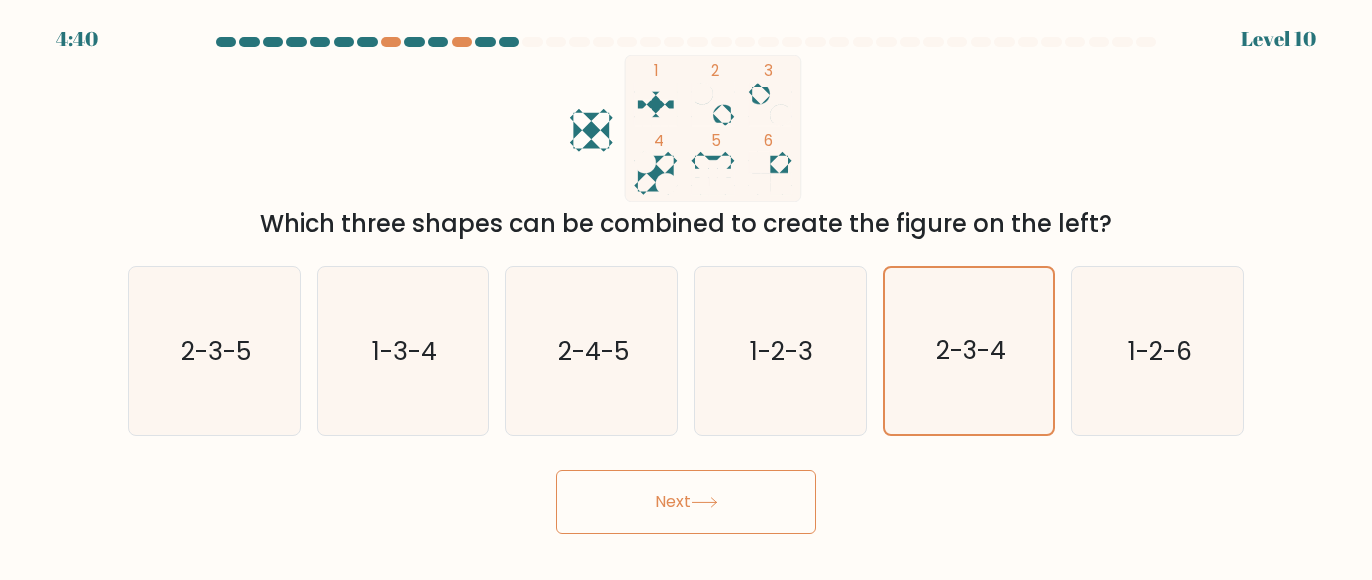 click on "Next" at bounding box center (686, 502) 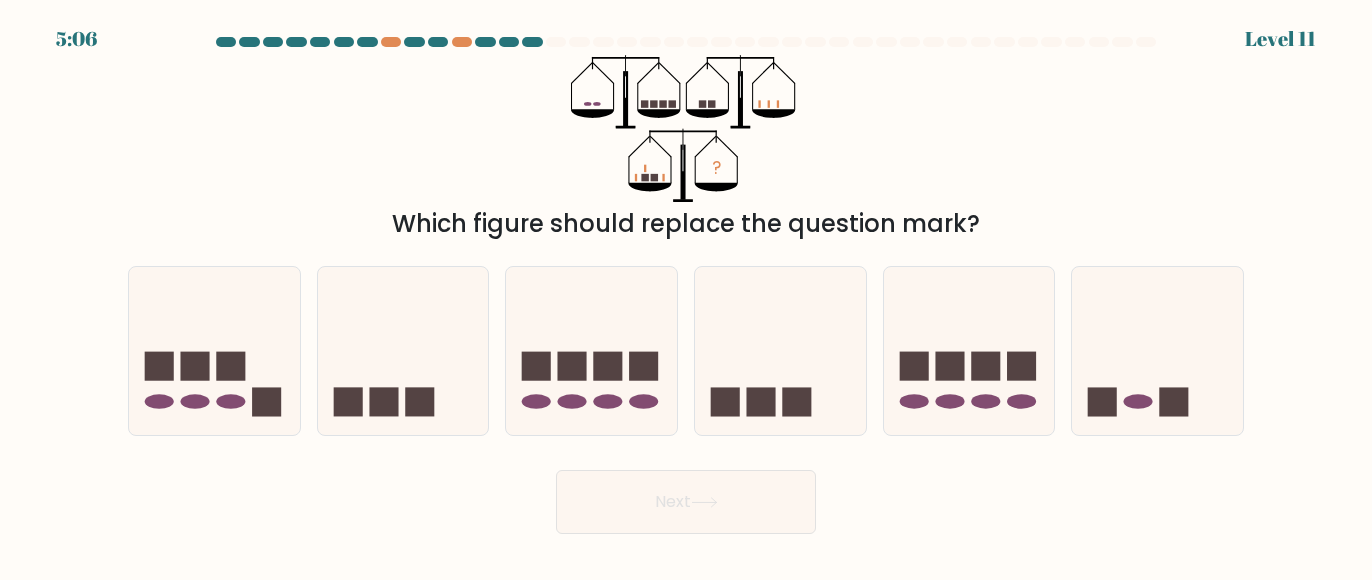 scroll, scrollTop: 0, scrollLeft: 0, axis: both 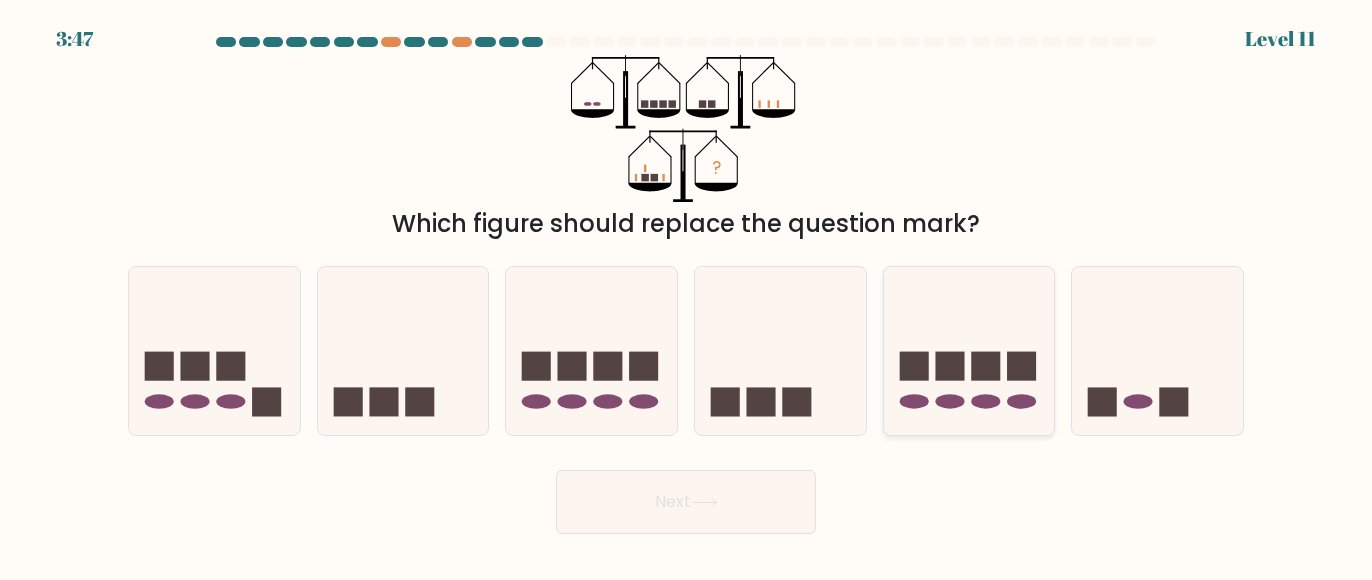 click 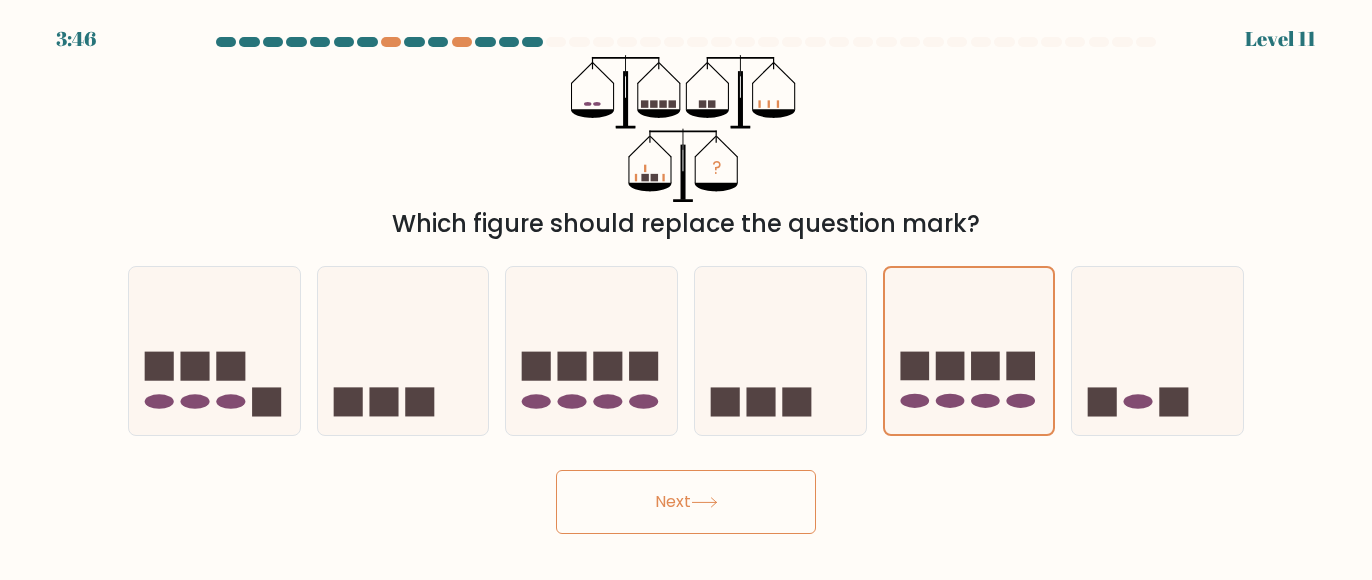 click on "Next" at bounding box center [686, 502] 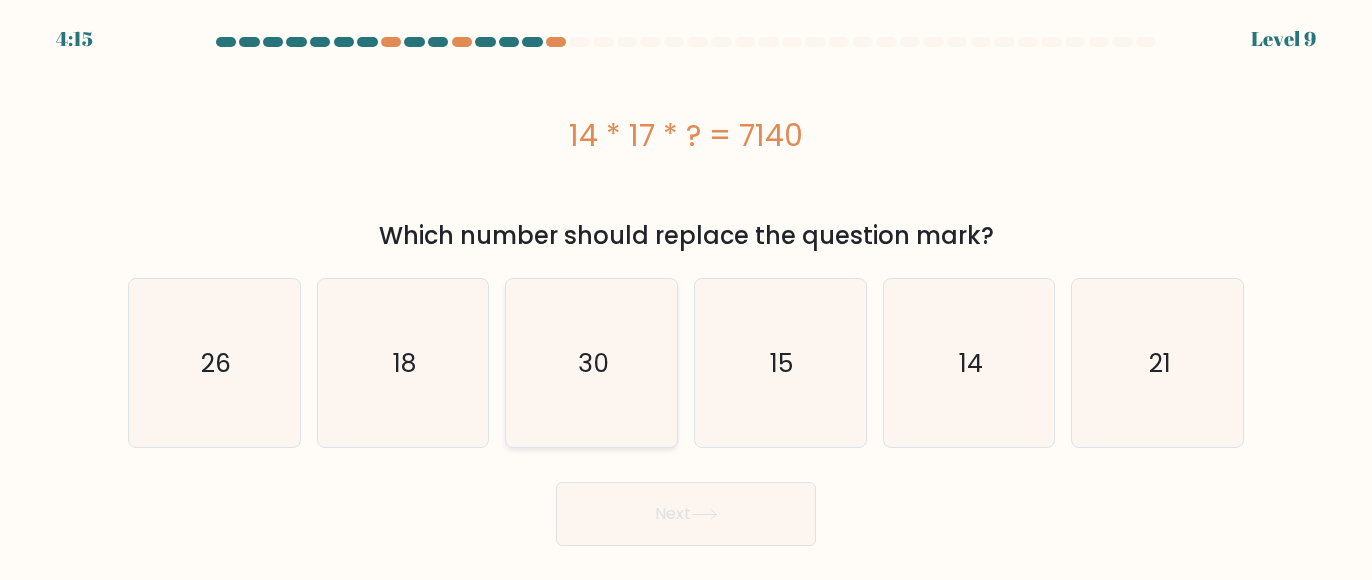 click on "30" 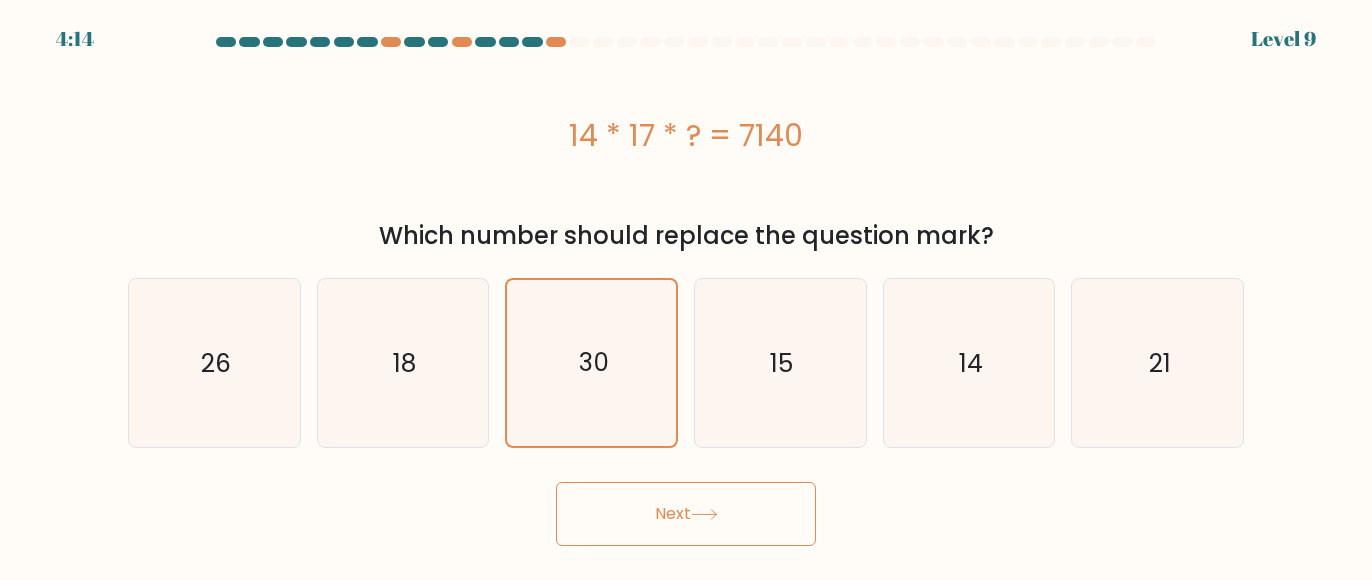 click on "Next" at bounding box center (686, 514) 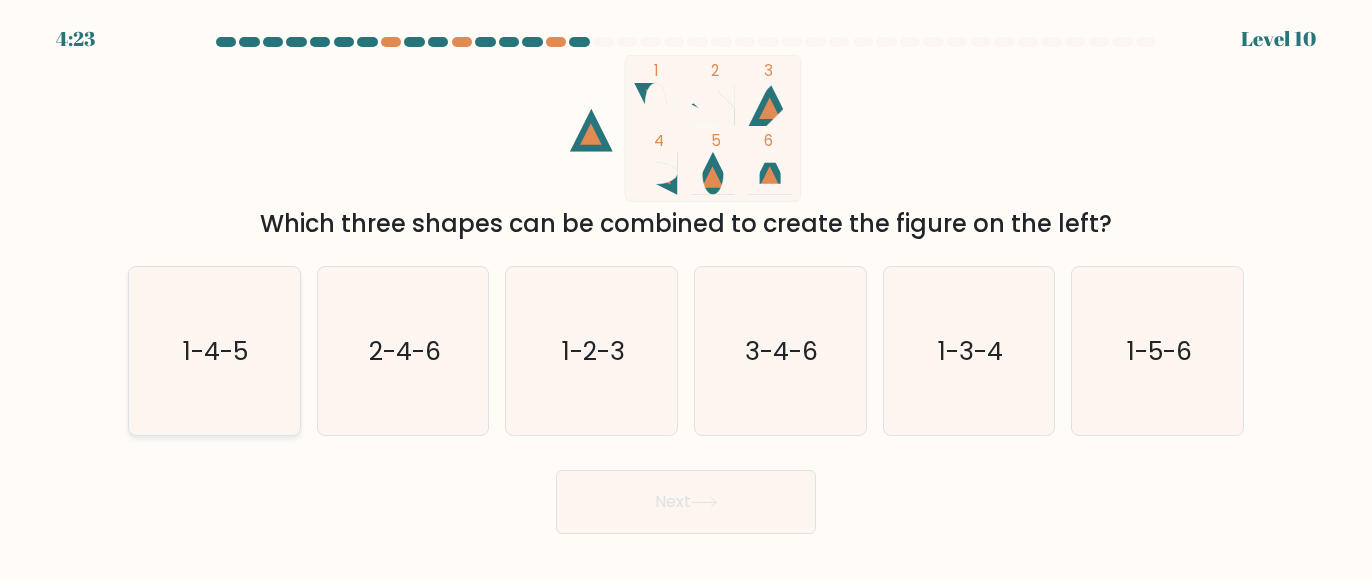 click on "1-4-5" 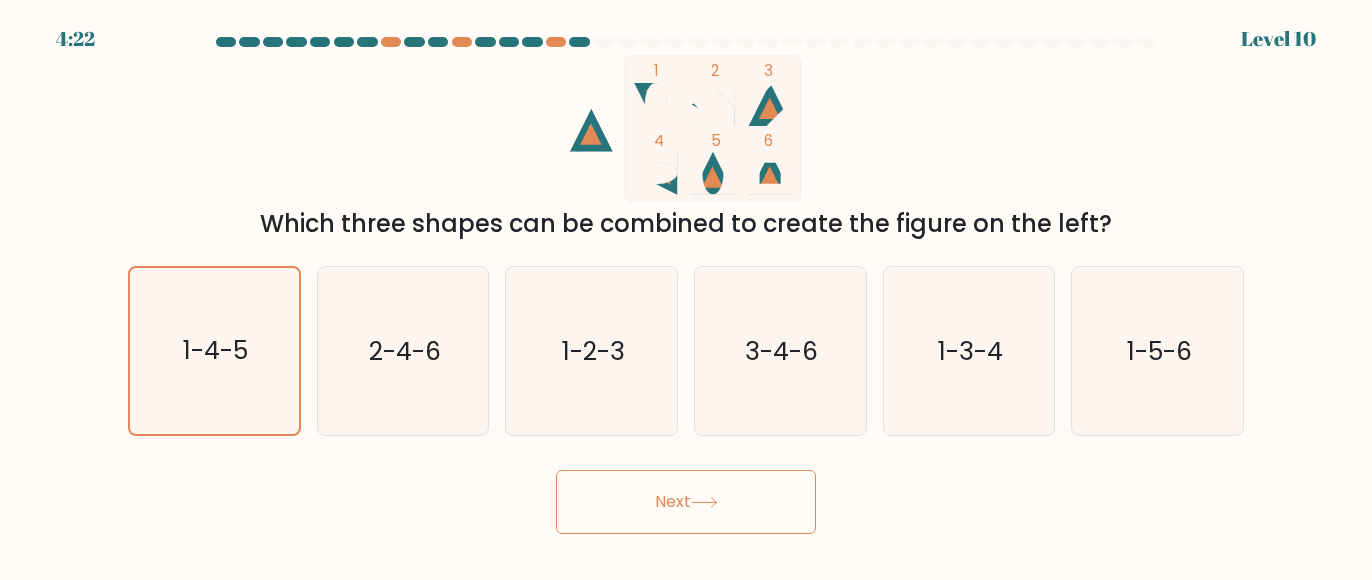 click on "Next" at bounding box center (686, 502) 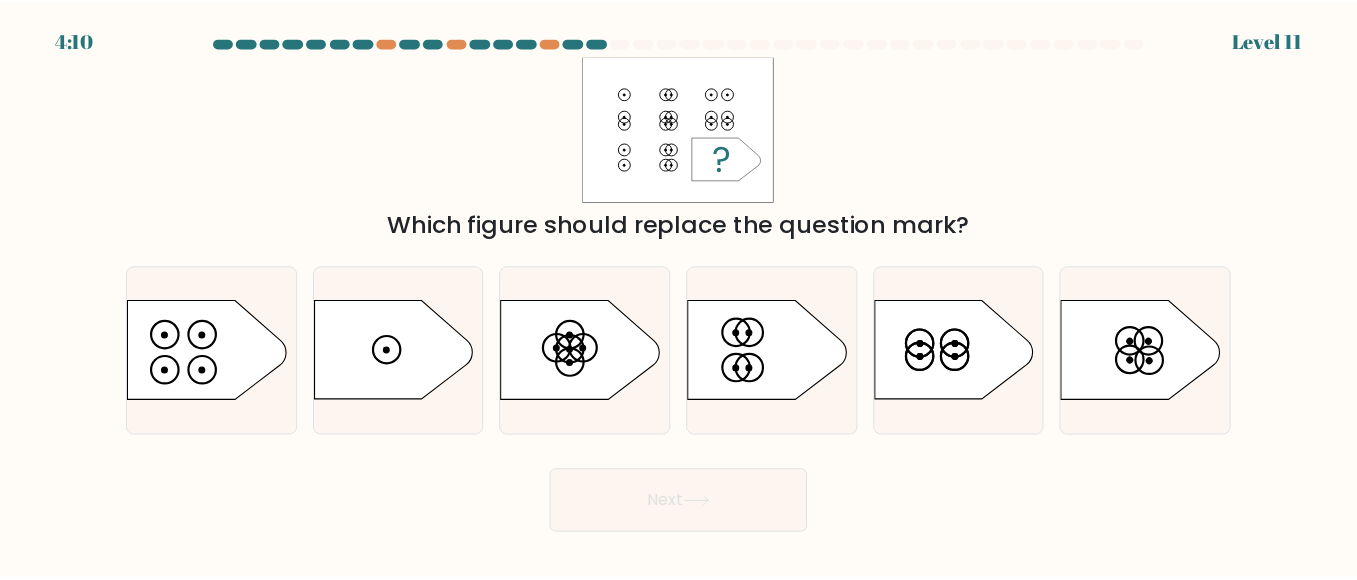 scroll, scrollTop: 0, scrollLeft: 0, axis: both 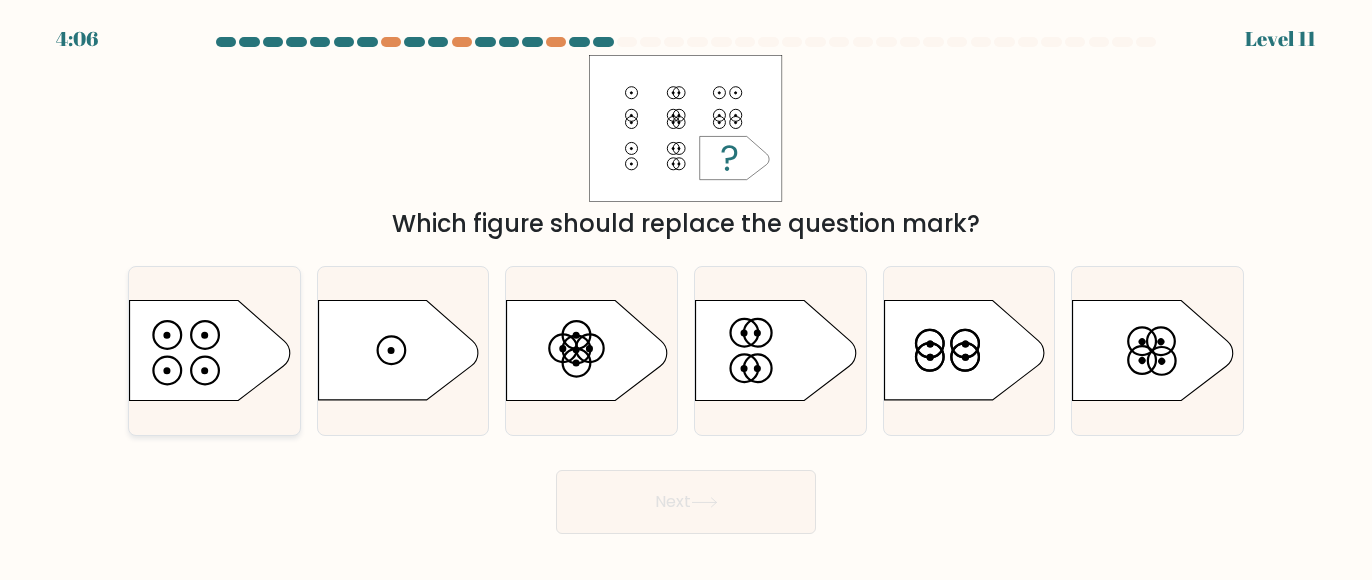 click 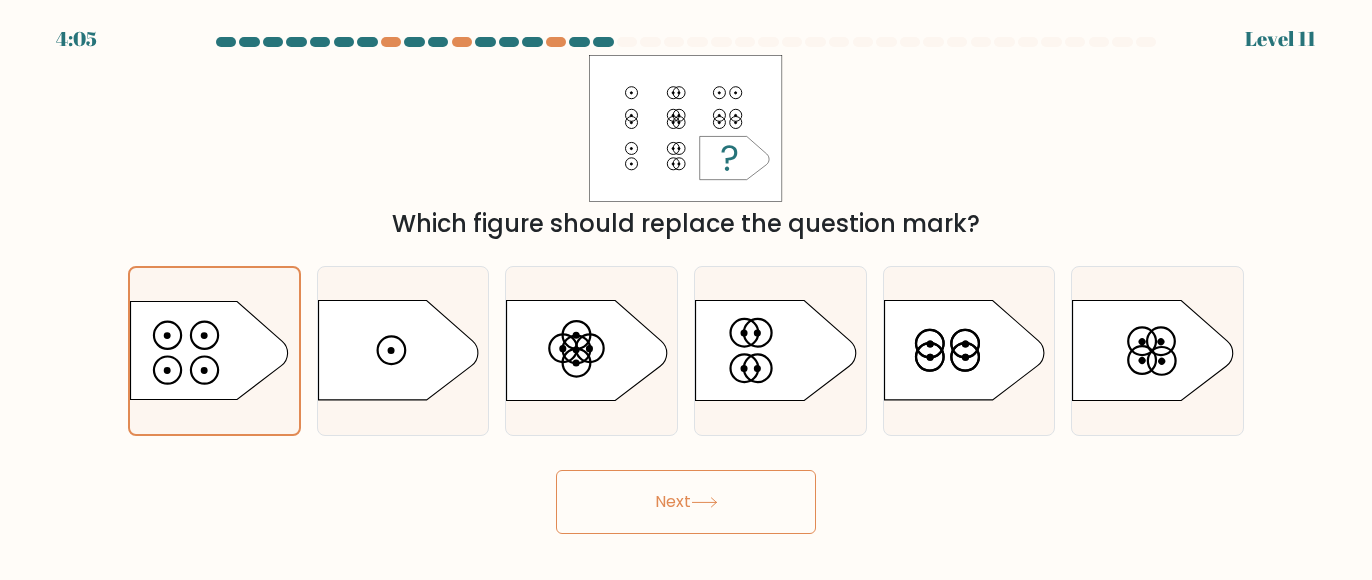 click on "Next" at bounding box center [686, 502] 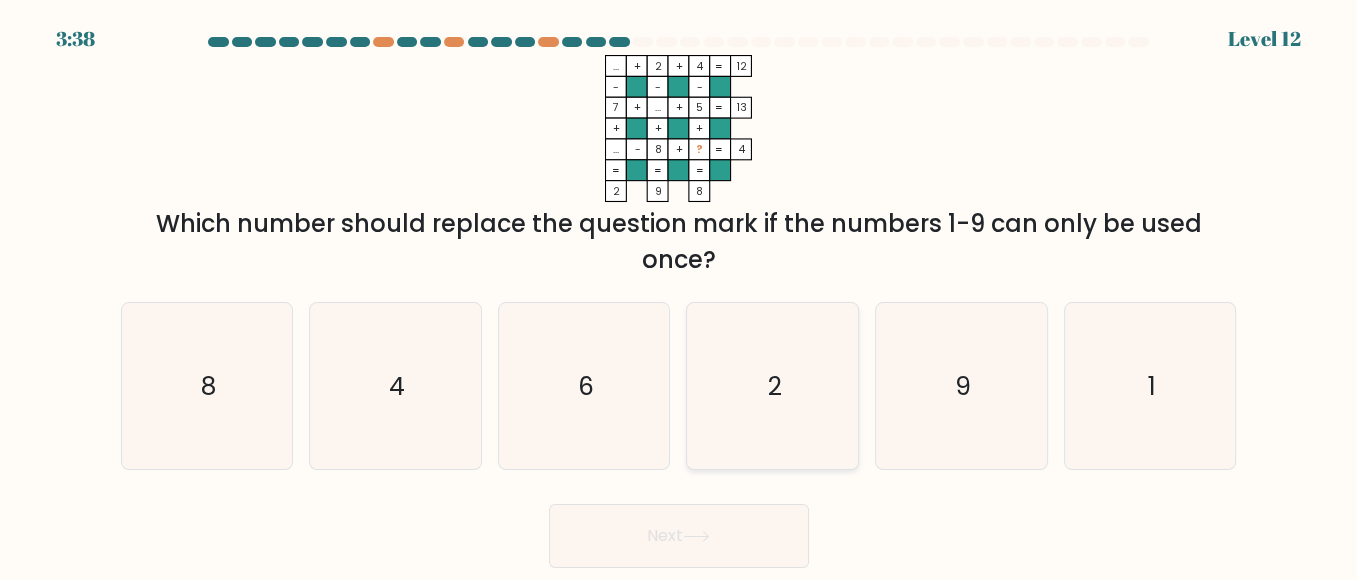 scroll, scrollTop: 8, scrollLeft: 0, axis: vertical 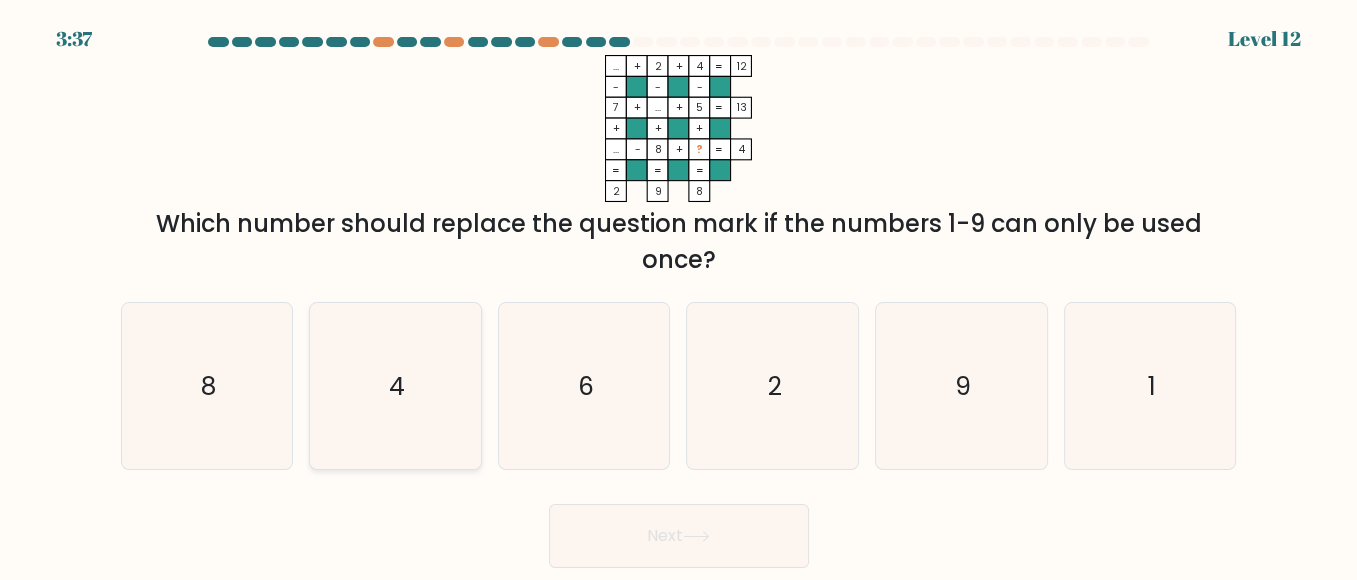 click on "4" 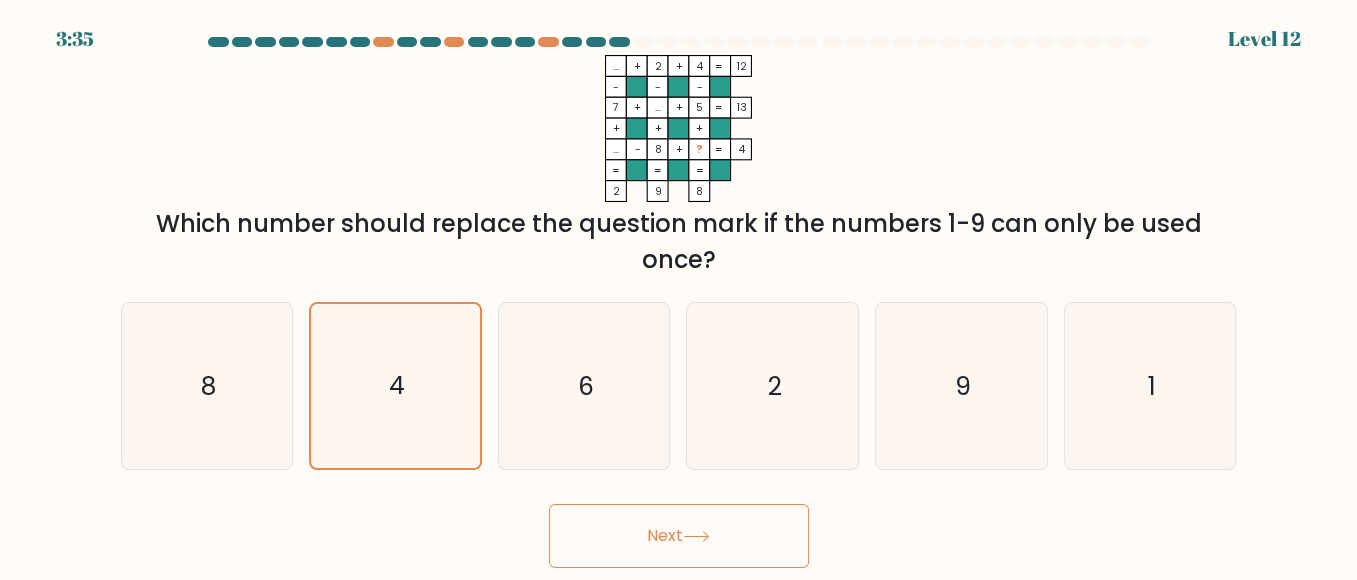 click on "Next" at bounding box center [679, 536] 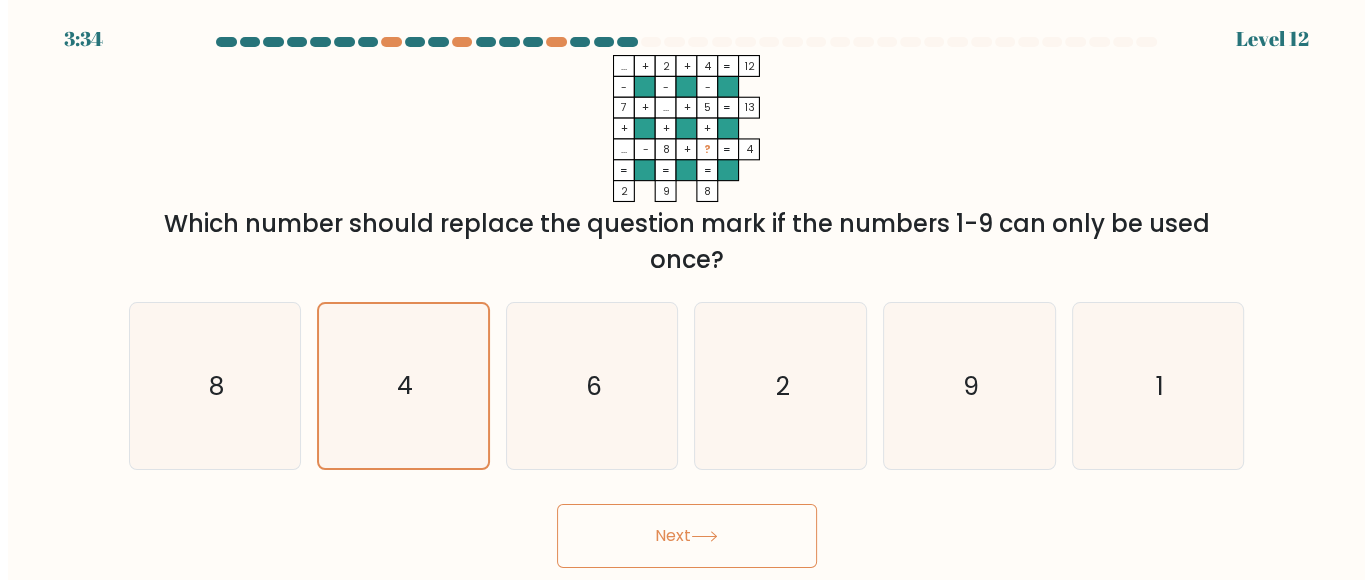 scroll, scrollTop: 0, scrollLeft: 0, axis: both 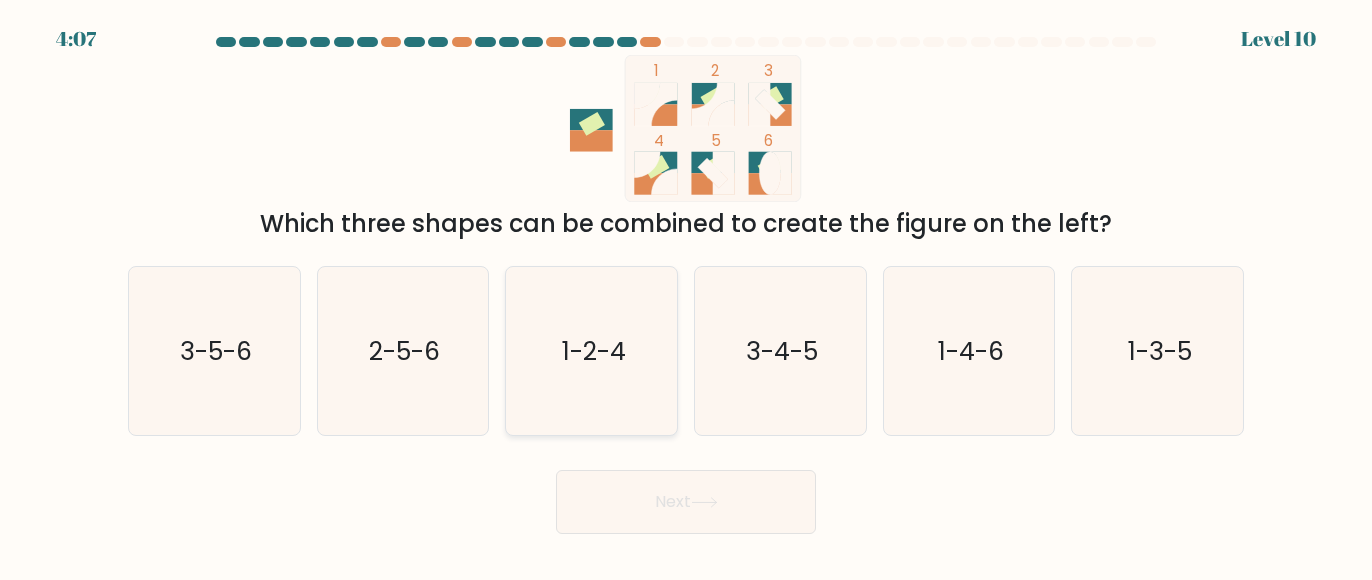 click on "1-2-4" 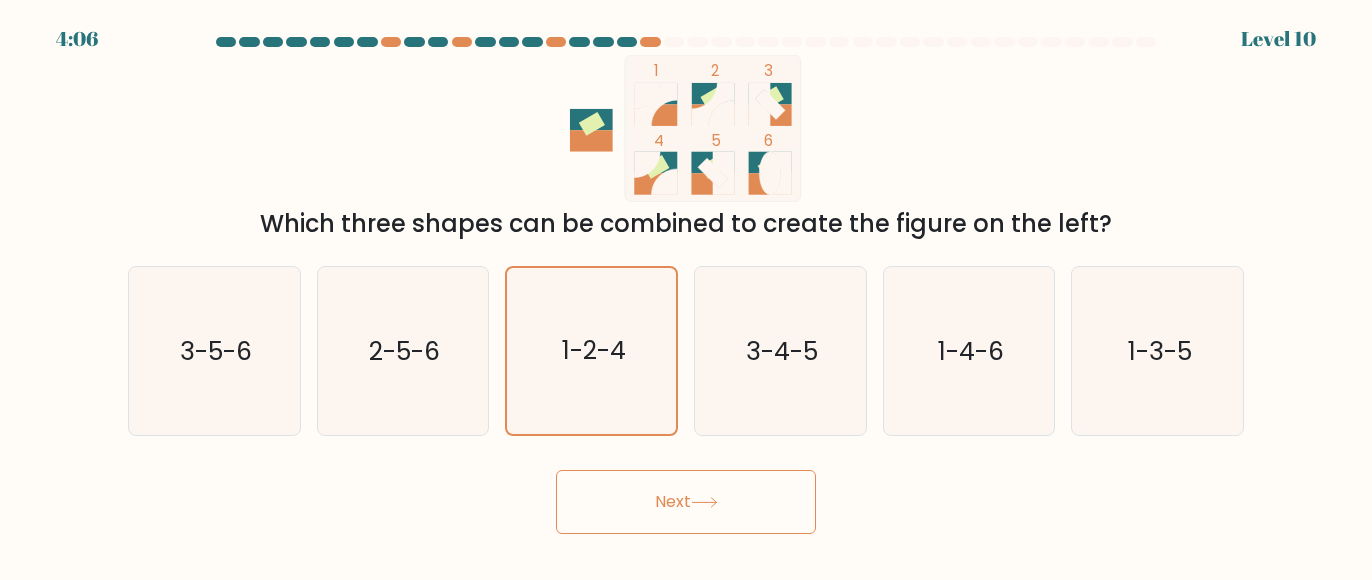 click on "Next" at bounding box center [686, 502] 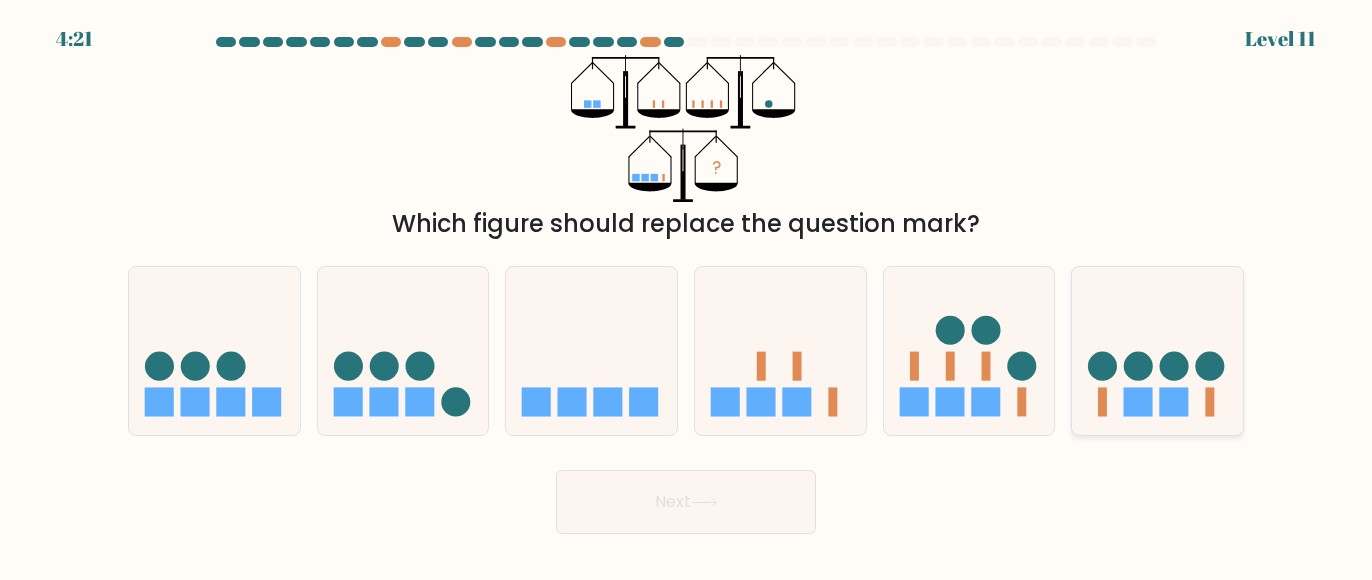 click 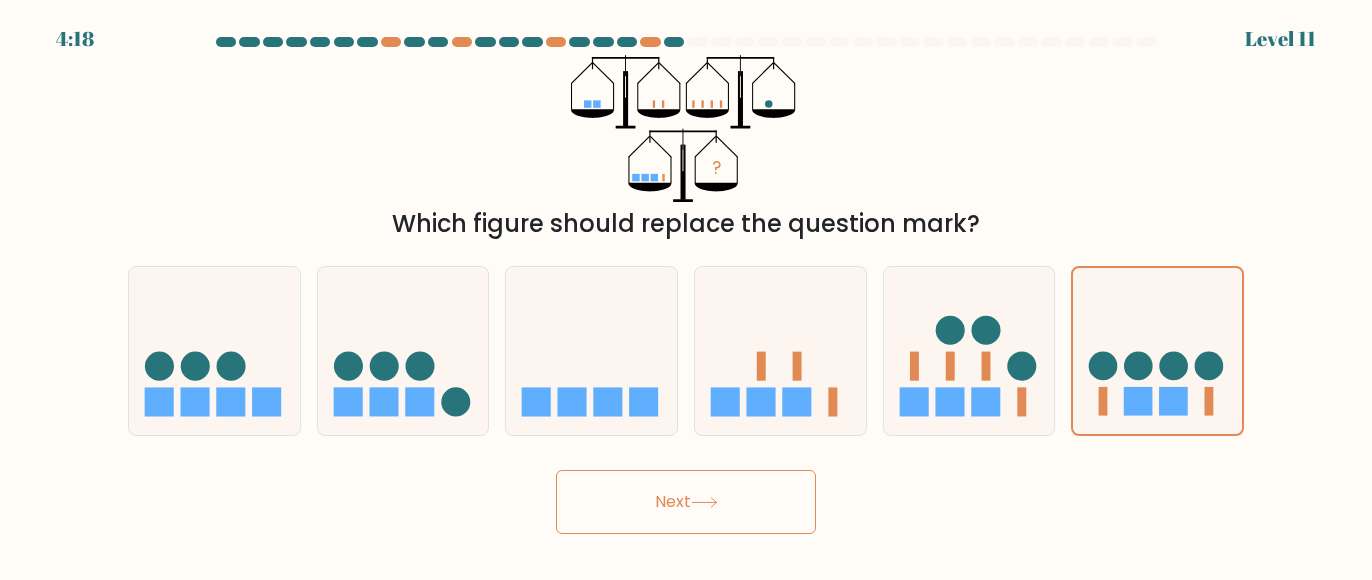 click 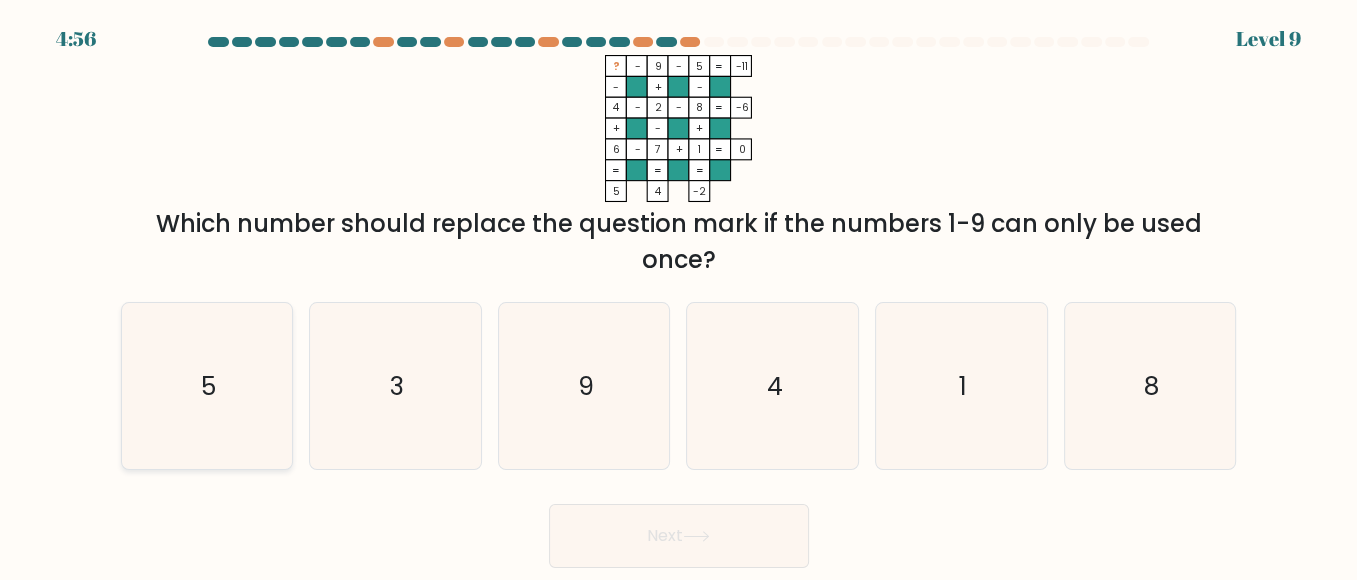 click on "5" 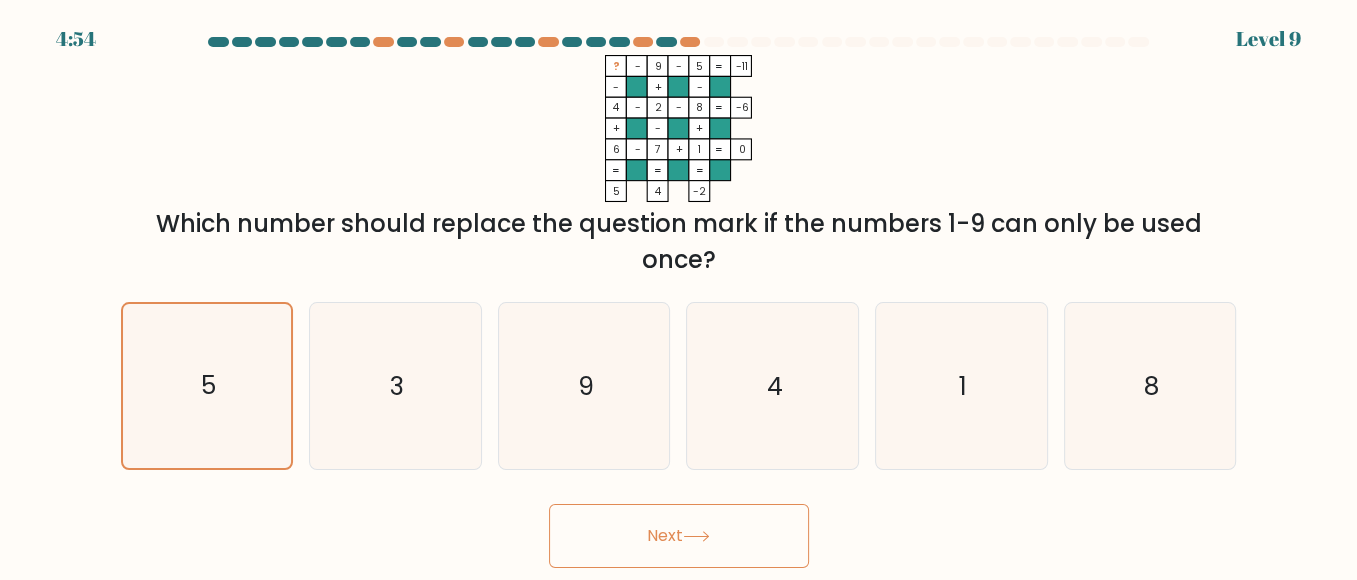 click on "Next" at bounding box center [679, 536] 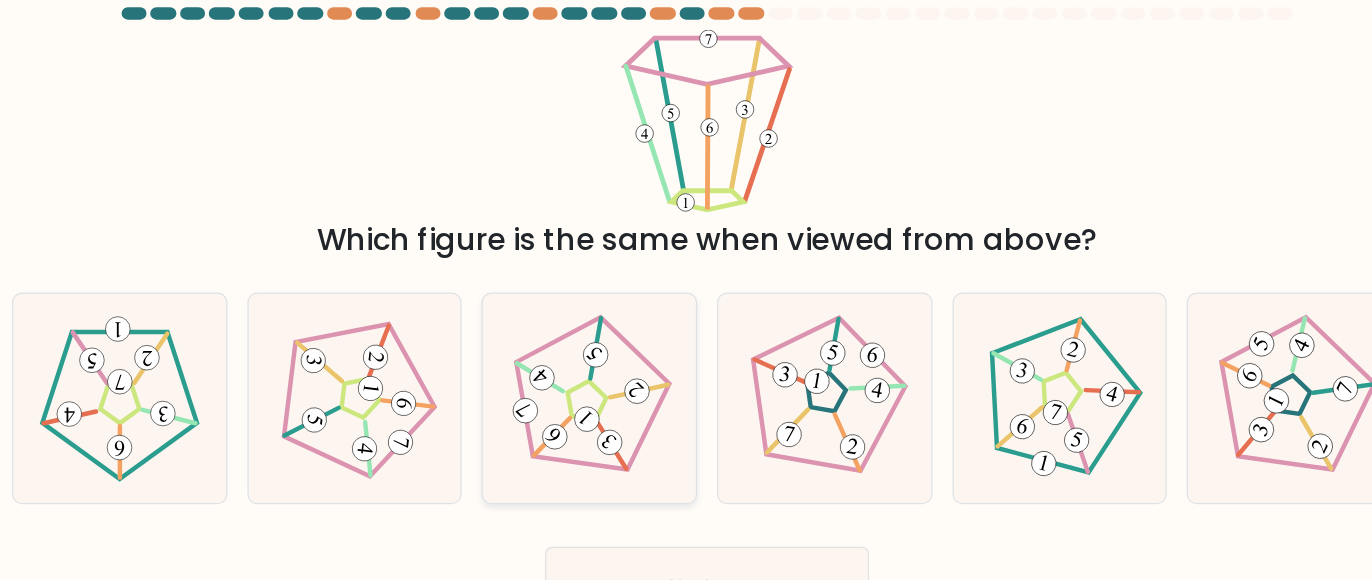 click 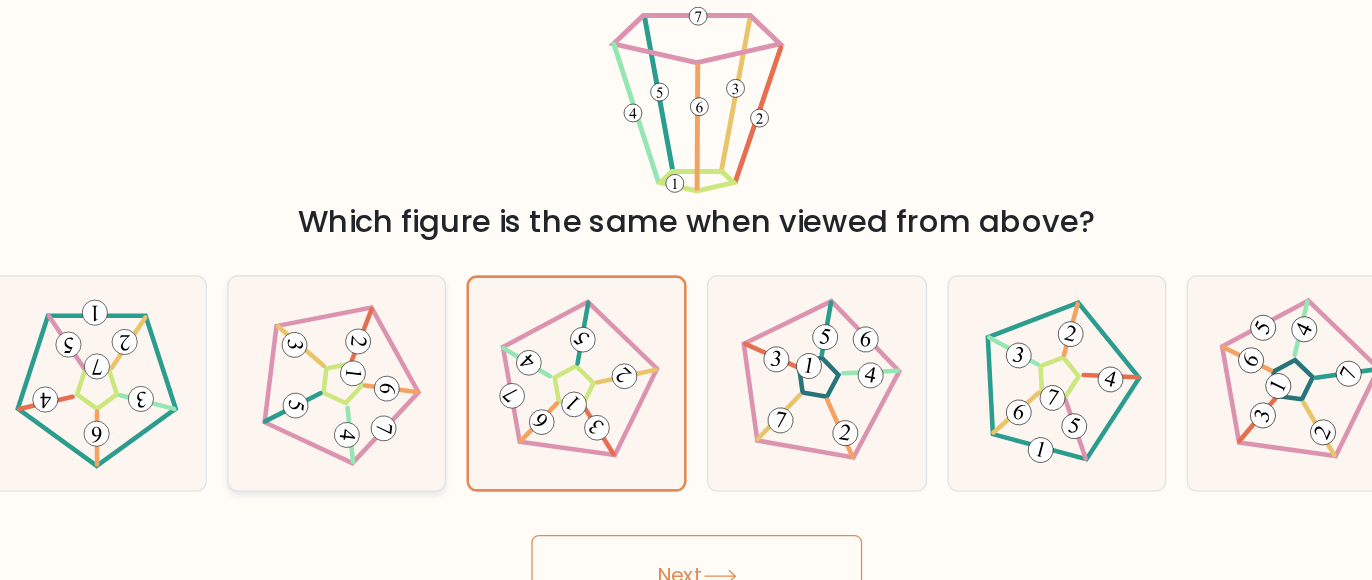 click 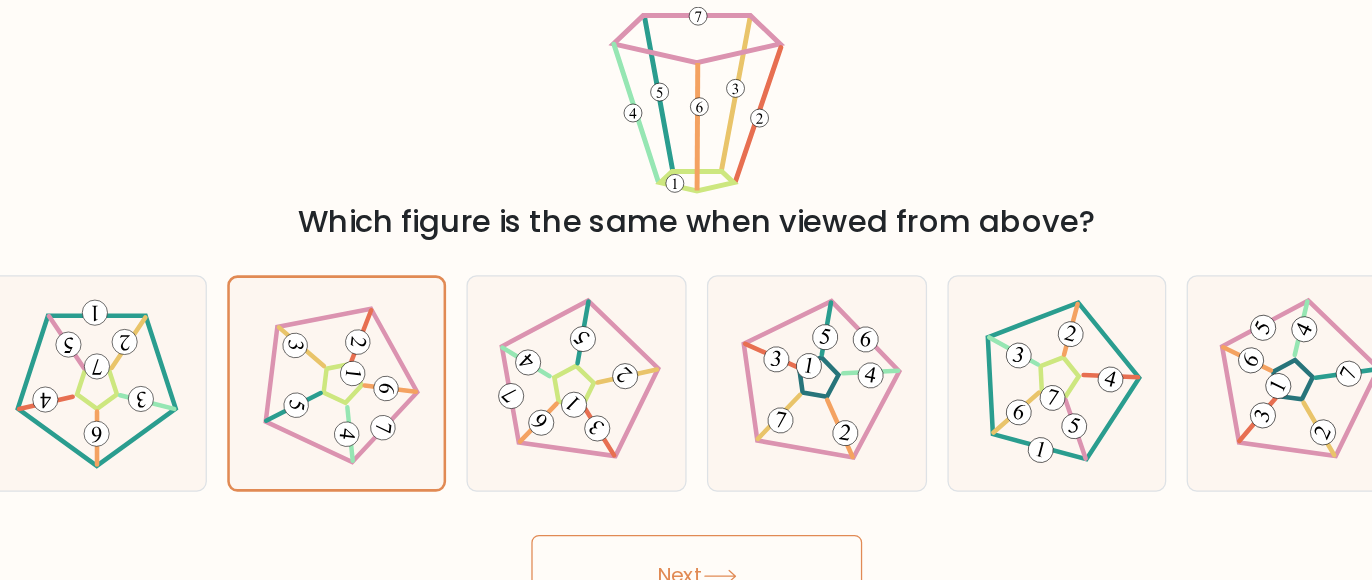 click on "Next" at bounding box center (686, 502) 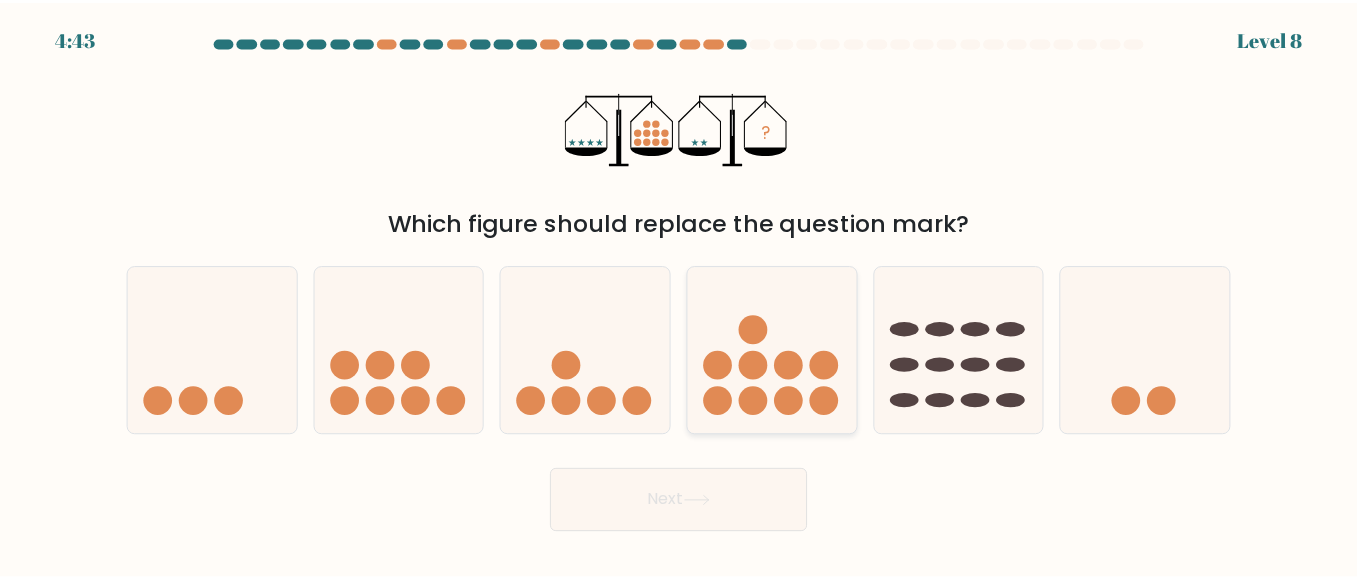 scroll, scrollTop: 0, scrollLeft: 0, axis: both 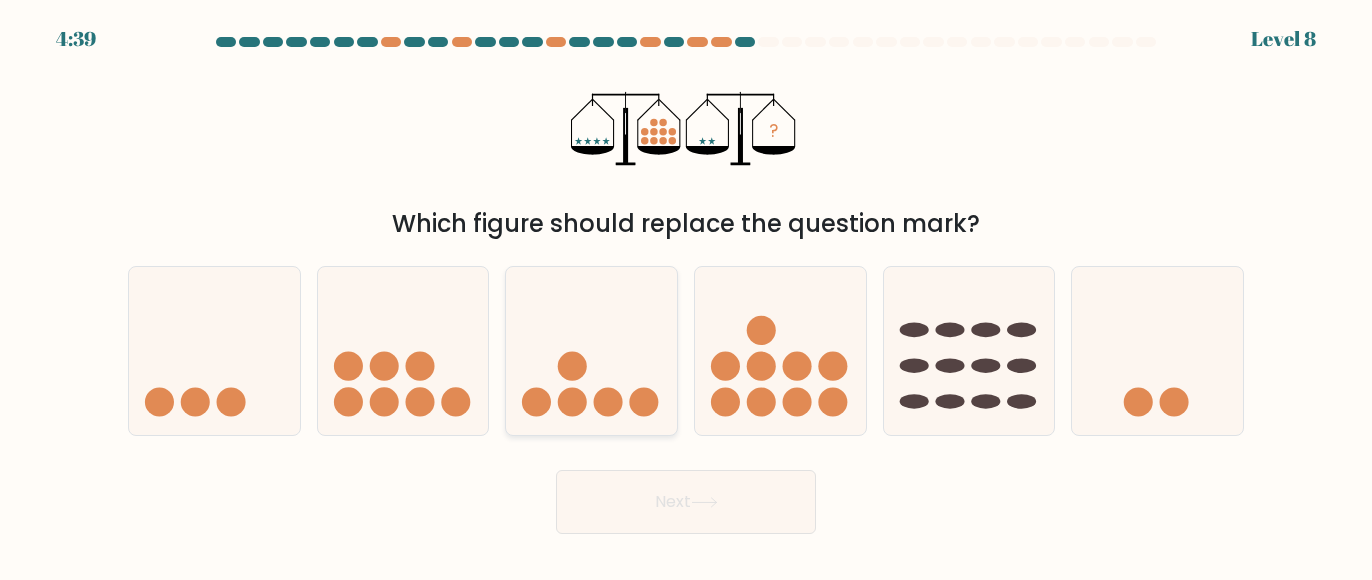 click 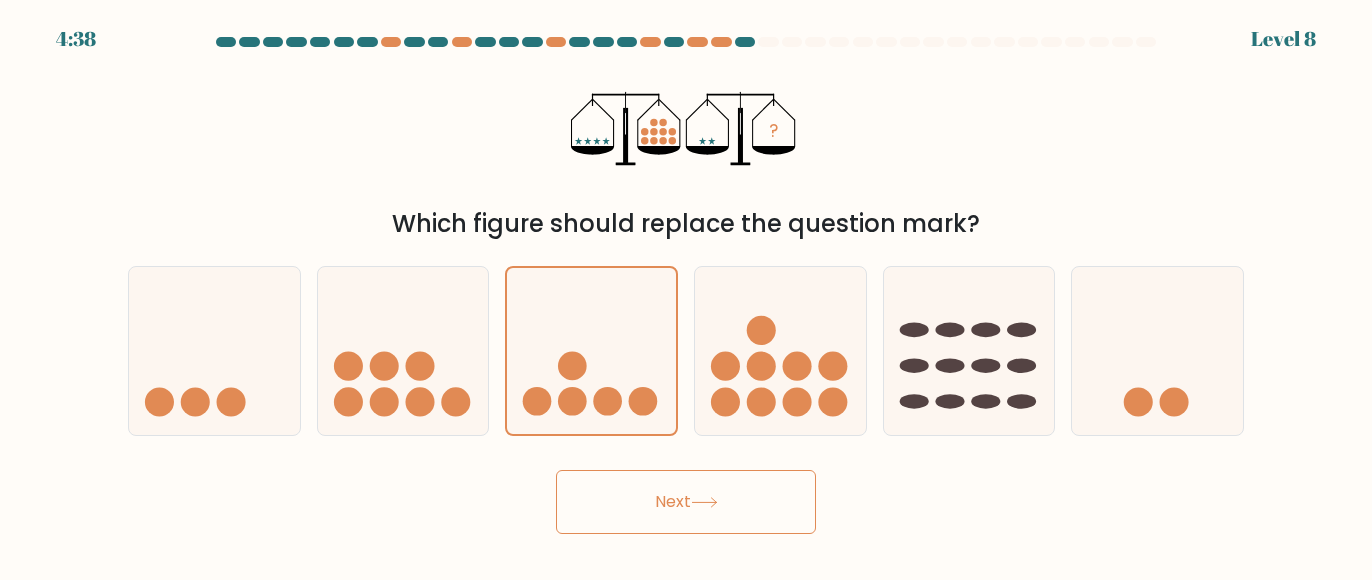 click on "Next" at bounding box center [686, 502] 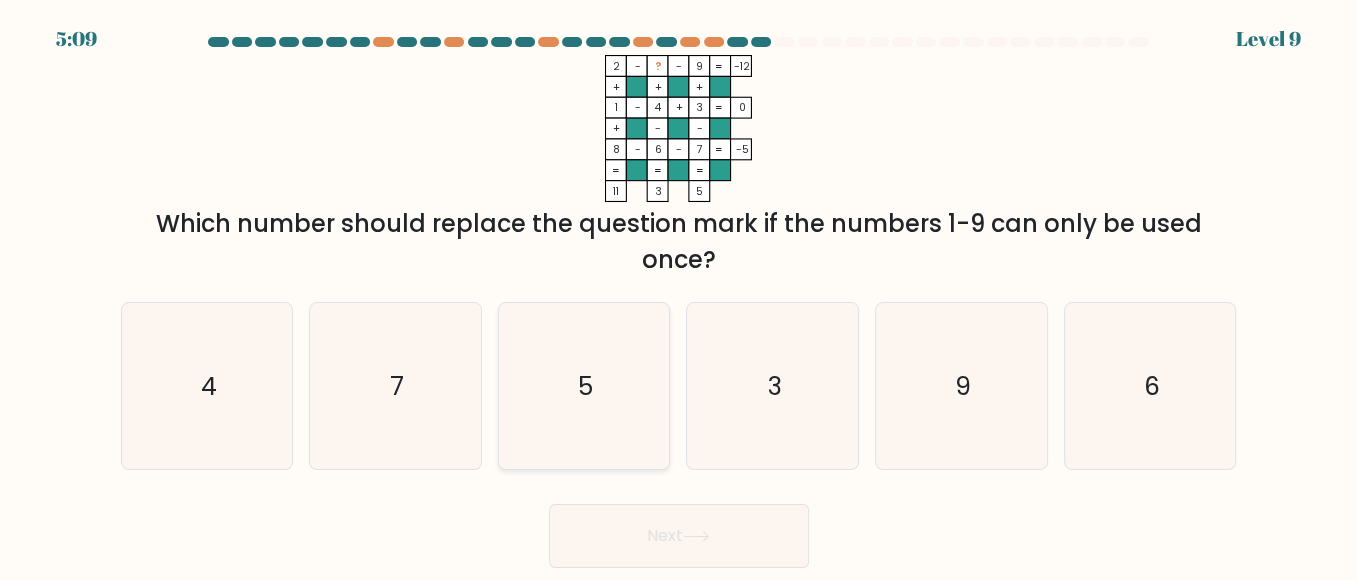 scroll, scrollTop: 10, scrollLeft: 0, axis: vertical 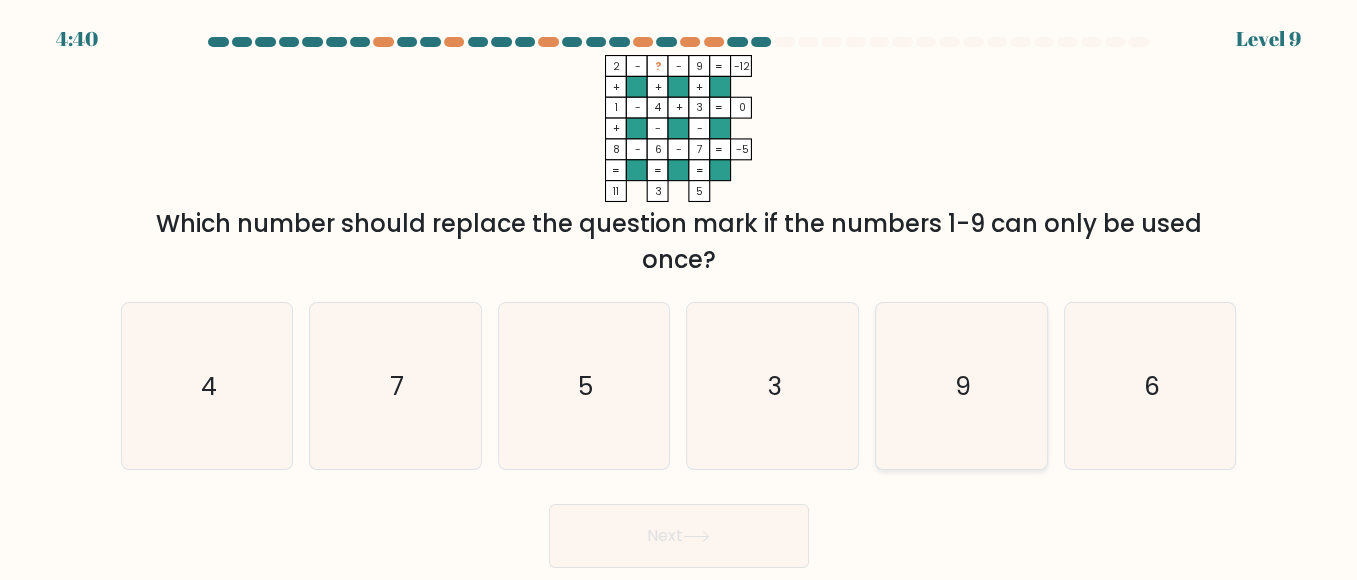 click on "9" 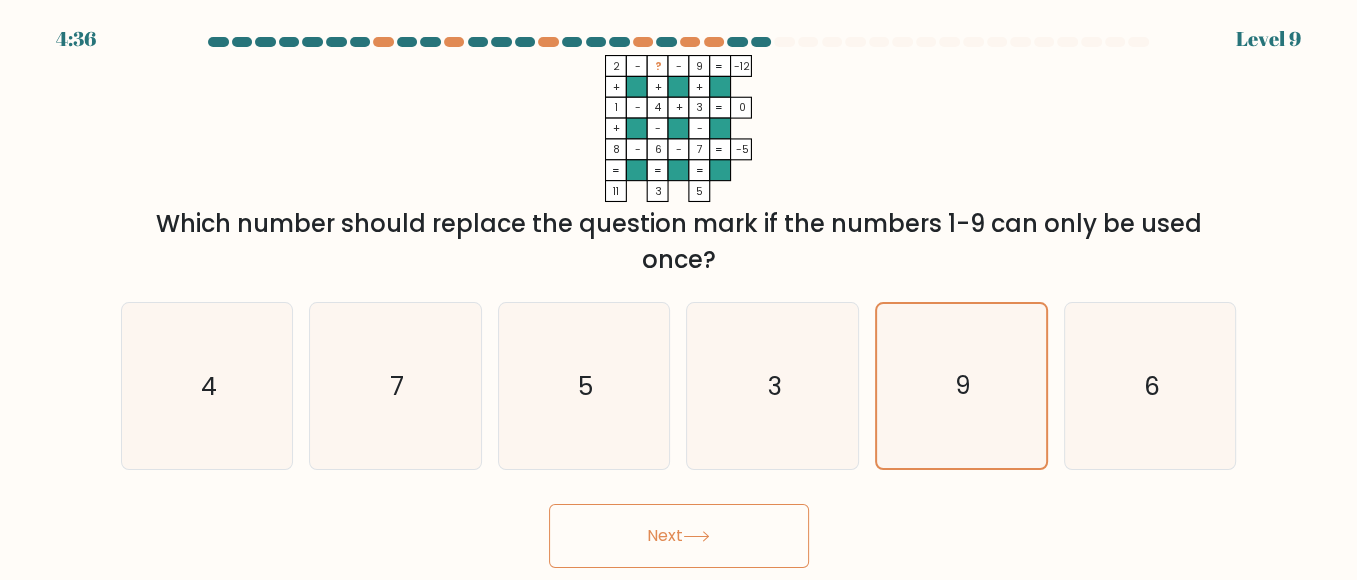 click on "Next" at bounding box center [679, 536] 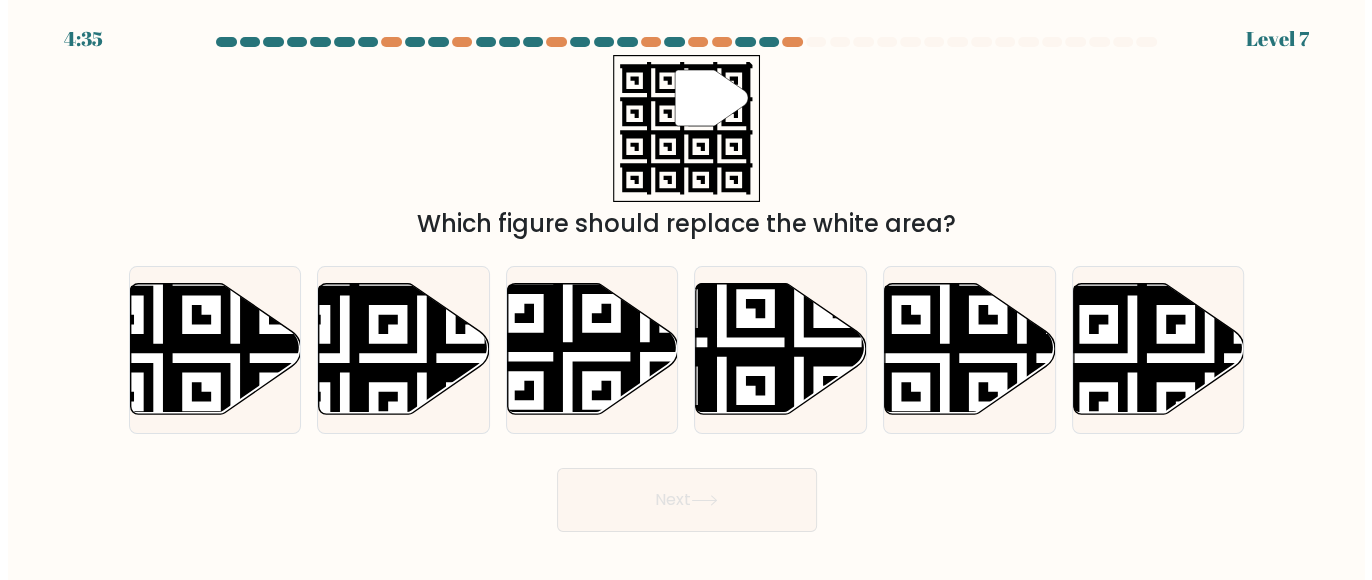 scroll, scrollTop: 0, scrollLeft: 0, axis: both 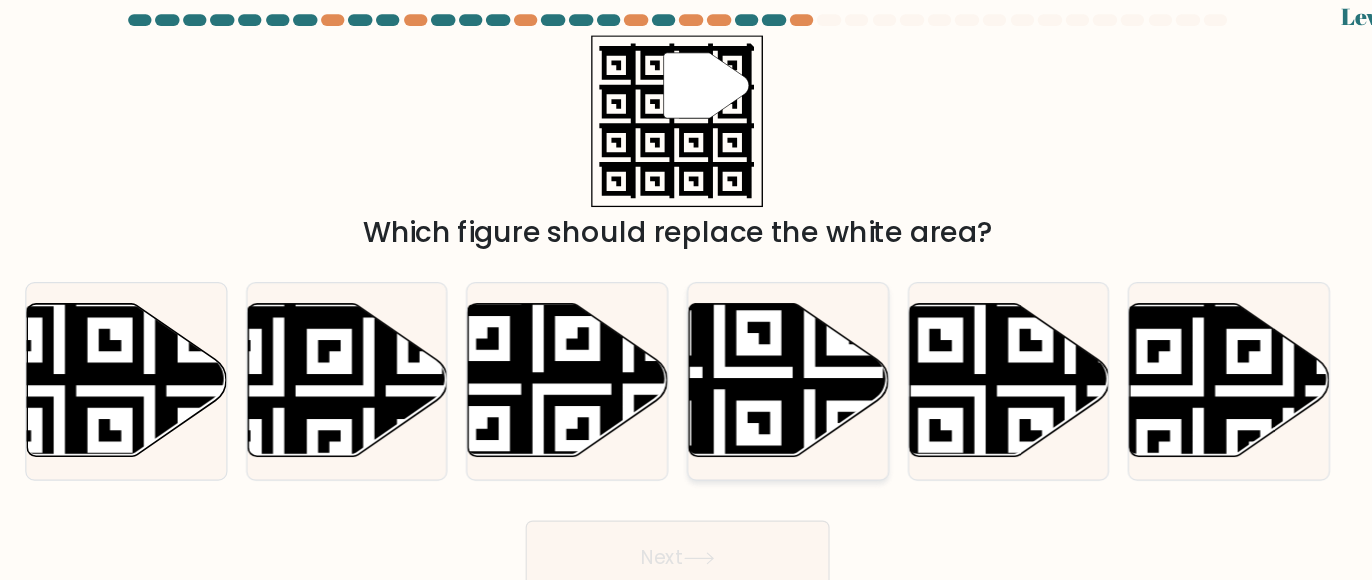 click 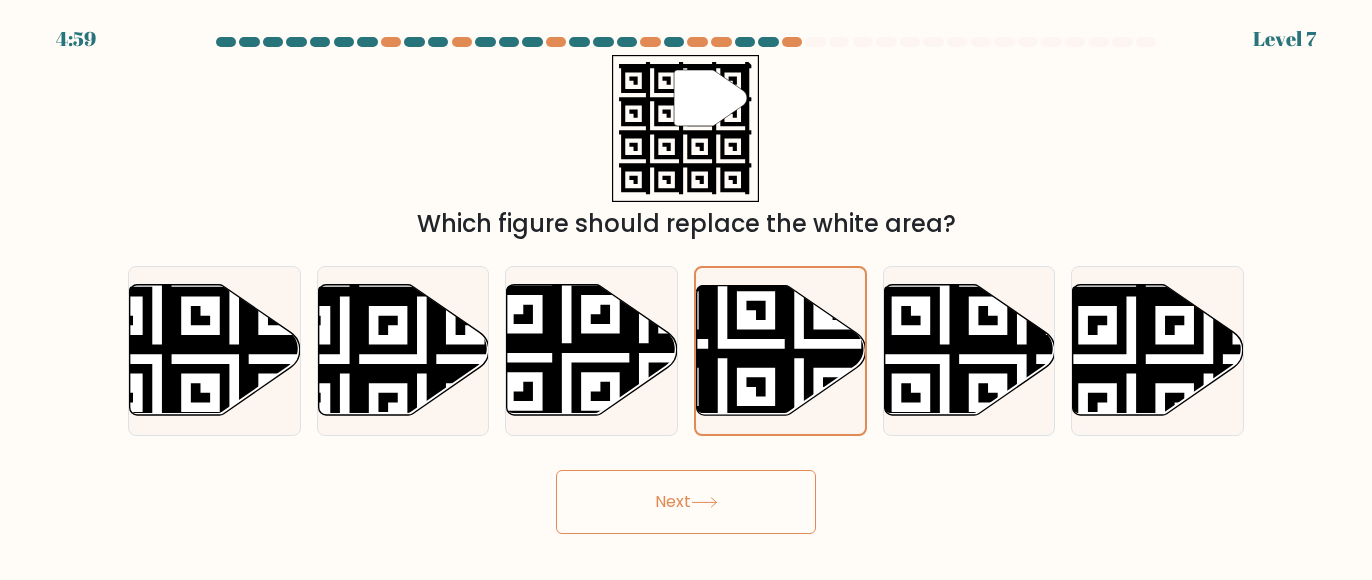 click on "Next" at bounding box center [686, 502] 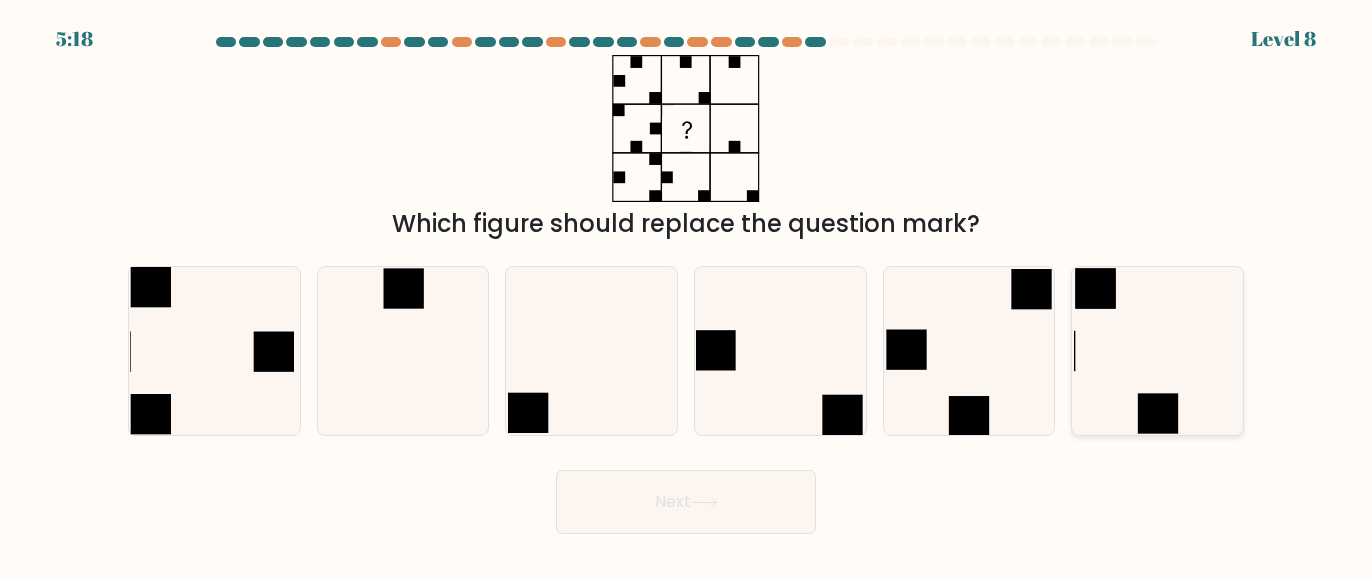 click 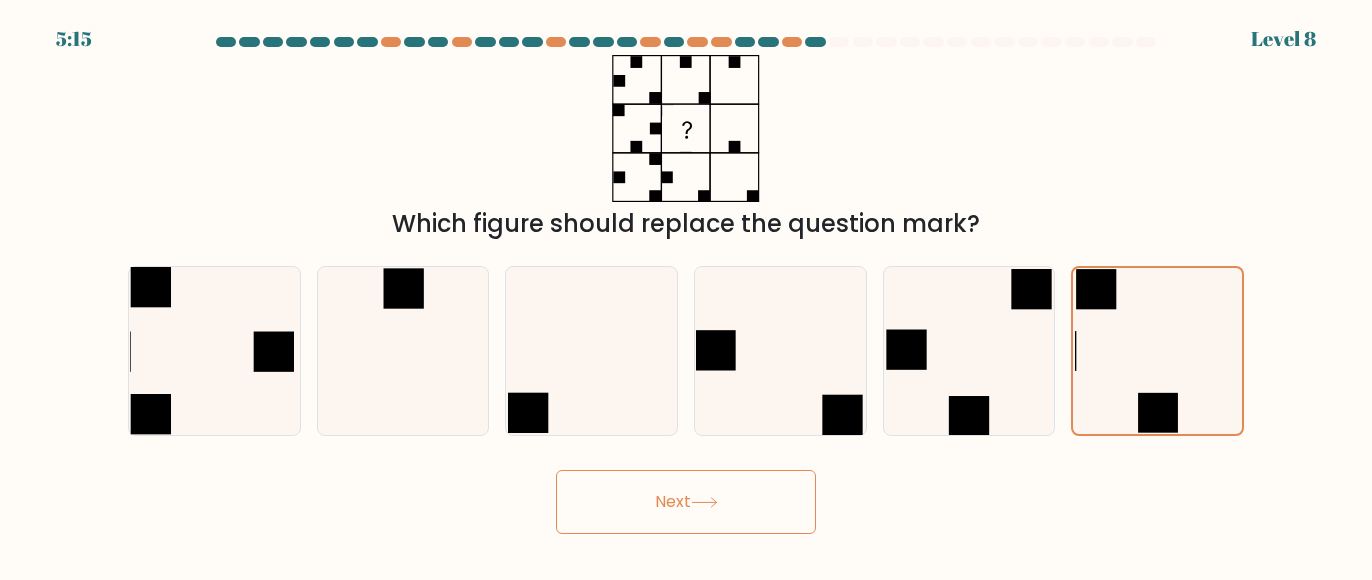 click on "Next" at bounding box center [686, 502] 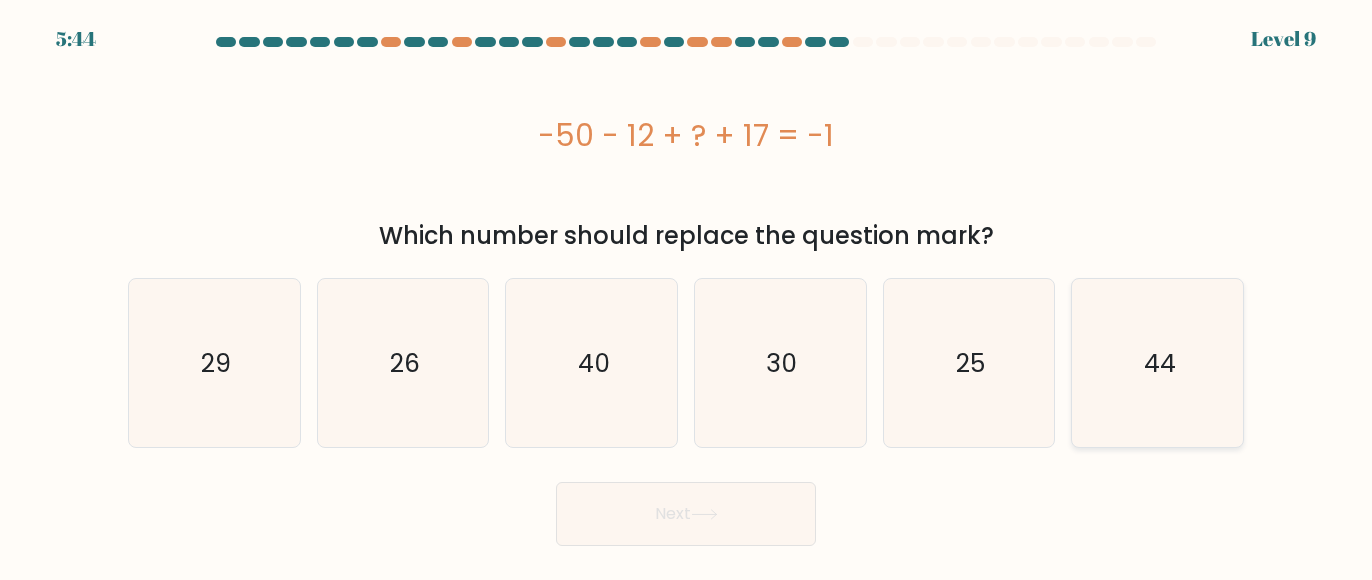 click on "44" 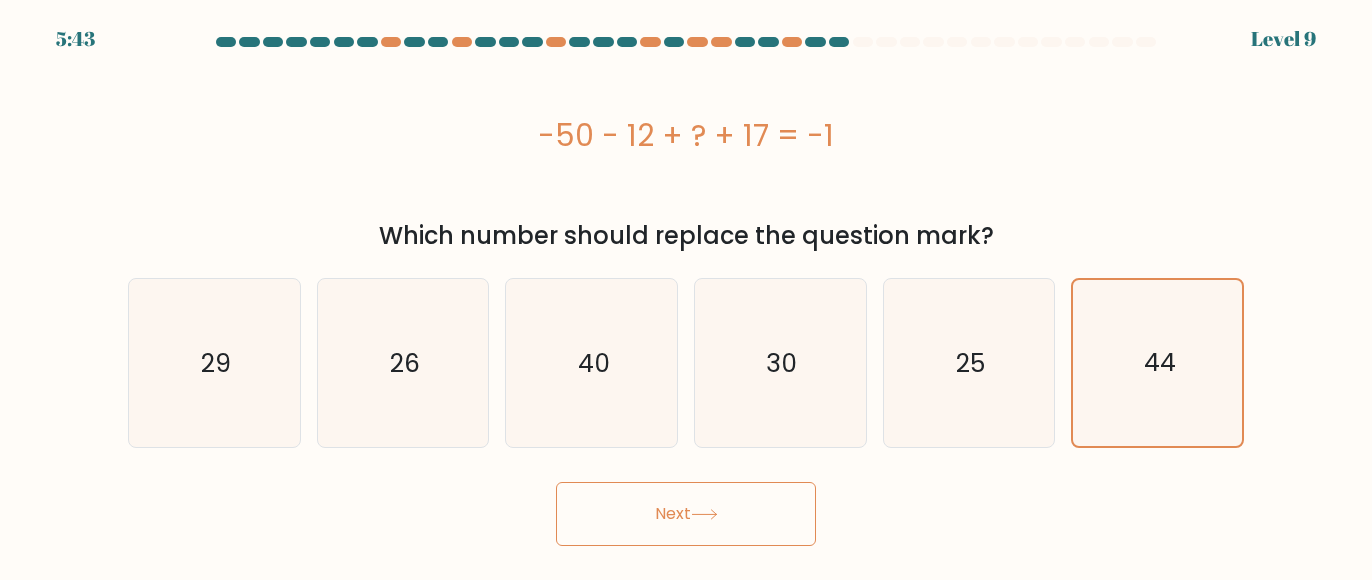 click on "Next" at bounding box center (686, 514) 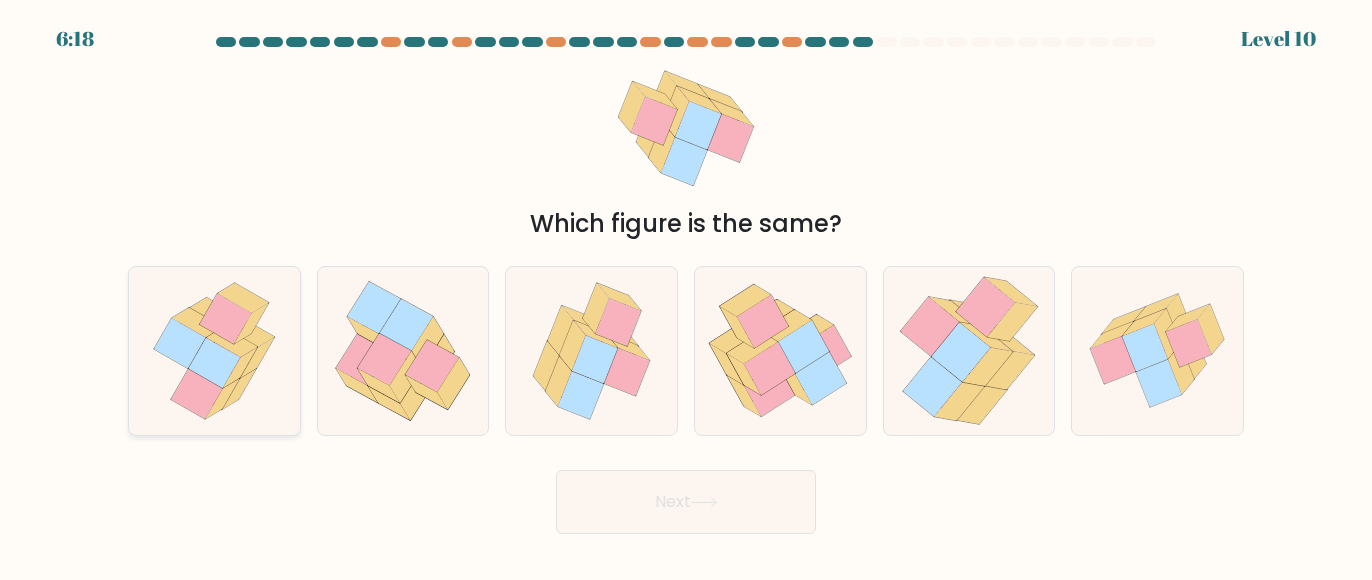 click 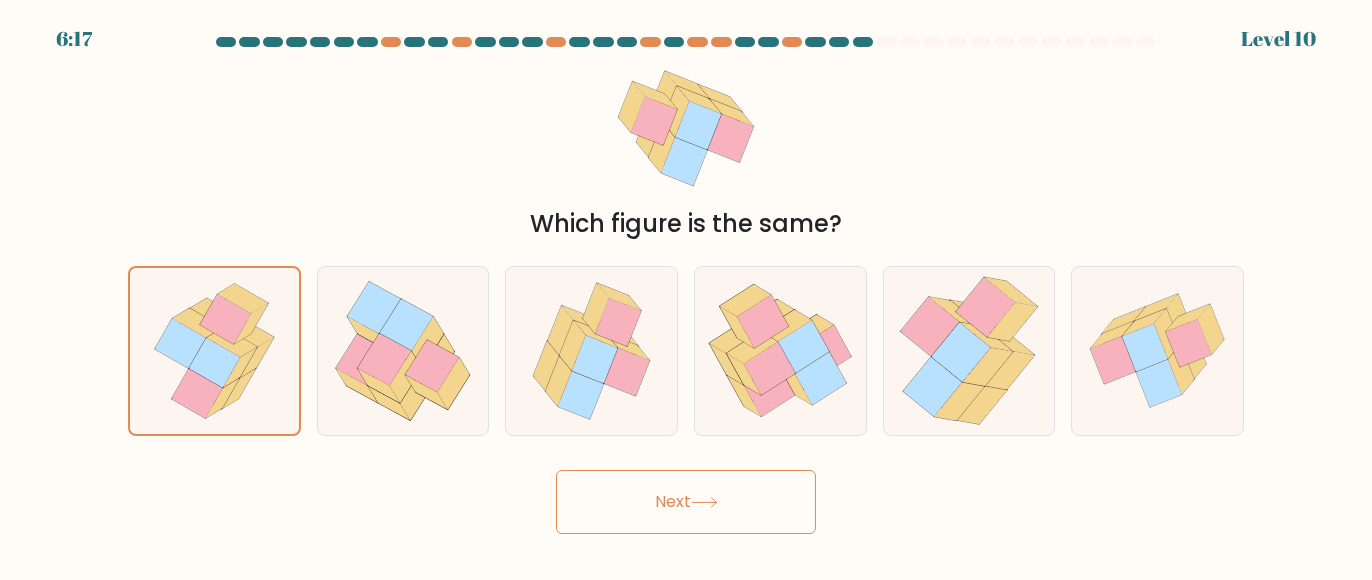 click on "Next" at bounding box center [686, 502] 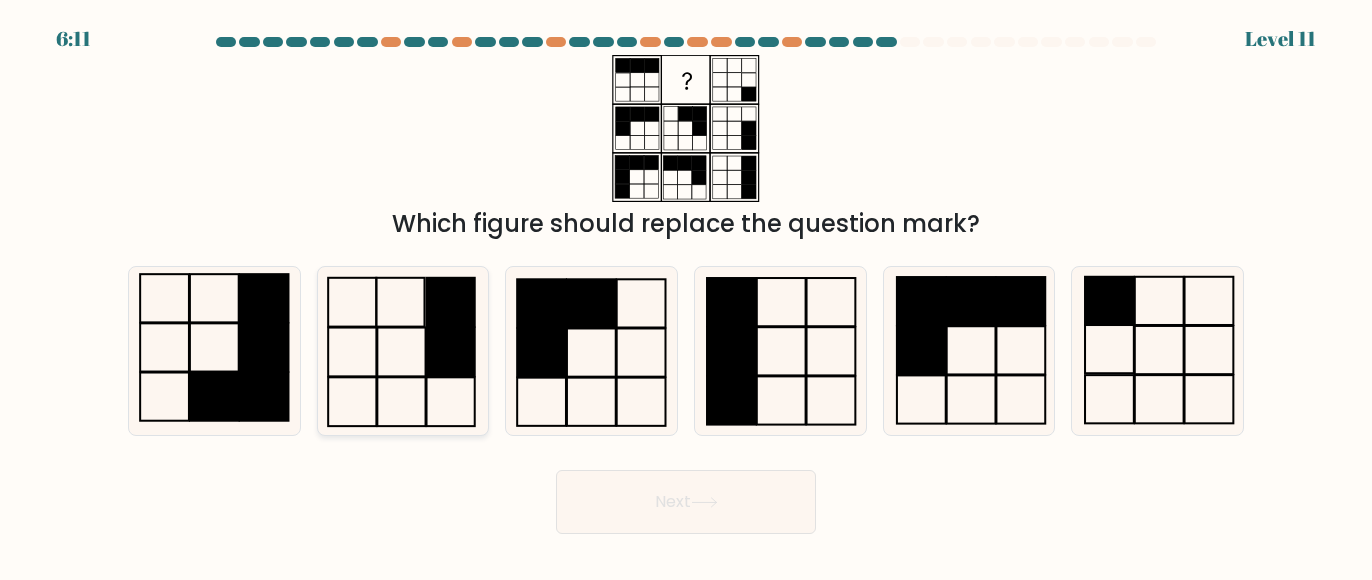 click 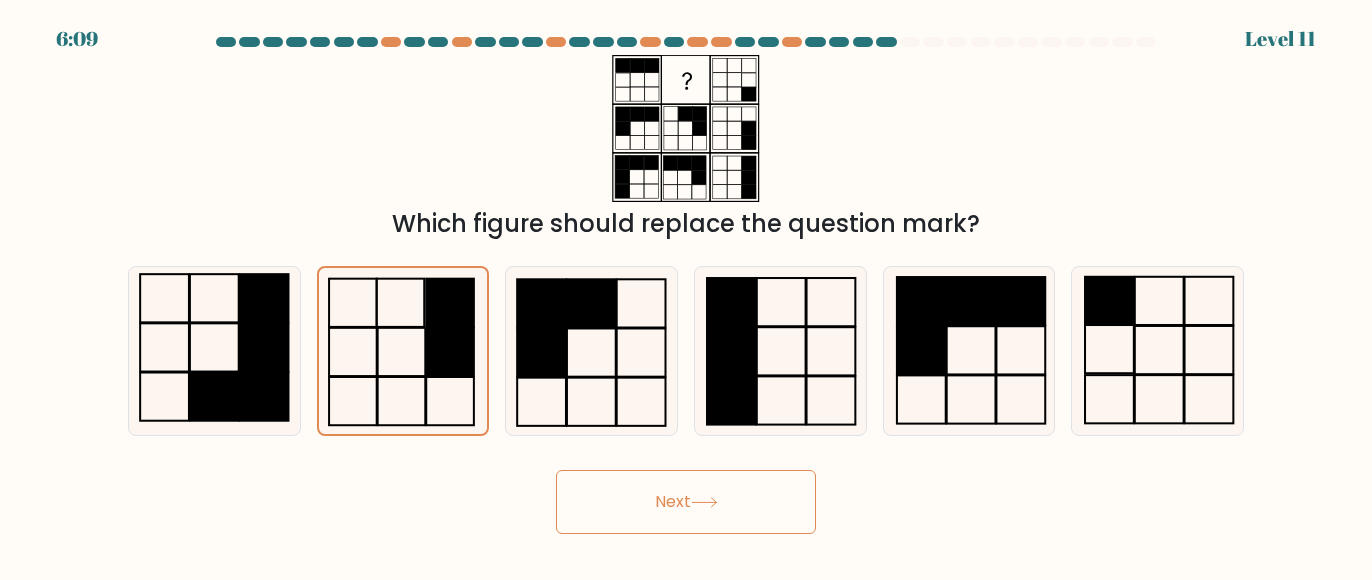 click on "Next" at bounding box center [686, 502] 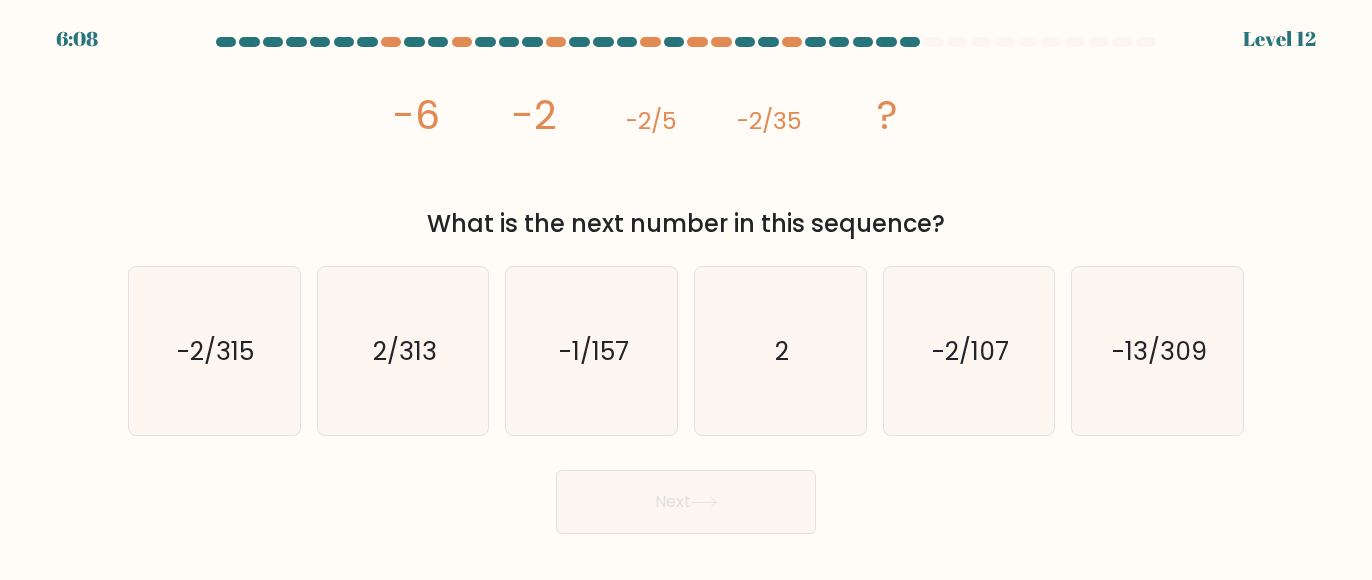 click on "image/svg+xml
-6
-2
-2/5
-2/35
?
What is the next number in this sequence?" at bounding box center (686, 148) 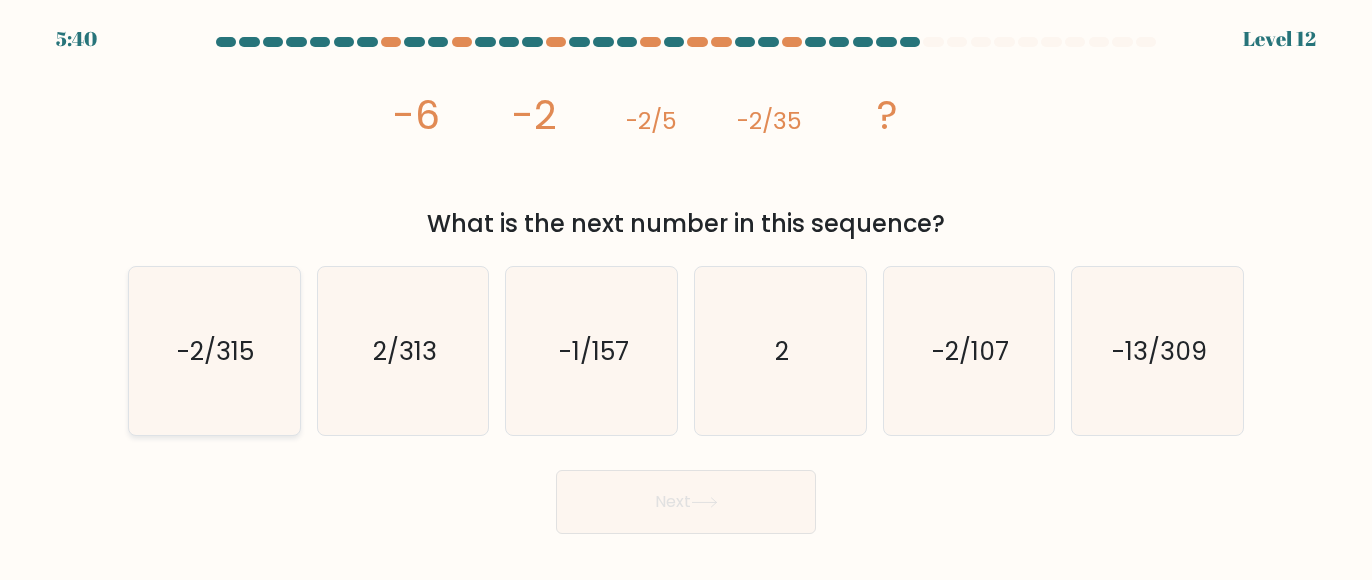 click on "-2/315" 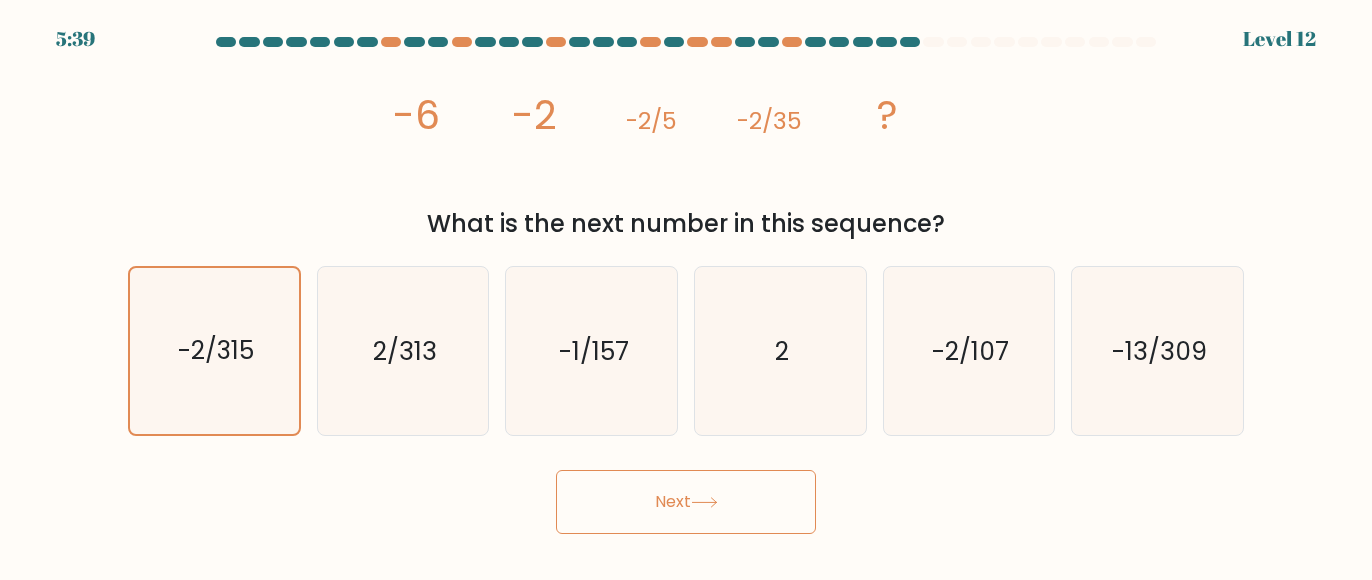 click on "Next" at bounding box center [686, 497] 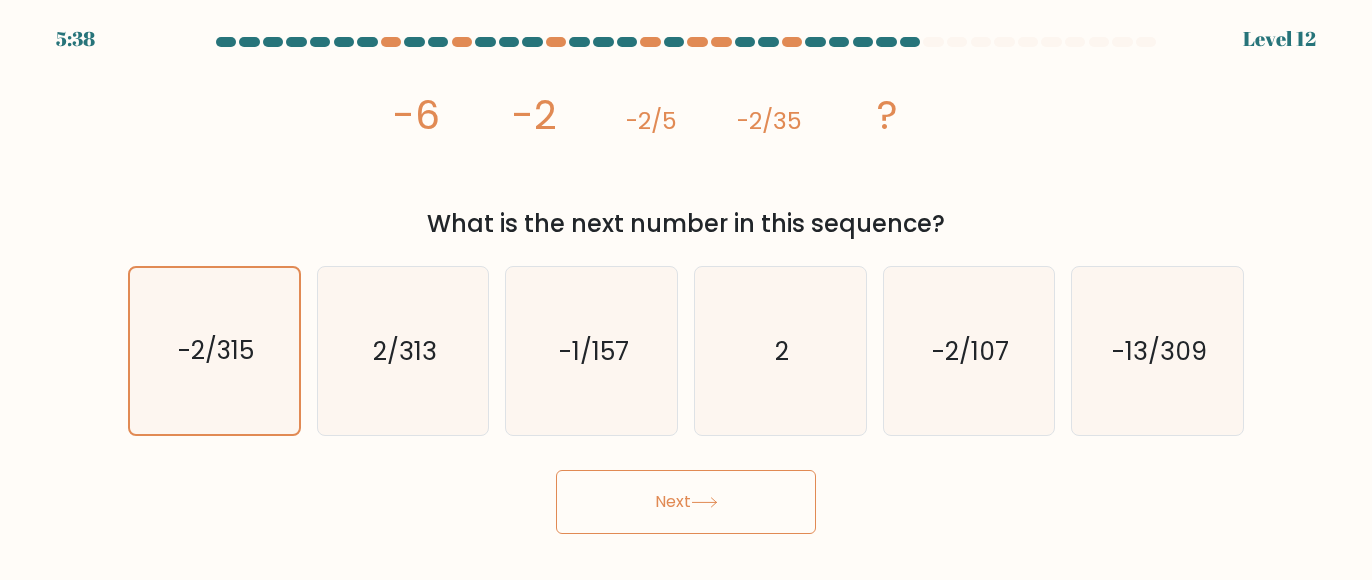click on "Next" at bounding box center [686, 502] 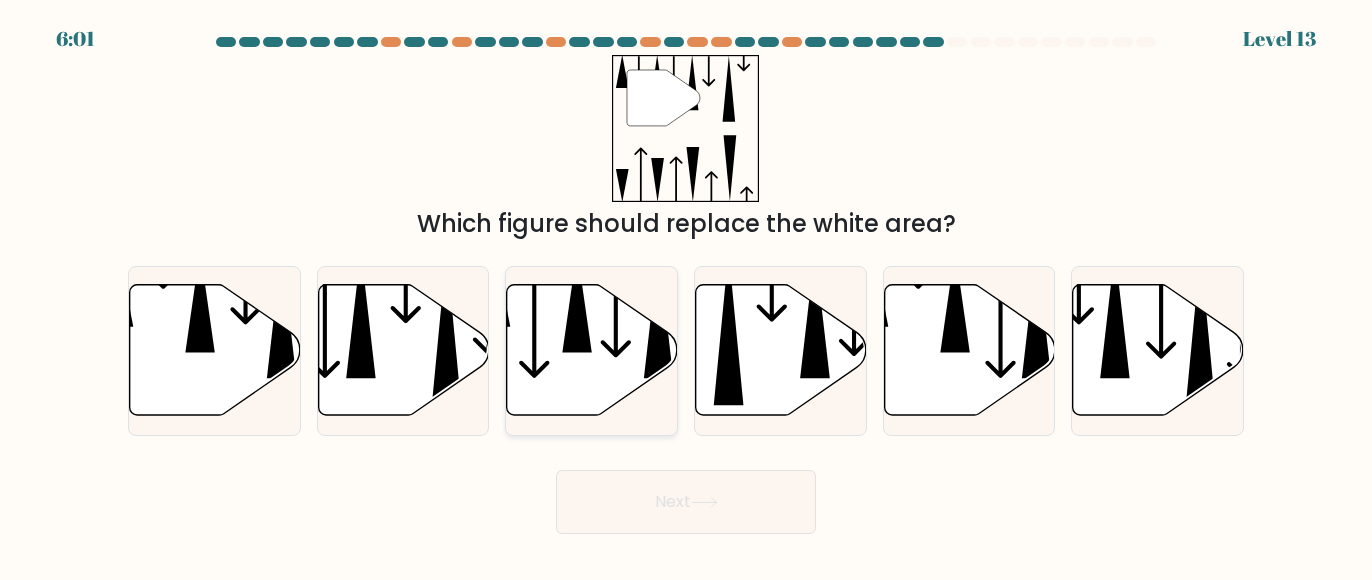 click 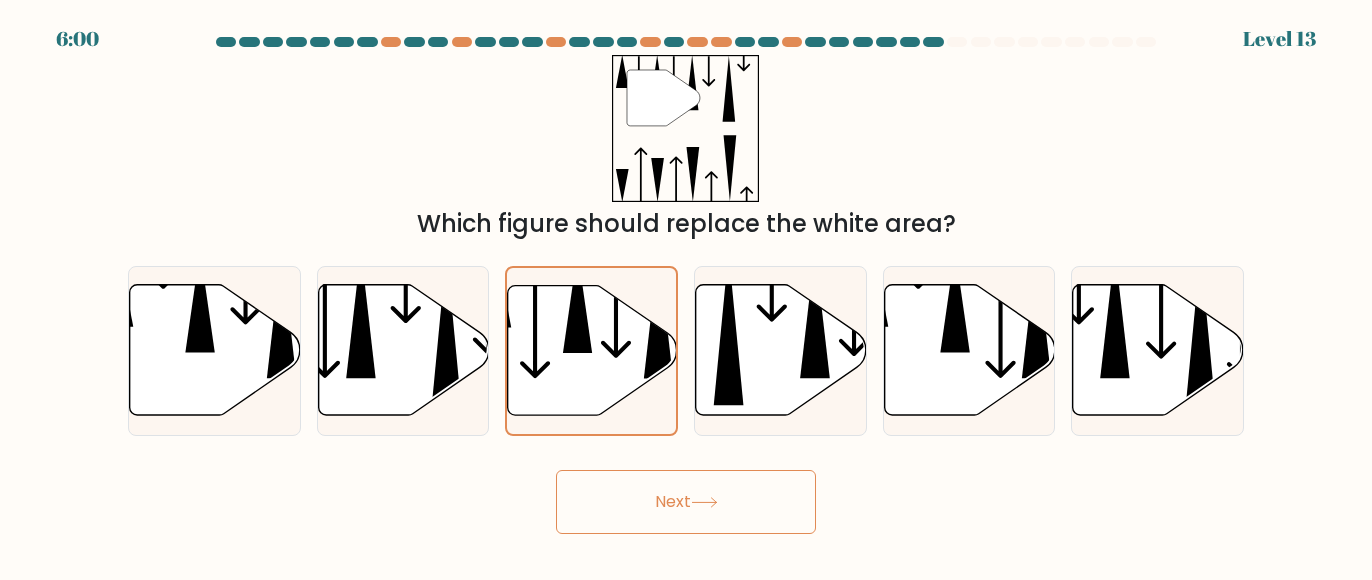 click on "Next" at bounding box center [686, 502] 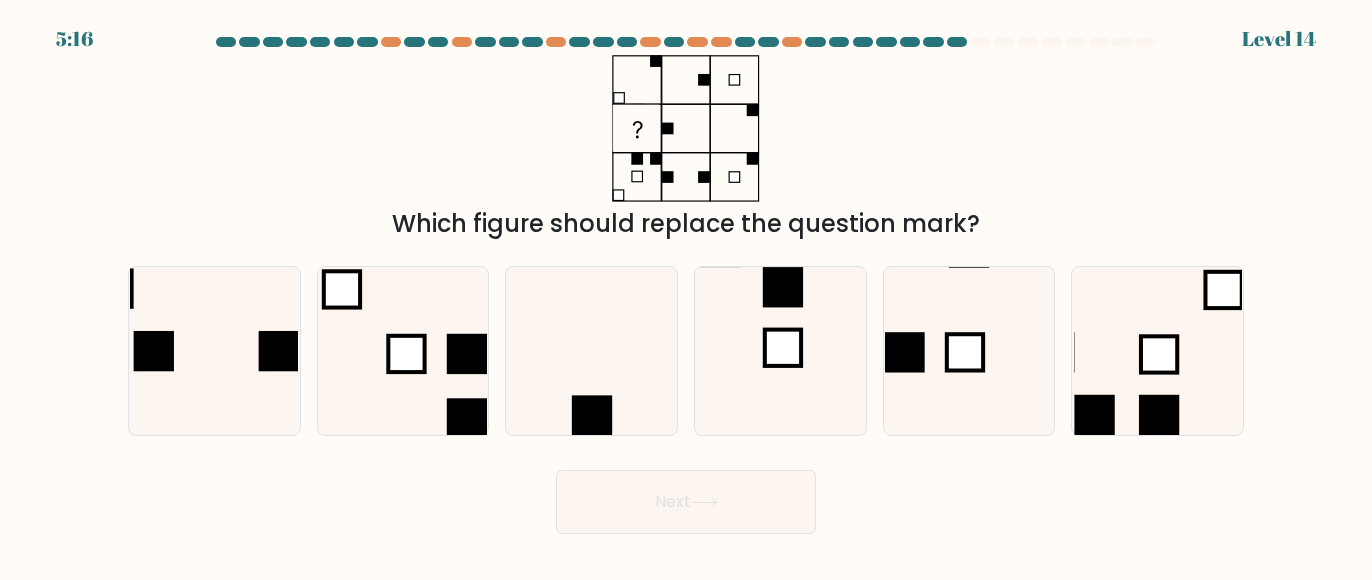 drag, startPoint x: 348, startPoint y: 500, endPoint x: 674, endPoint y: 485, distance: 326.3449 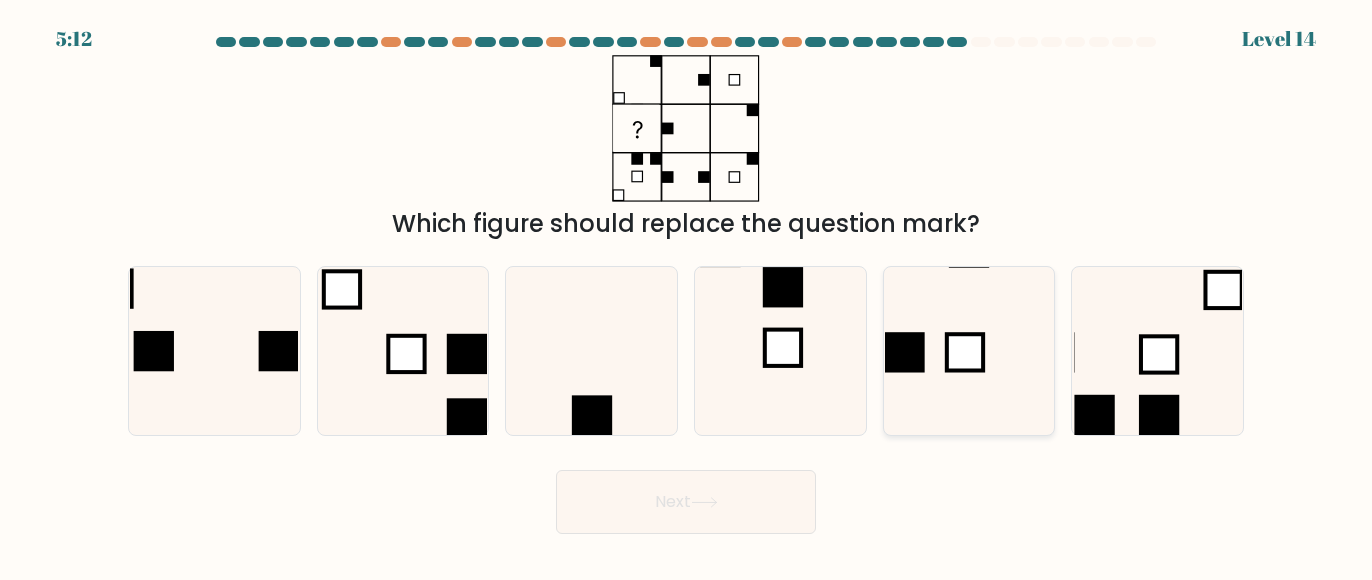 click 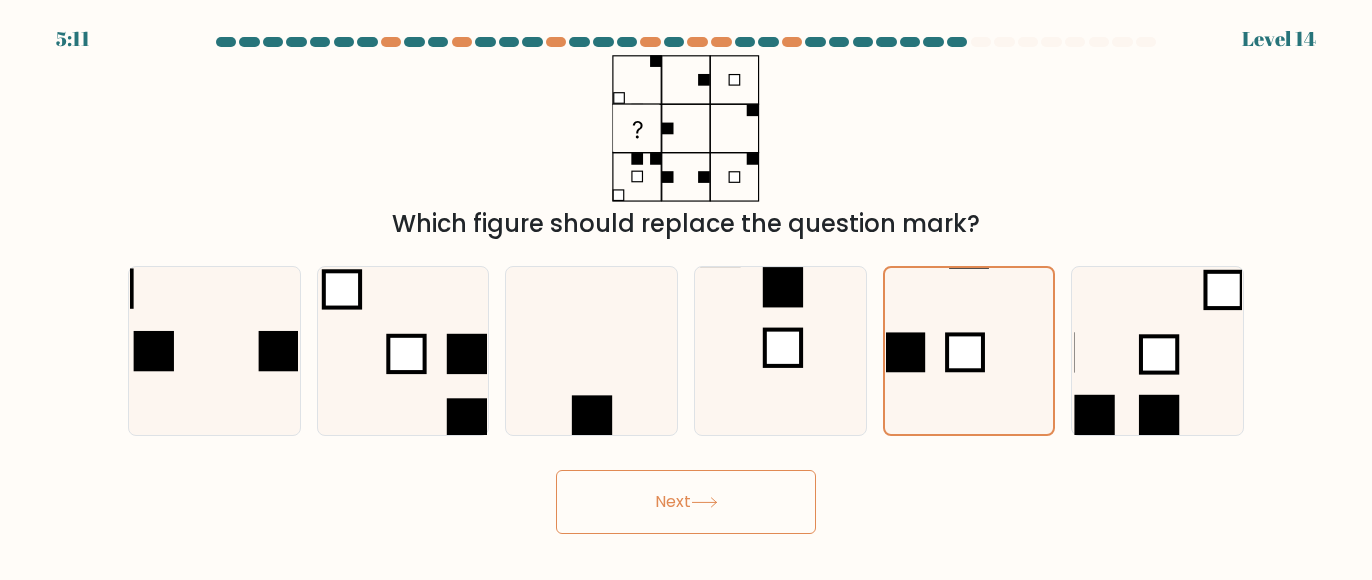 click on "Next" at bounding box center [686, 502] 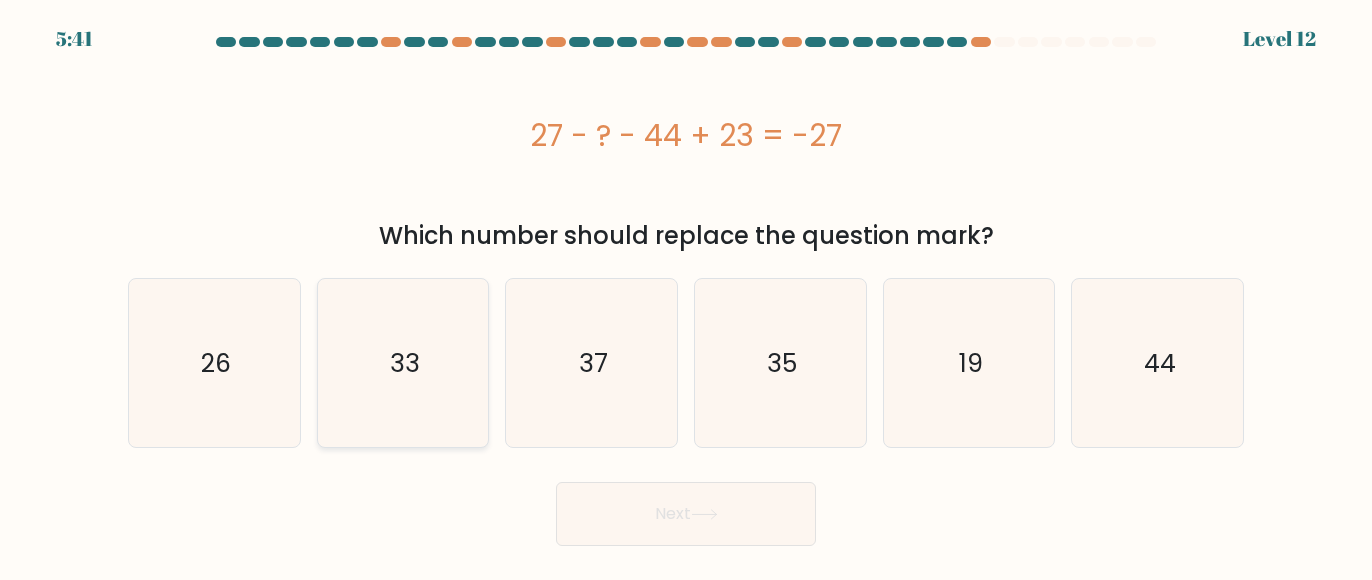 click on "33" 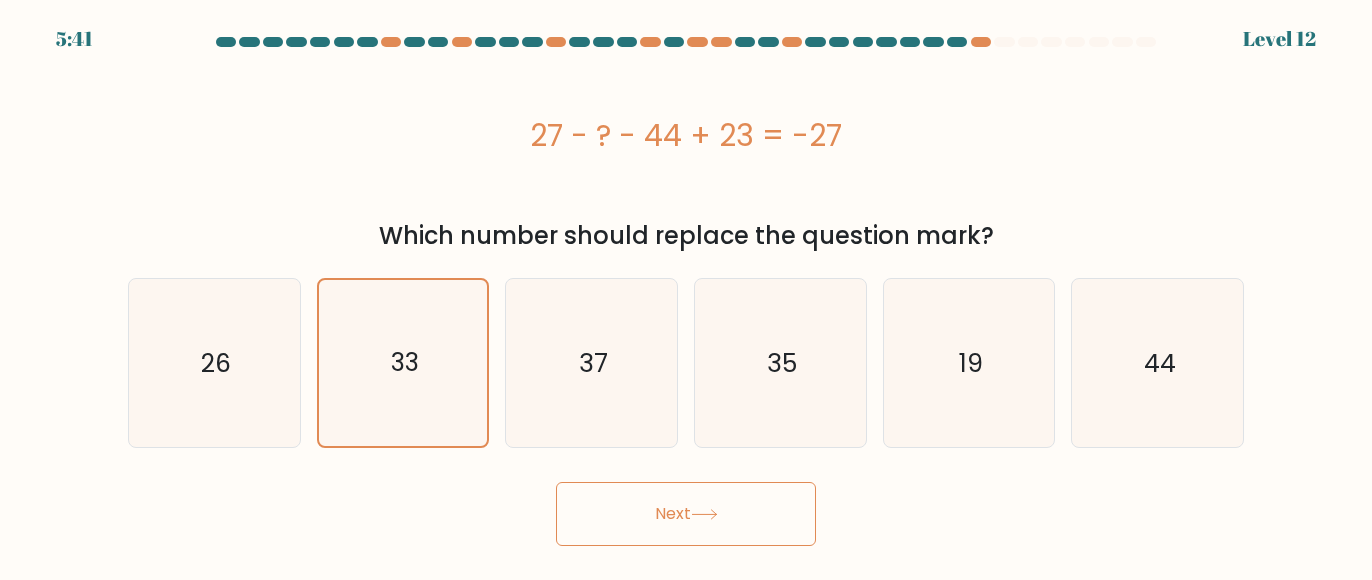 click on "Next" at bounding box center (686, 514) 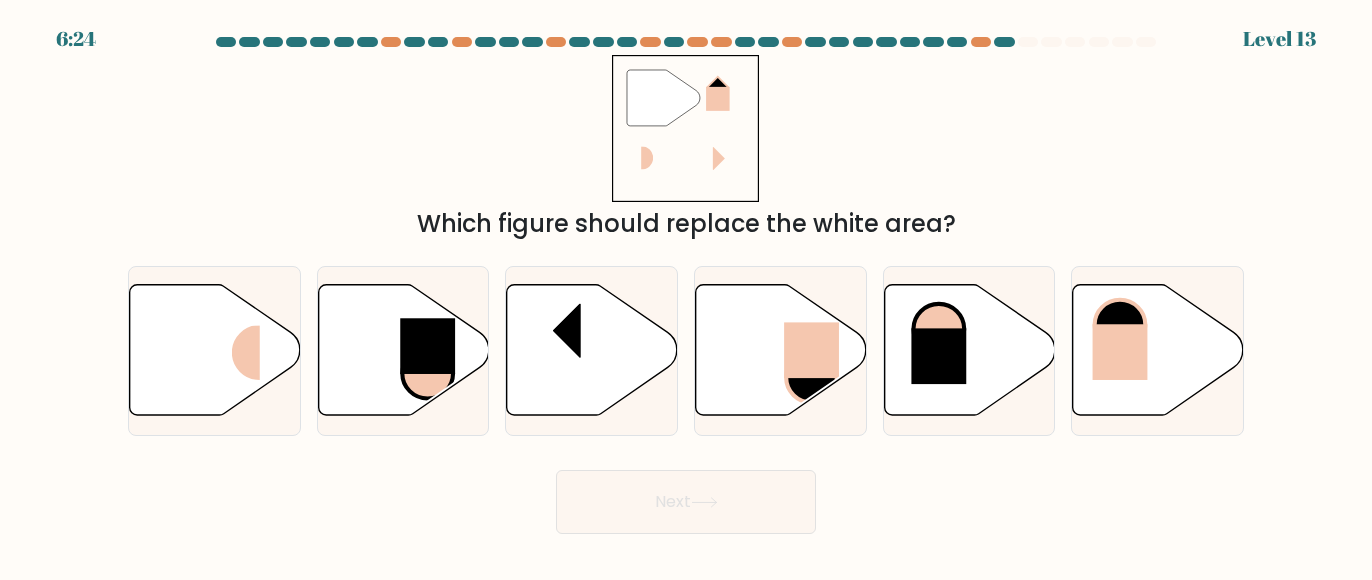 click on ""
Which figure should replace the white area?" at bounding box center [686, 148] 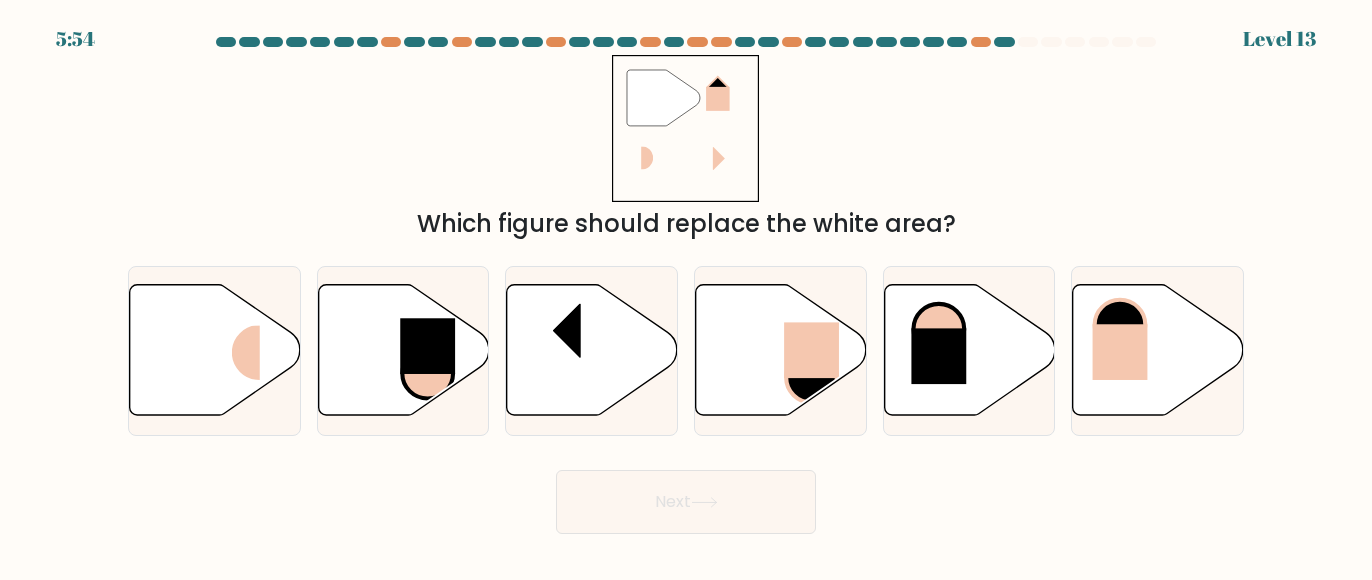 click on ""
Which figure should replace the white area?" at bounding box center (686, 148) 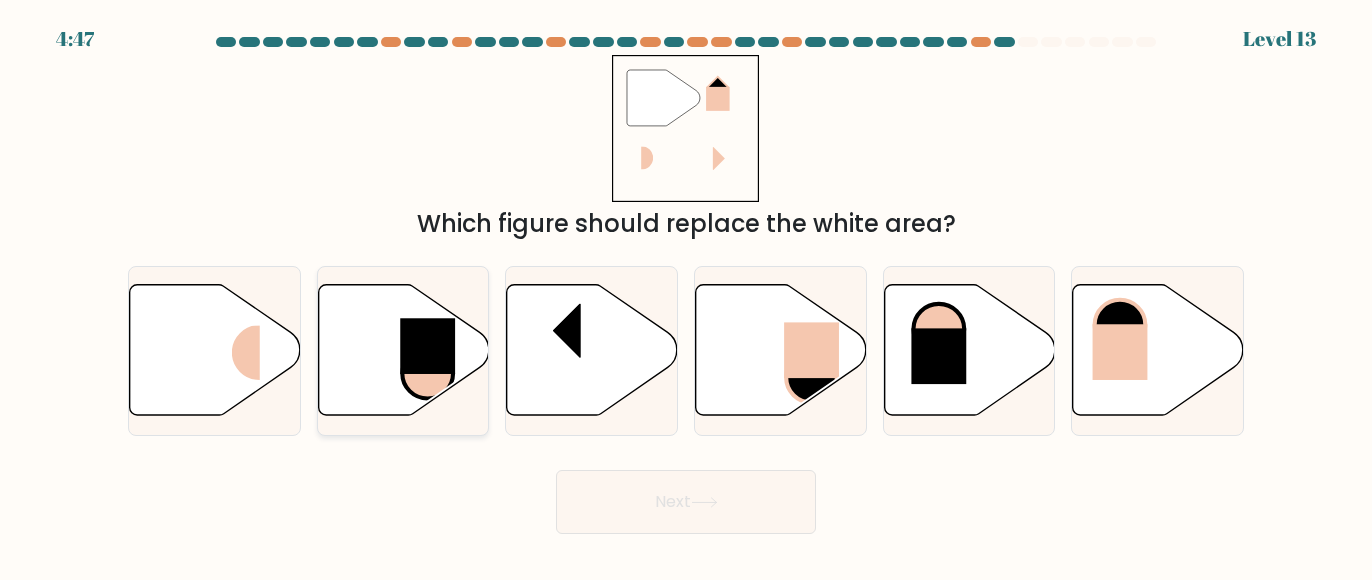 click 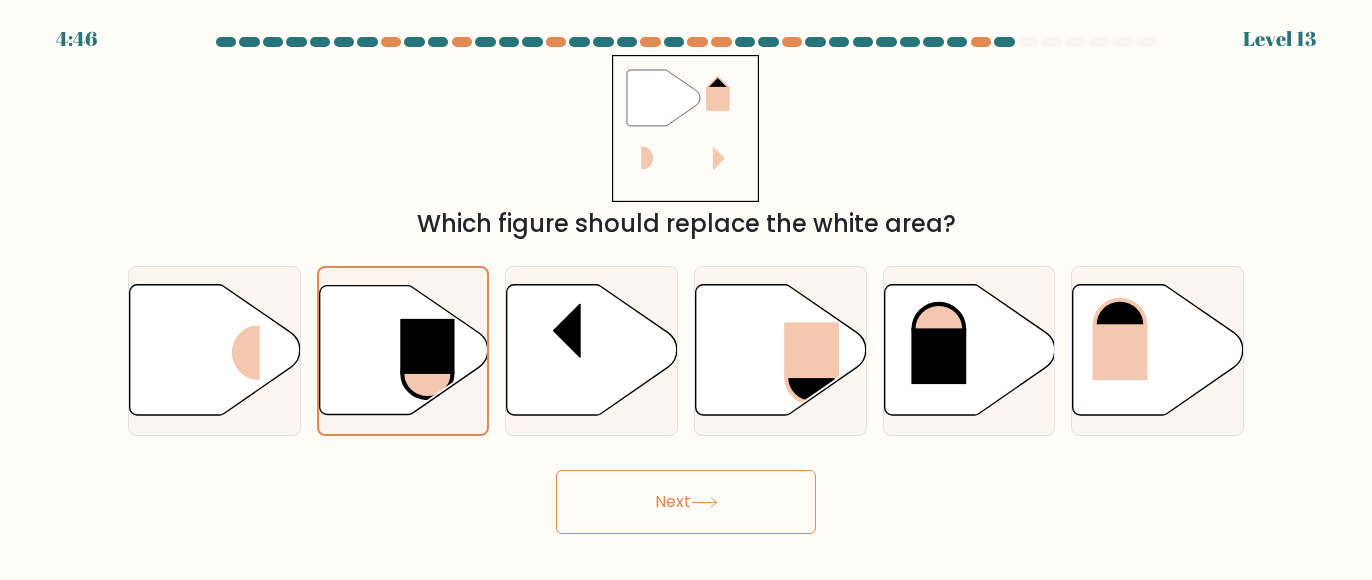 click on "Next" at bounding box center [686, 502] 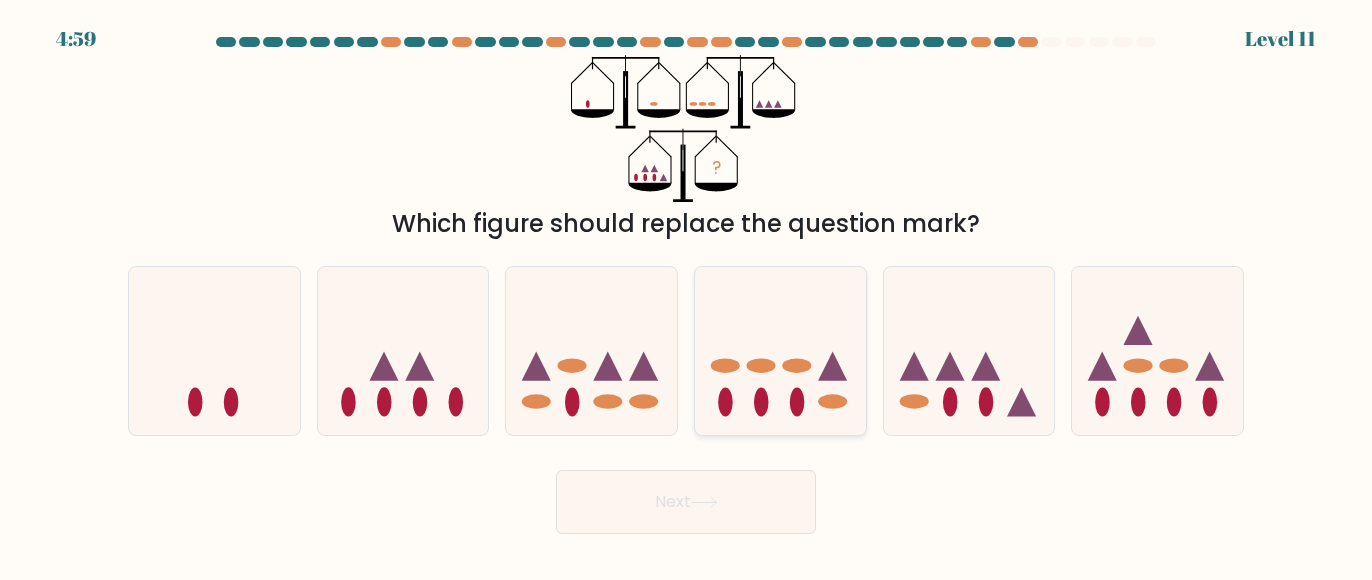 click 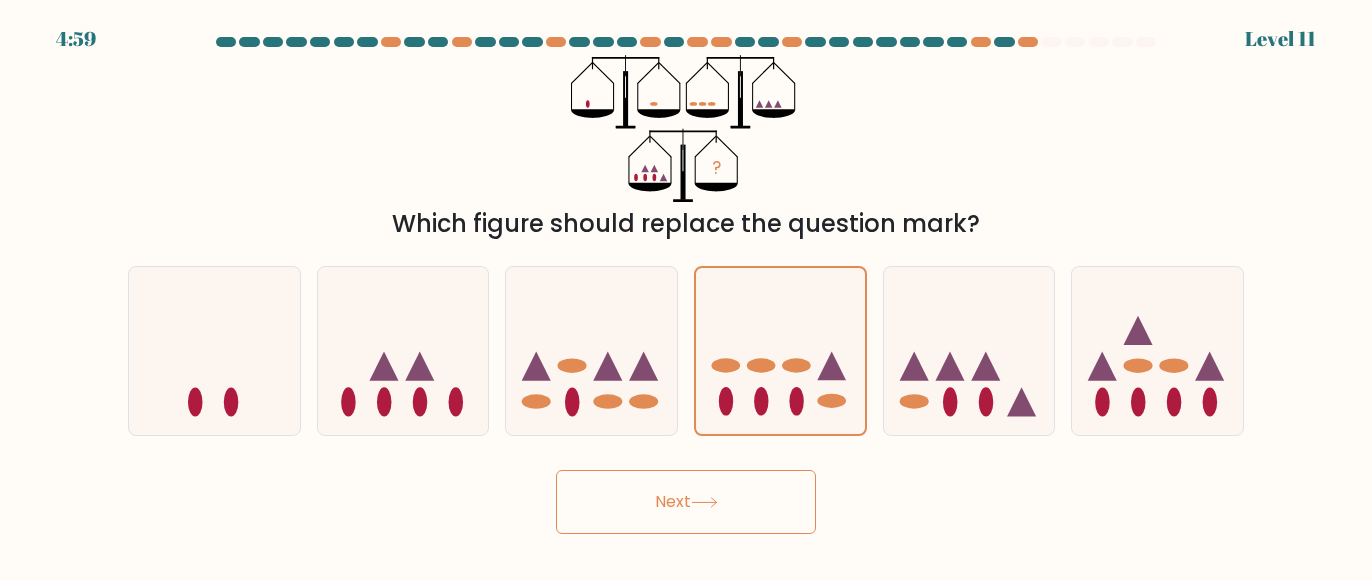 click on "Next" at bounding box center [686, 502] 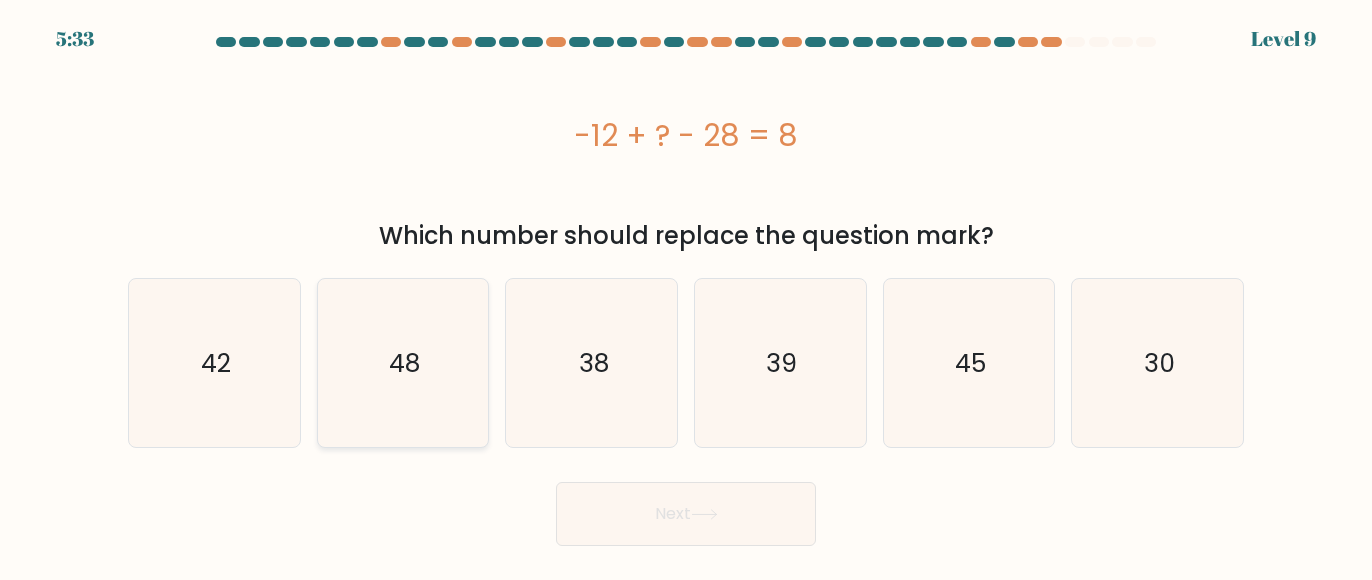 click on "48" 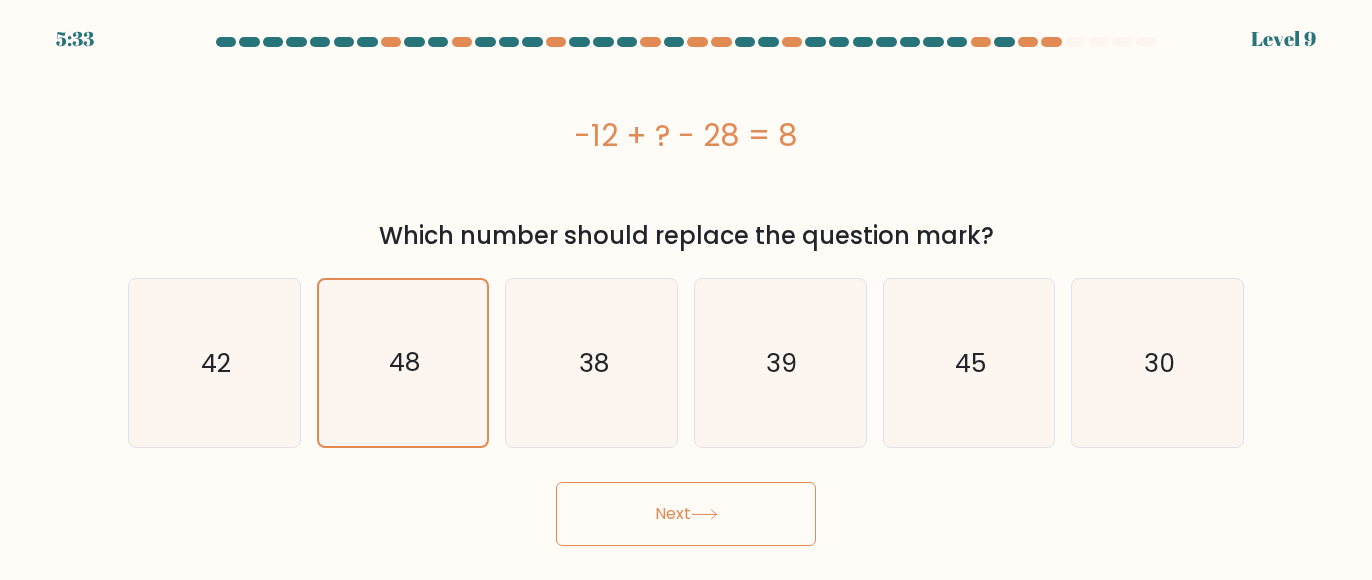 click on "Next" at bounding box center (686, 514) 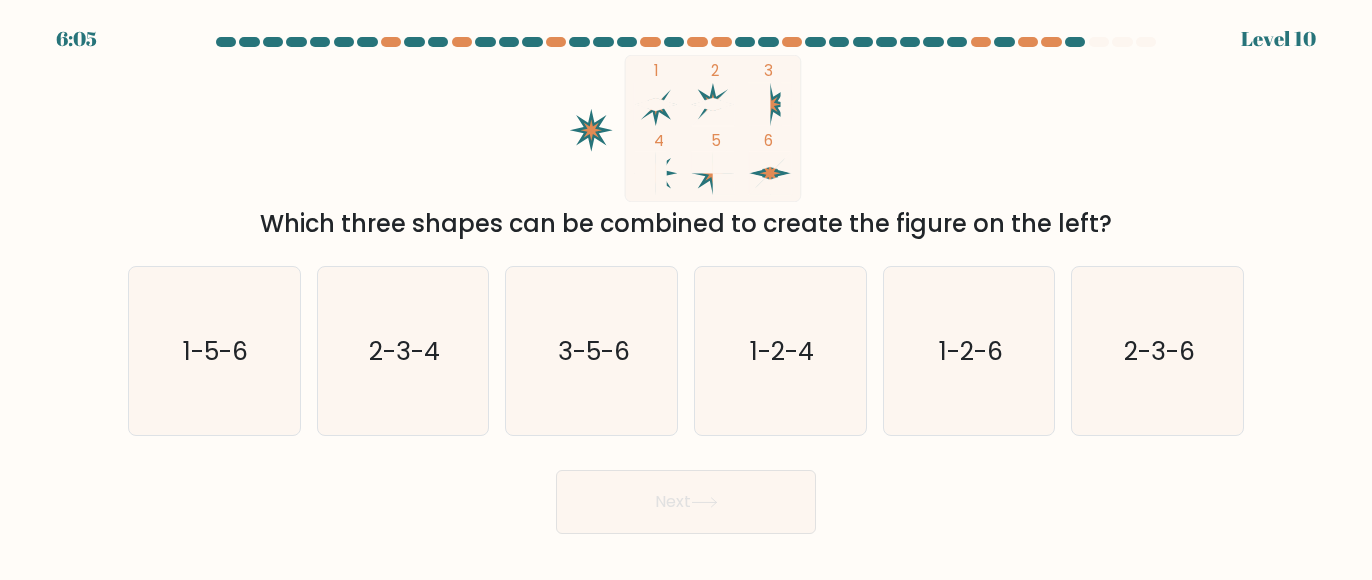 click 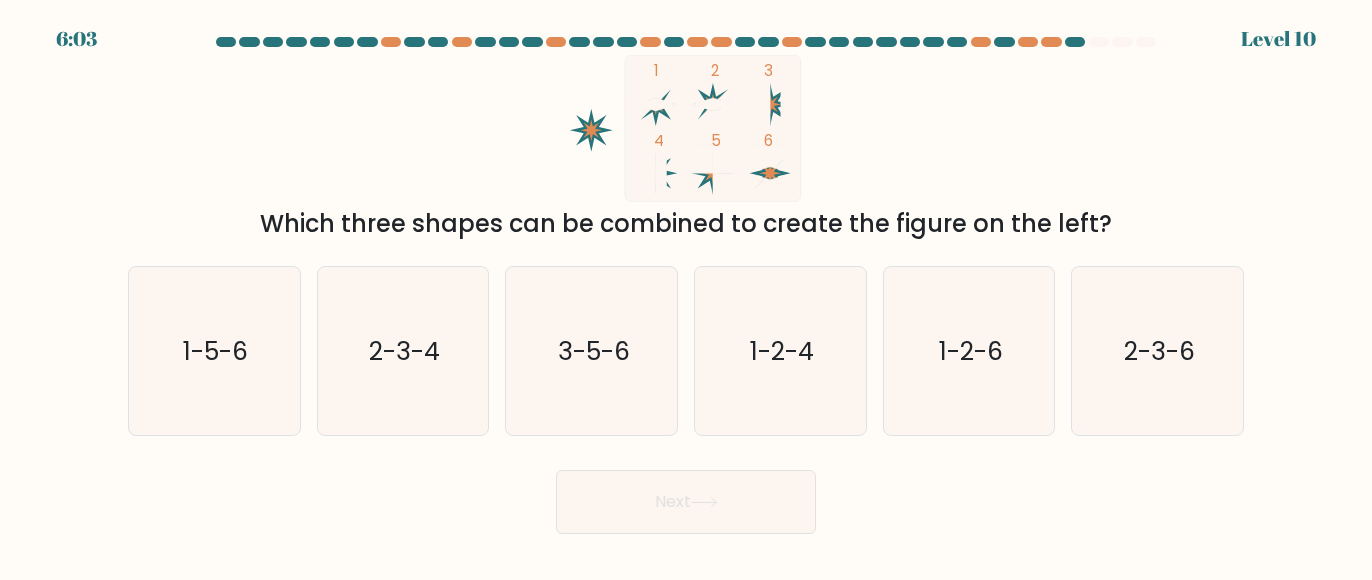 drag, startPoint x: 965, startPoint y: 336, endPoint x: 822, endPoint y: 490, distance: 210.15471 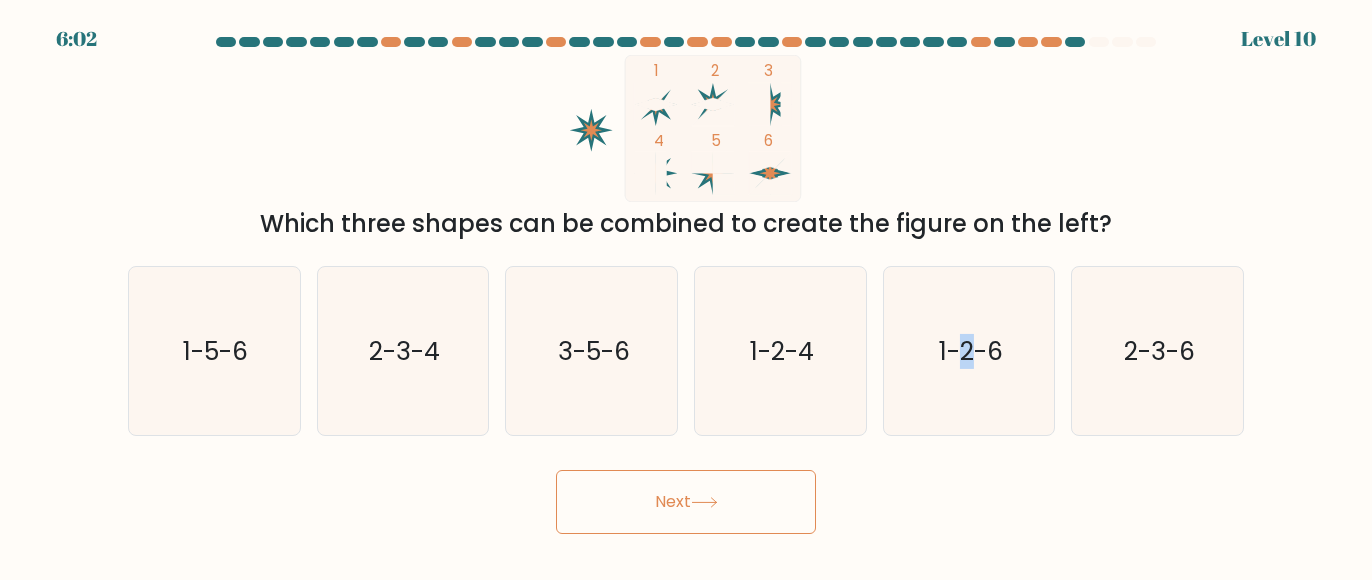 click on "Next" at bounding box center [686, 502] 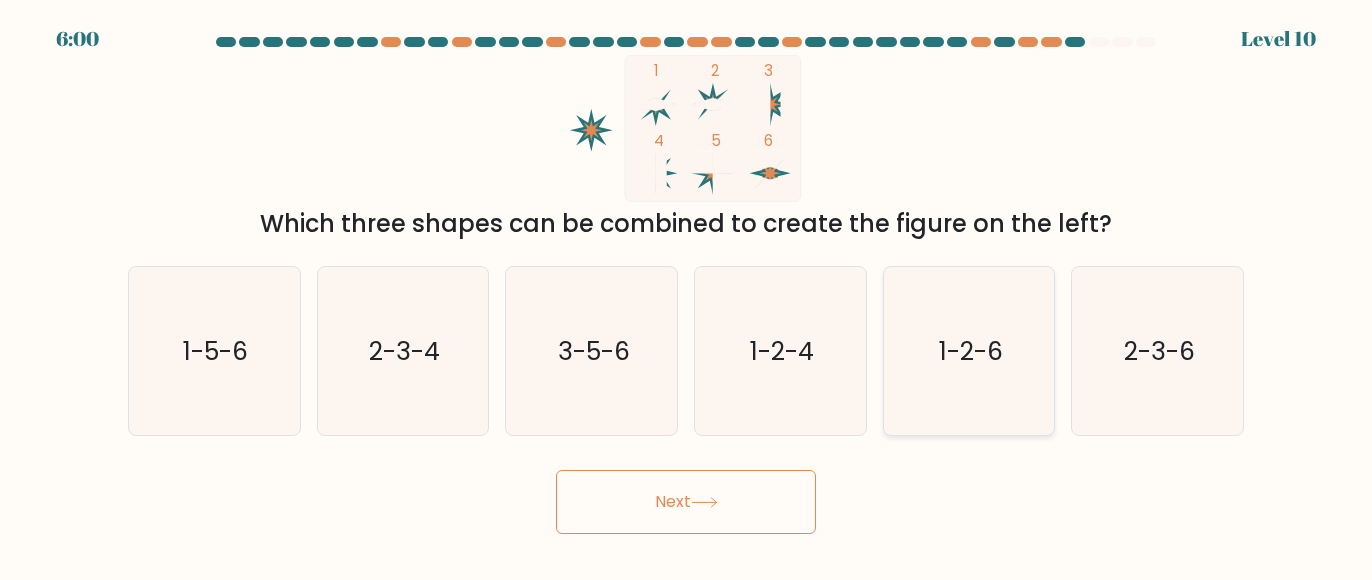 click on "1-2-6" 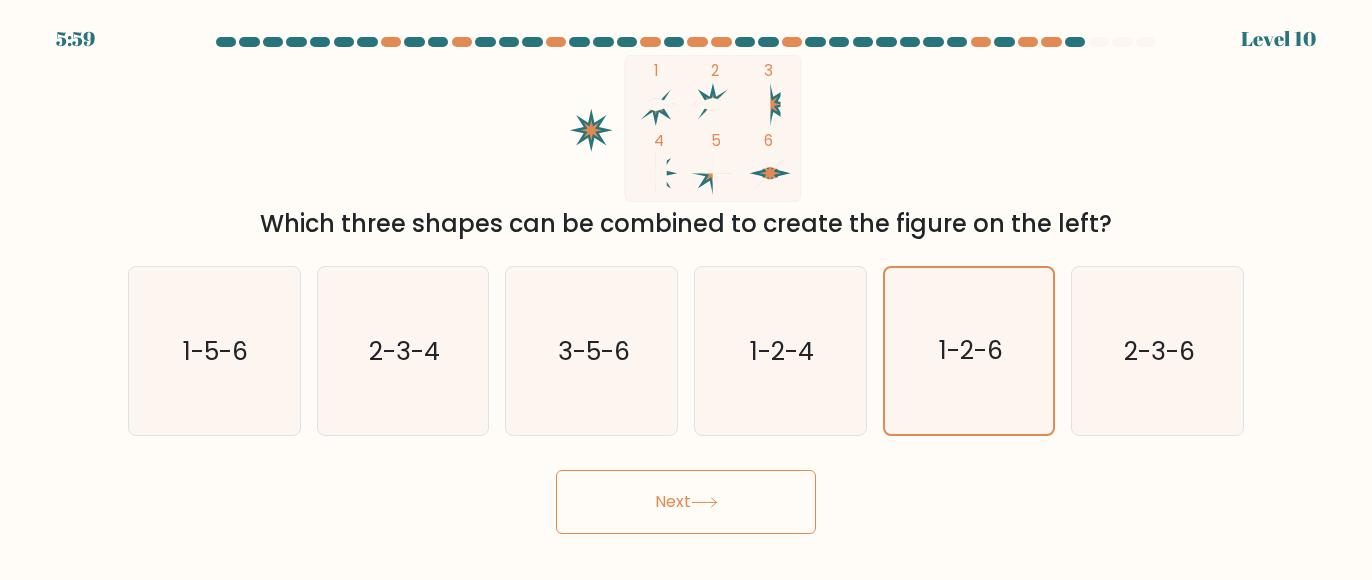 click on "Next" at bounding box center (686, 502) 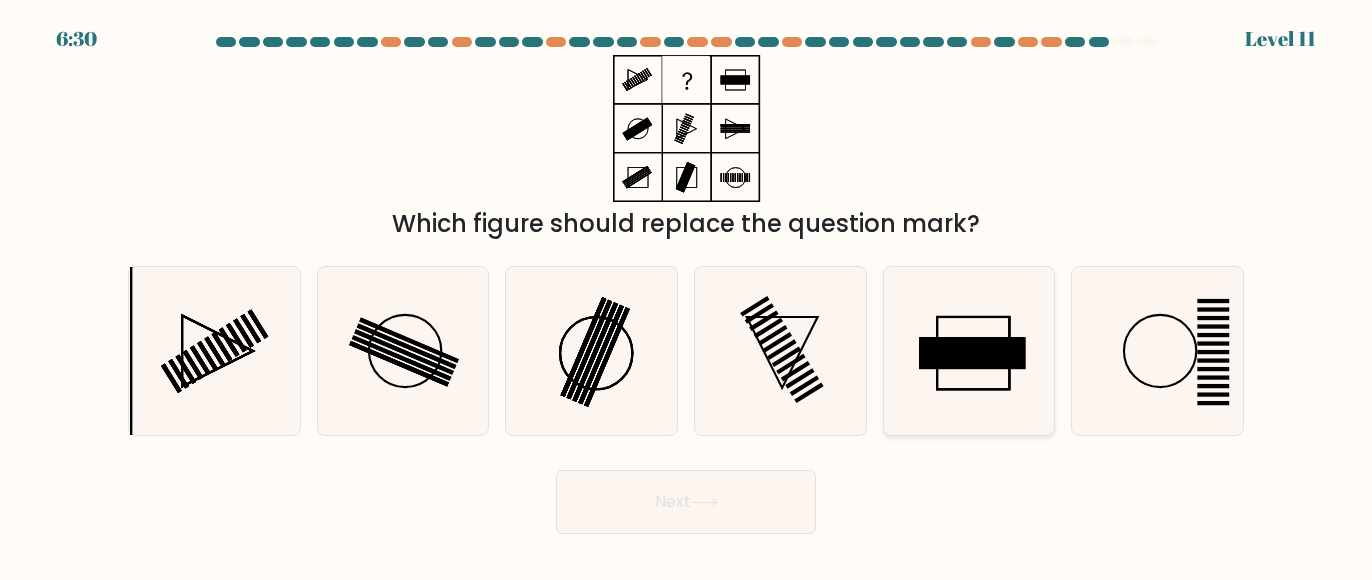 click 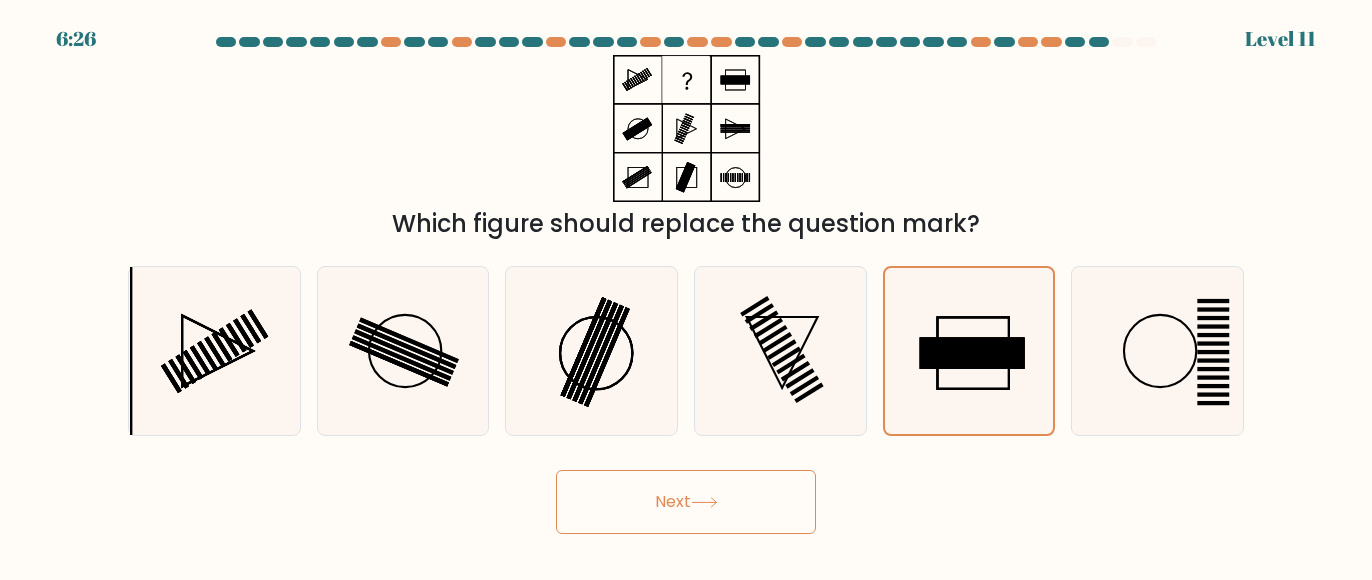click on "Which figure should replace the question mark?" at bounding box center (686, 148) 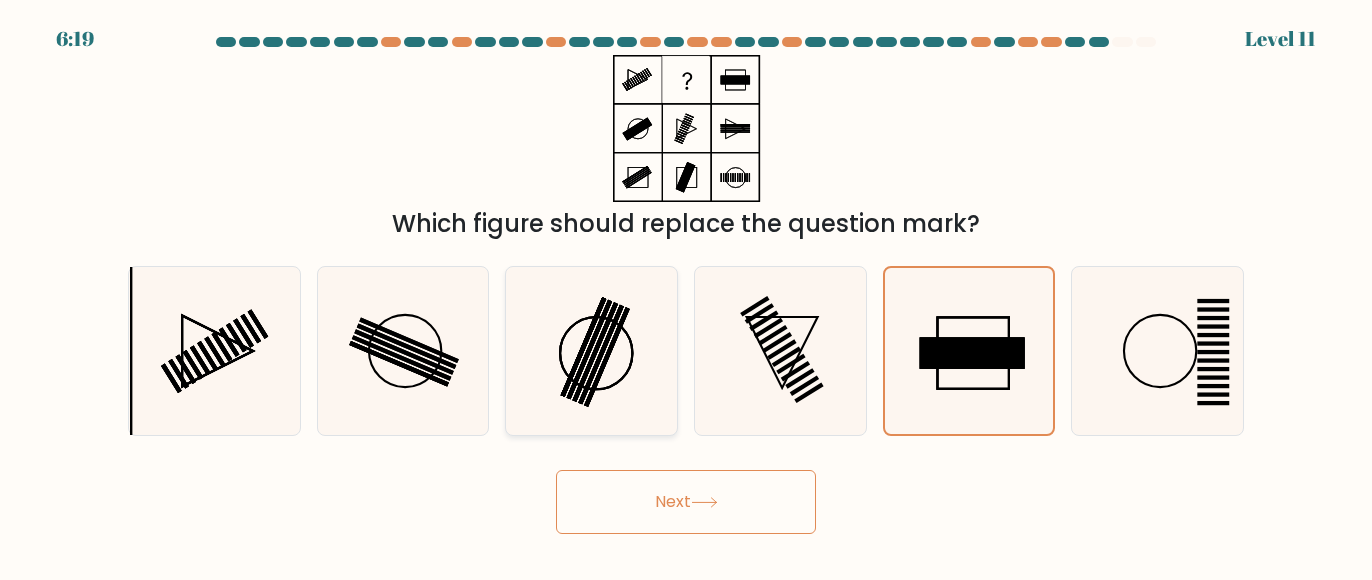 click 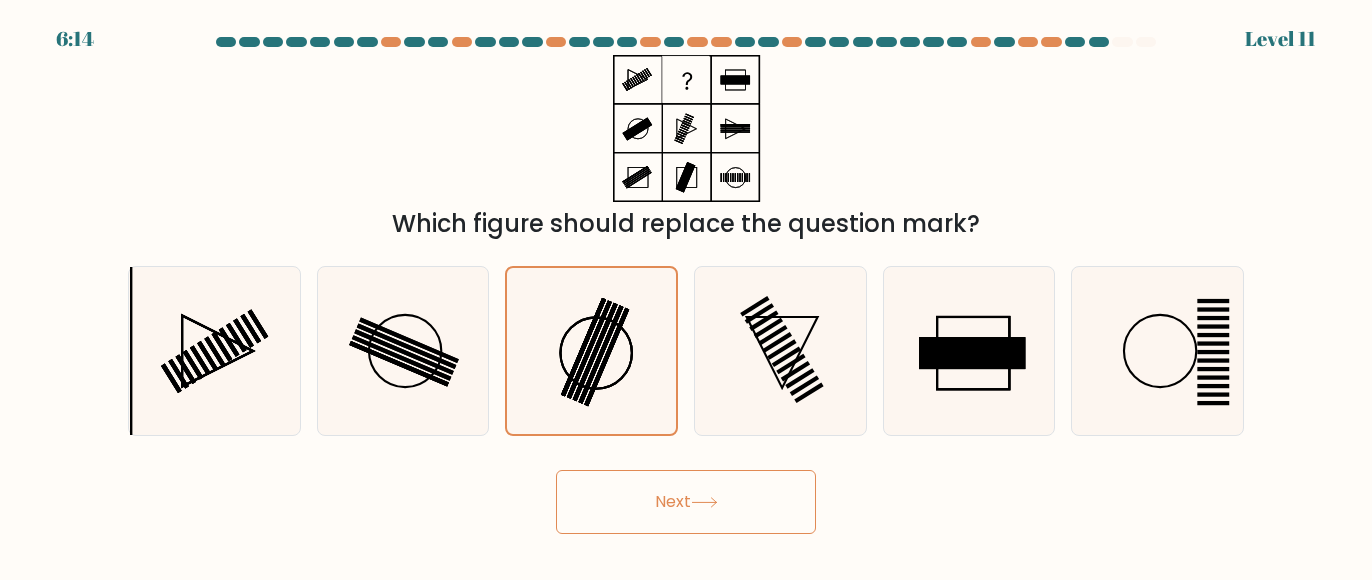 click on "Next" at bounding box center [686, 502] 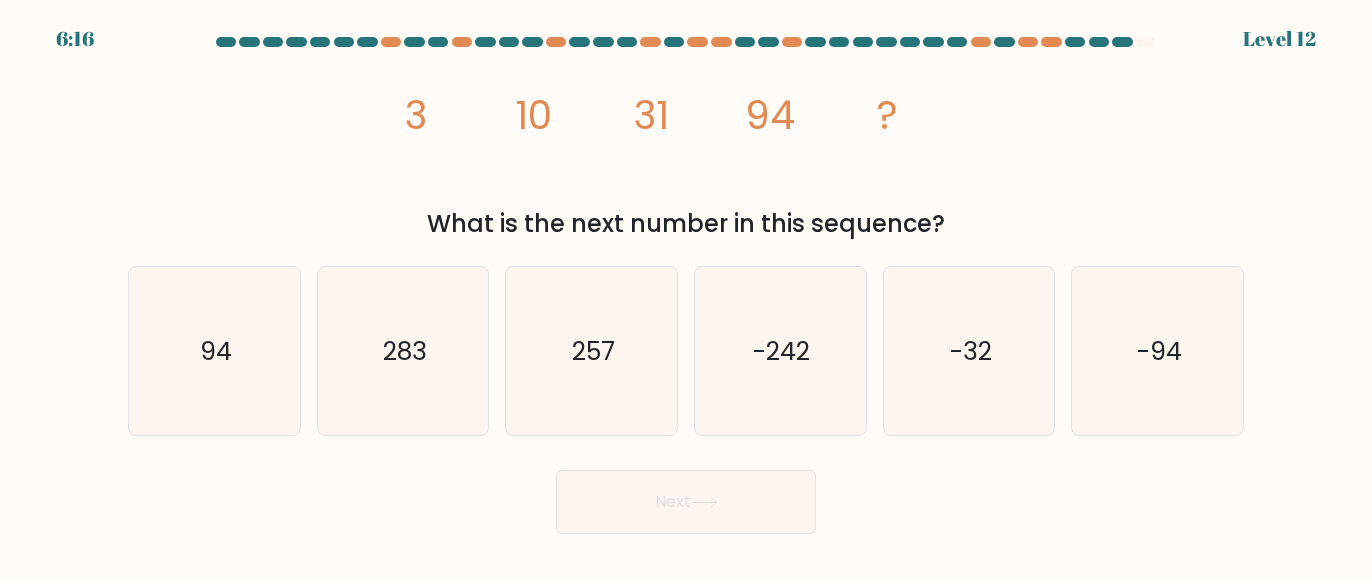 drag, startPoint x: 196, startPoint y: 118, endPoint x: 257, endPoint y: 84, distance: 69.83552 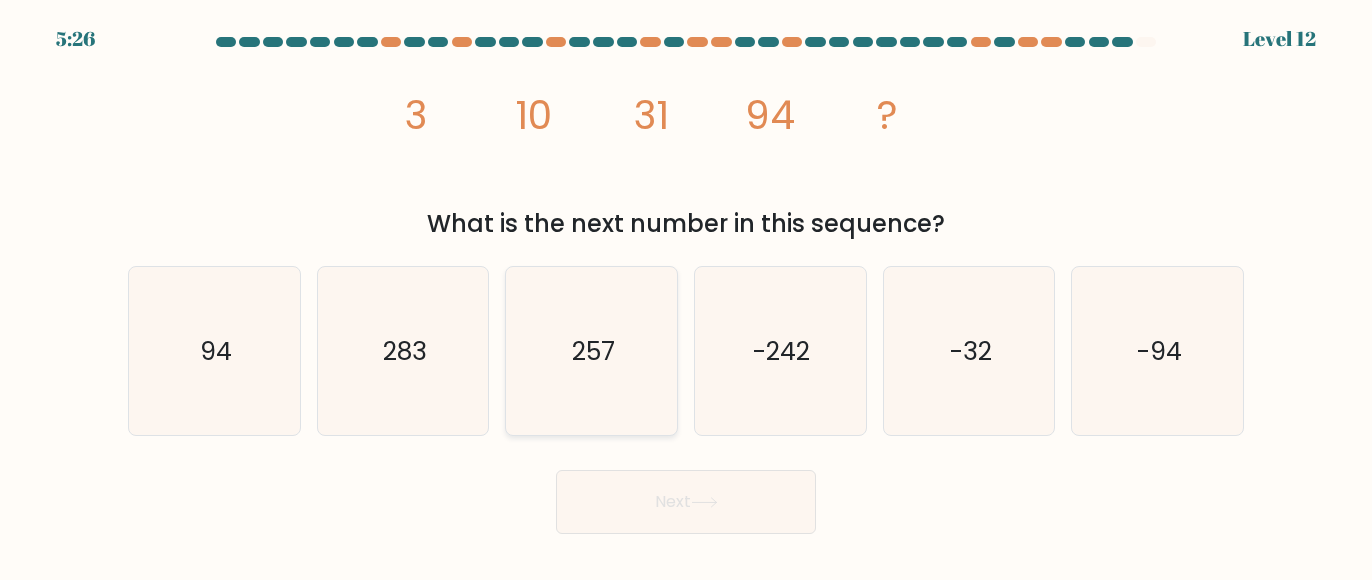 click on "257" 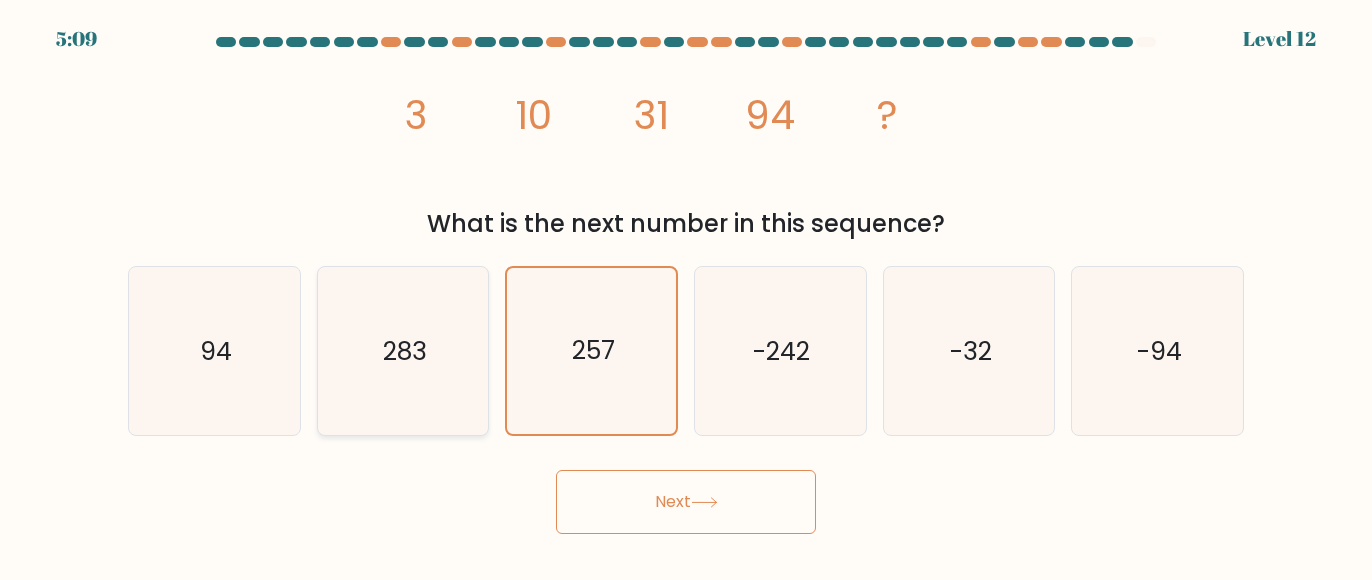 click on "283" 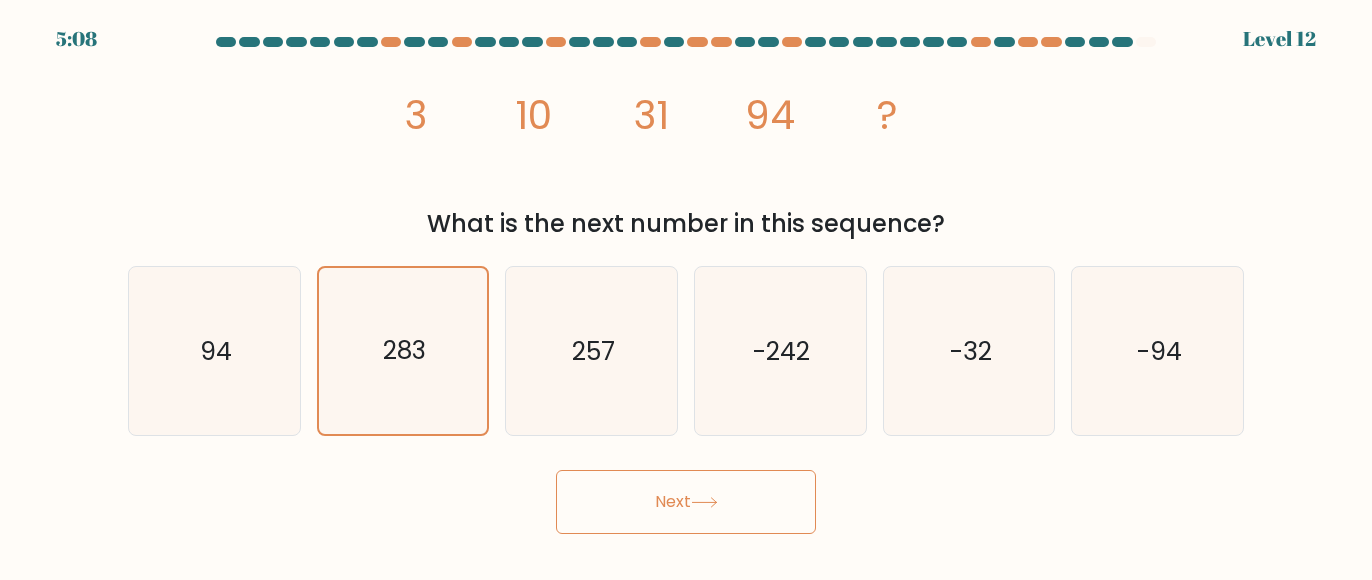 click on "Next" at bounding box center (686, 502) 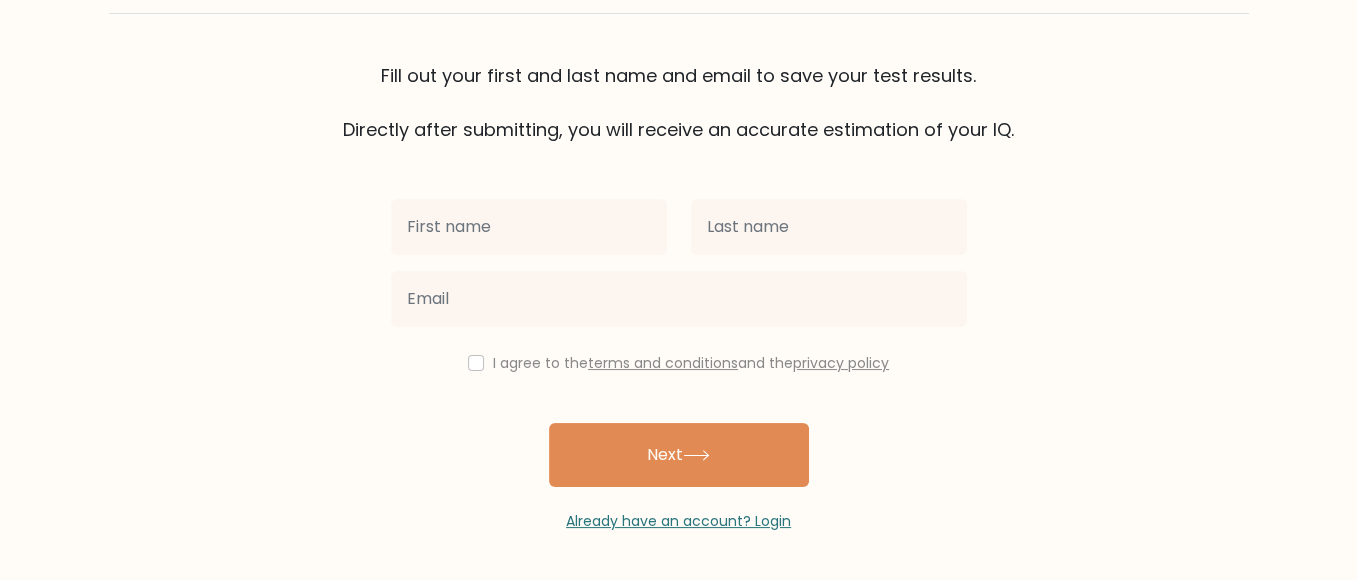 scroll, scrollTop: 119, scrollLeft: 0, axis: vertical 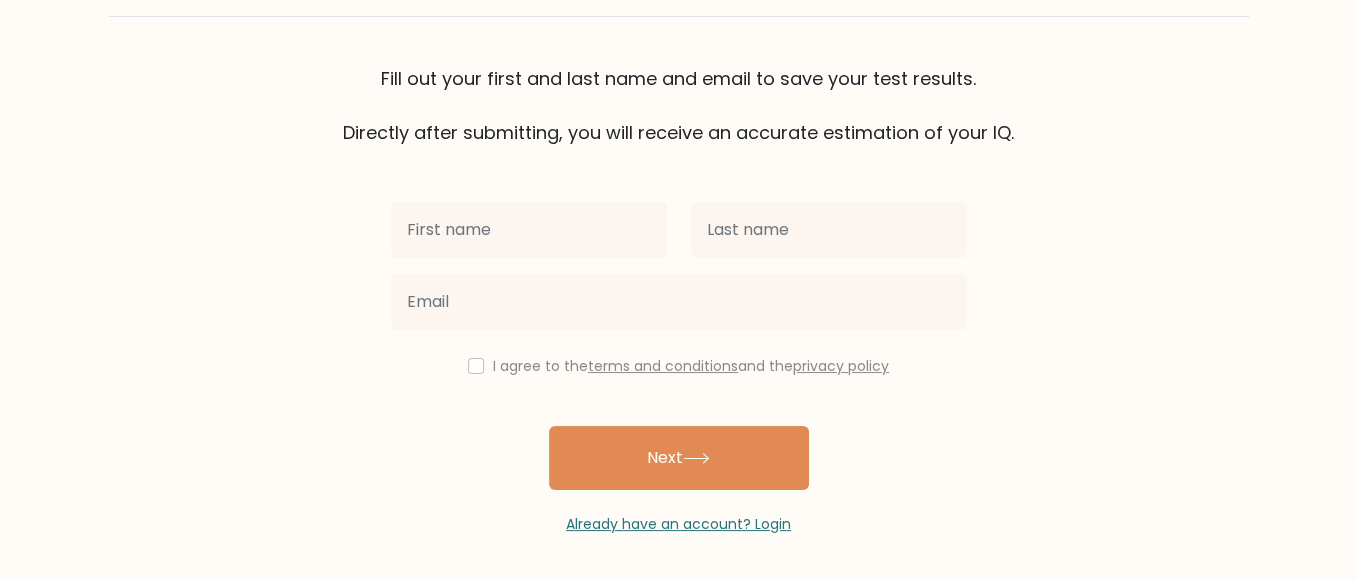 click at bounding box center [529, 230] 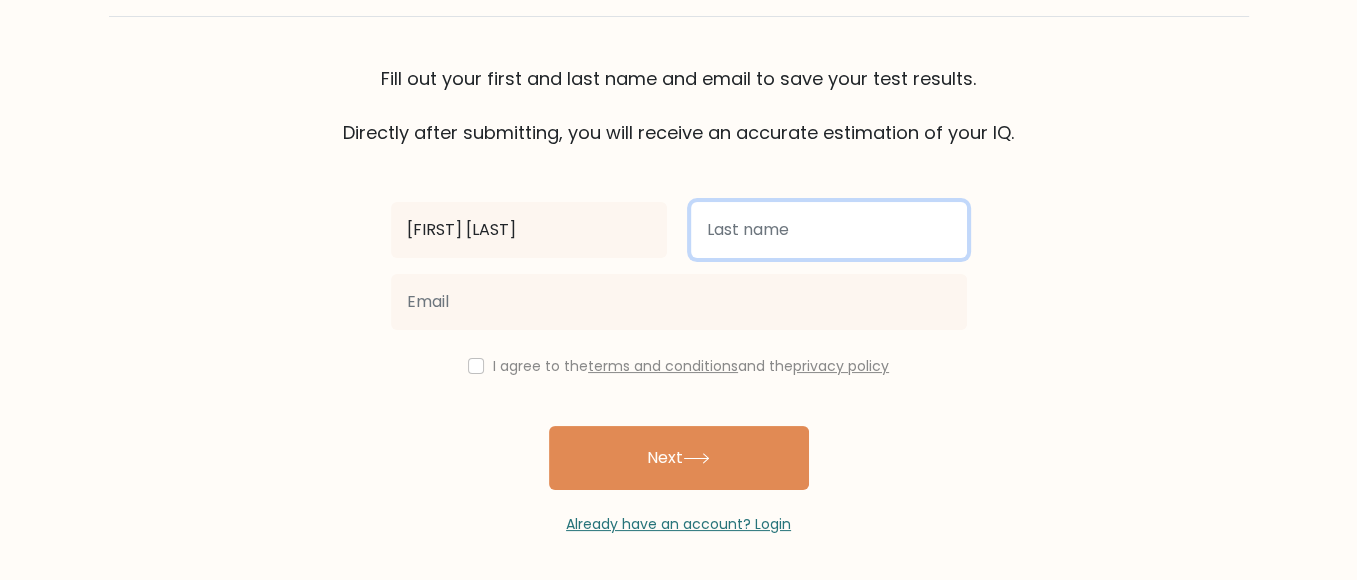 click at bounding box center [829, 230] 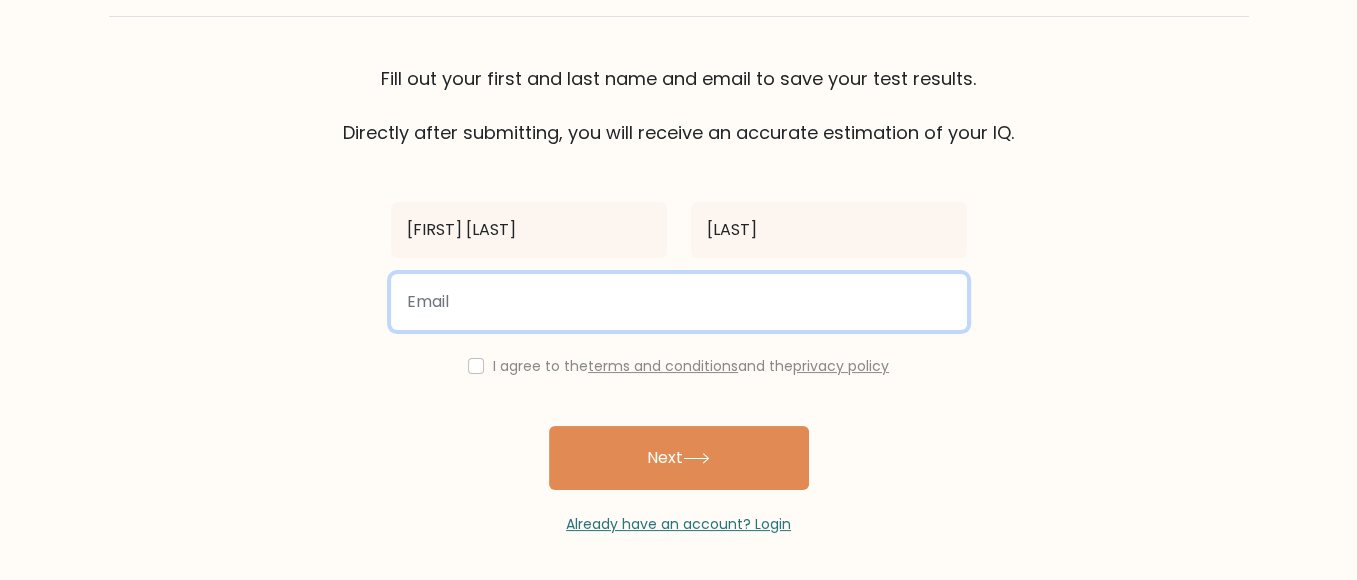 click at bounding box center [679, 302] 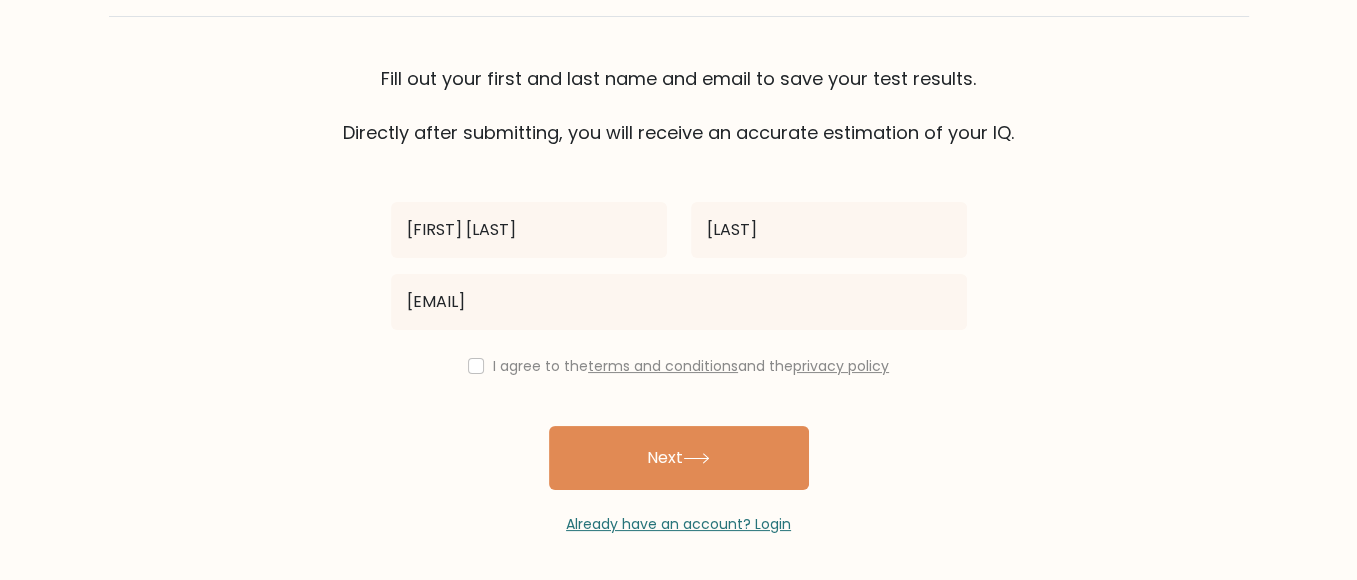 click on "I agree to the  terms and conditions  and the  privacy policy" at bounding box center [691, 366] 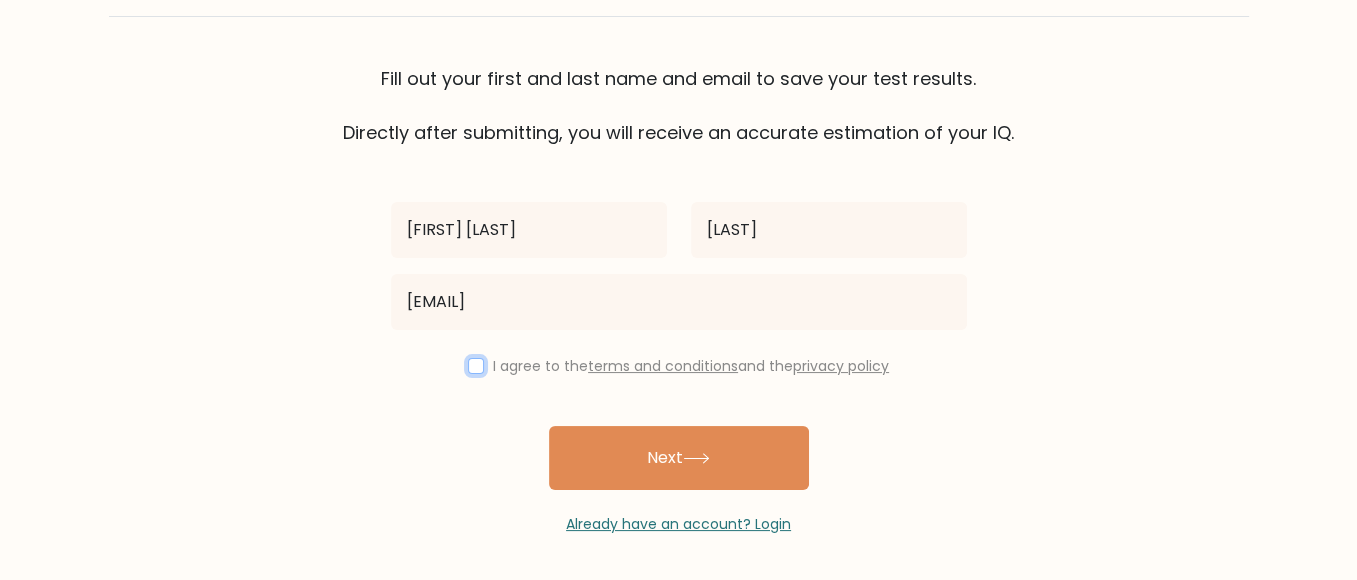click at bounding box center (476, 366) 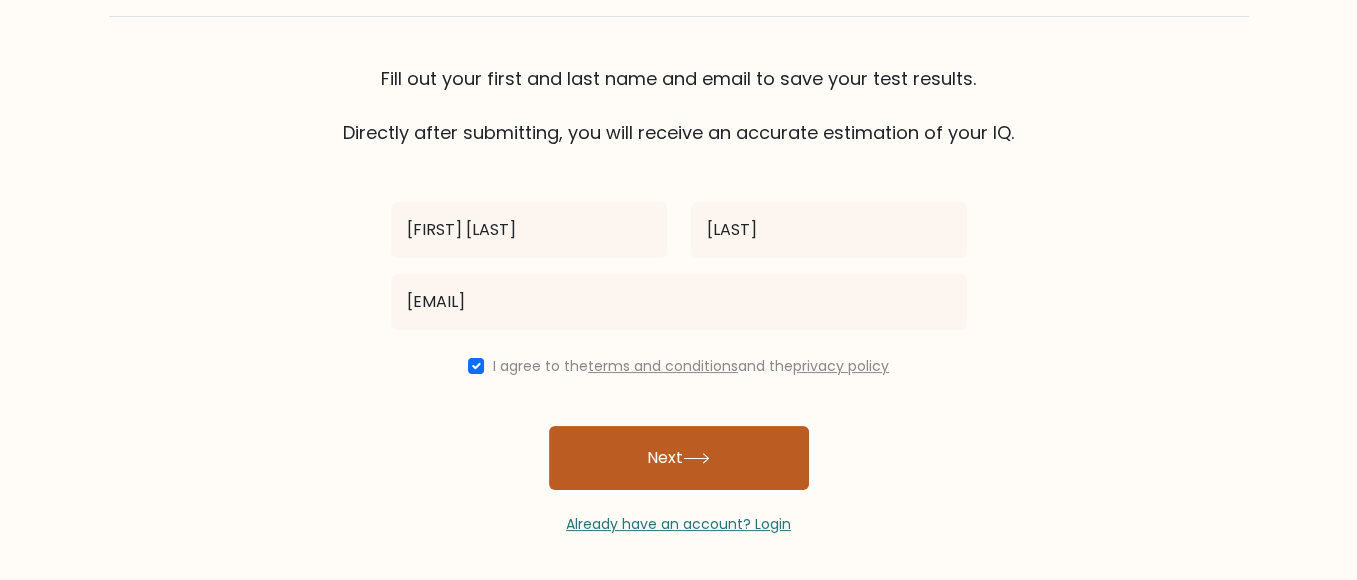 click on "Next" at bounding box center (679, 458) 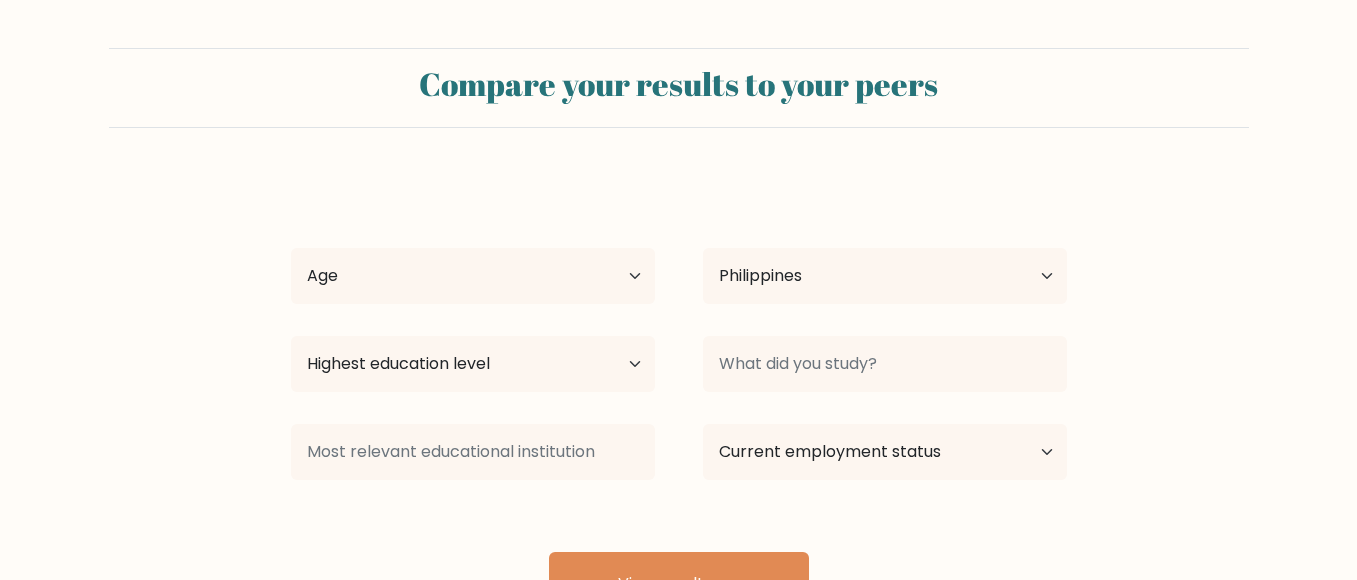 select on "PH" 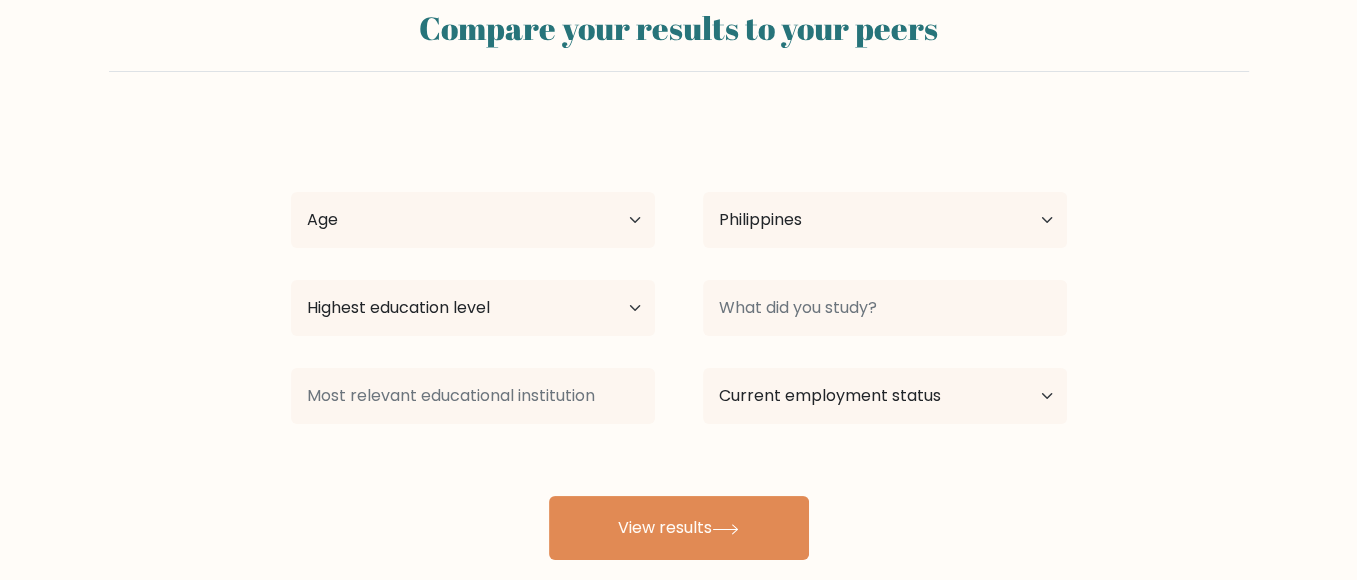scroll, scrollTop: 55, scrollLeft: 0, axis: vertical 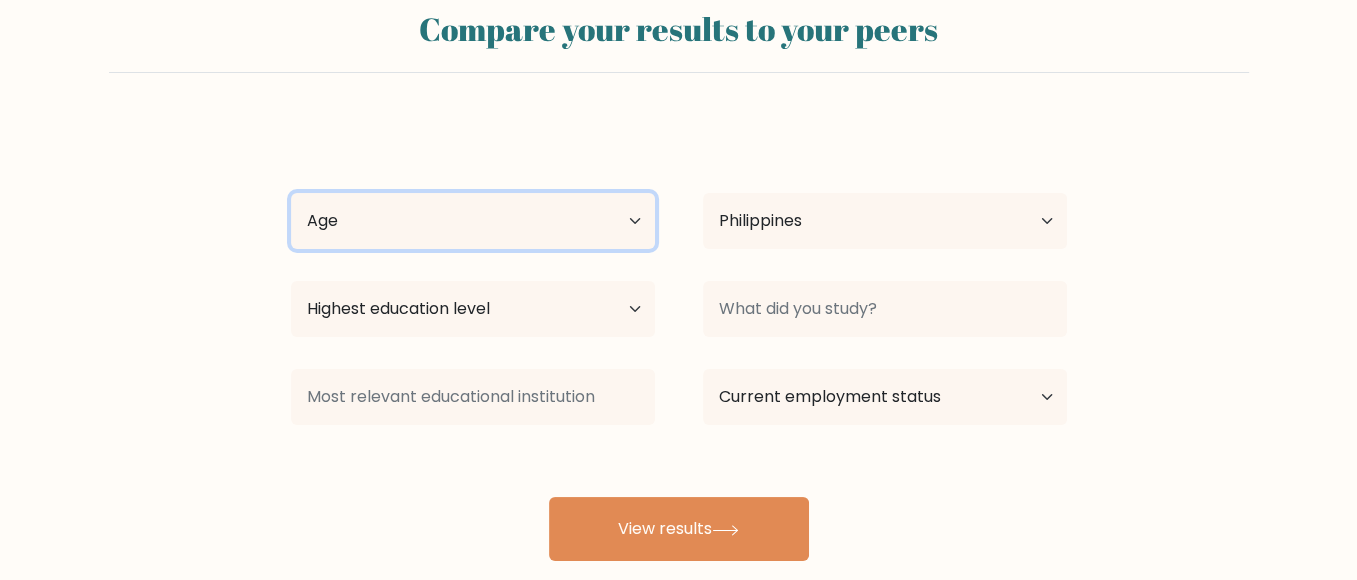 click on "Age
Under 18 years old
18-24 years old
25-34 years old
35-44 years old
45-54 years old
55-64 years old
65 years old and above" at bounding box center [473, 221] 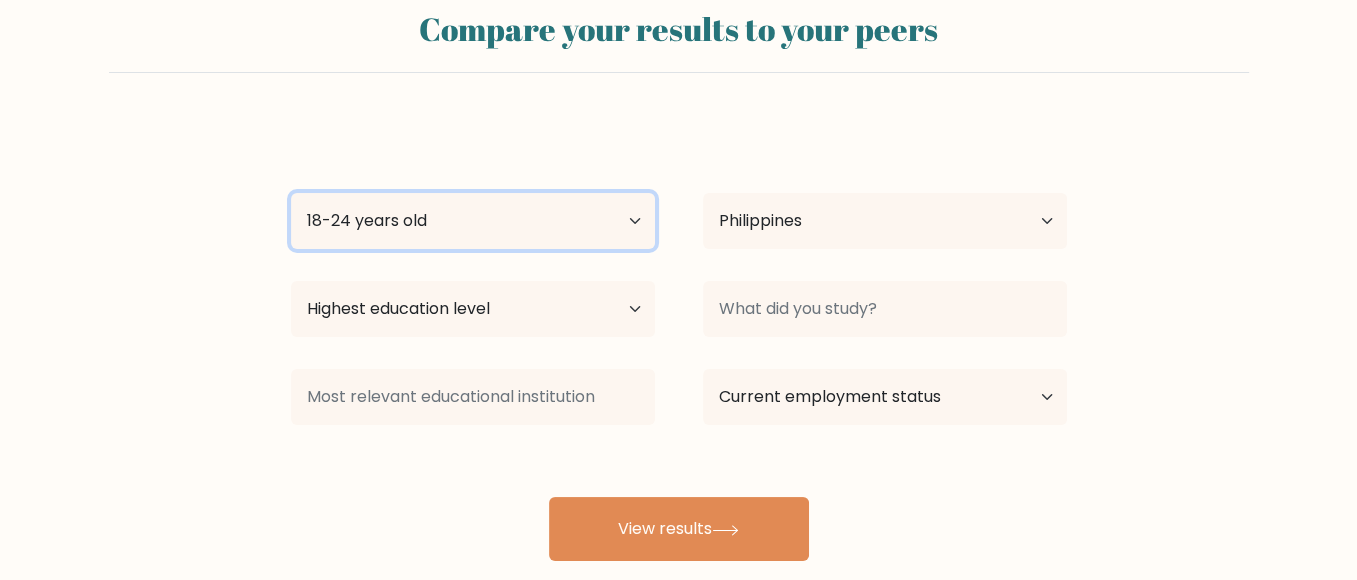 click on "Age
Under 18 years old
18-24 years old
25-34 years old
35-44 years old
45-54 years old
55-64 years old
65 years old and above" at bounding box center [473, 221] 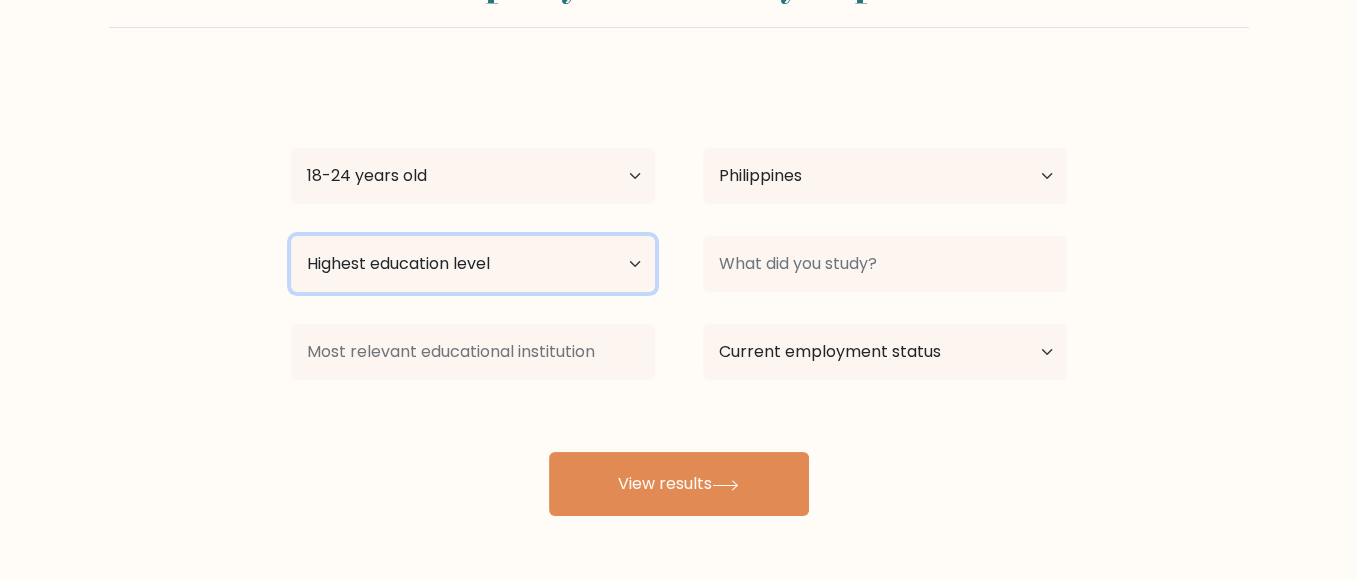 click on "Highest education level
No schooling
Primary
Lower Secondary
Upper Secondary
Occupation Specific
Bachelor's degree
Master's degree
Doctoral degree" at bounding box center [473, 264] 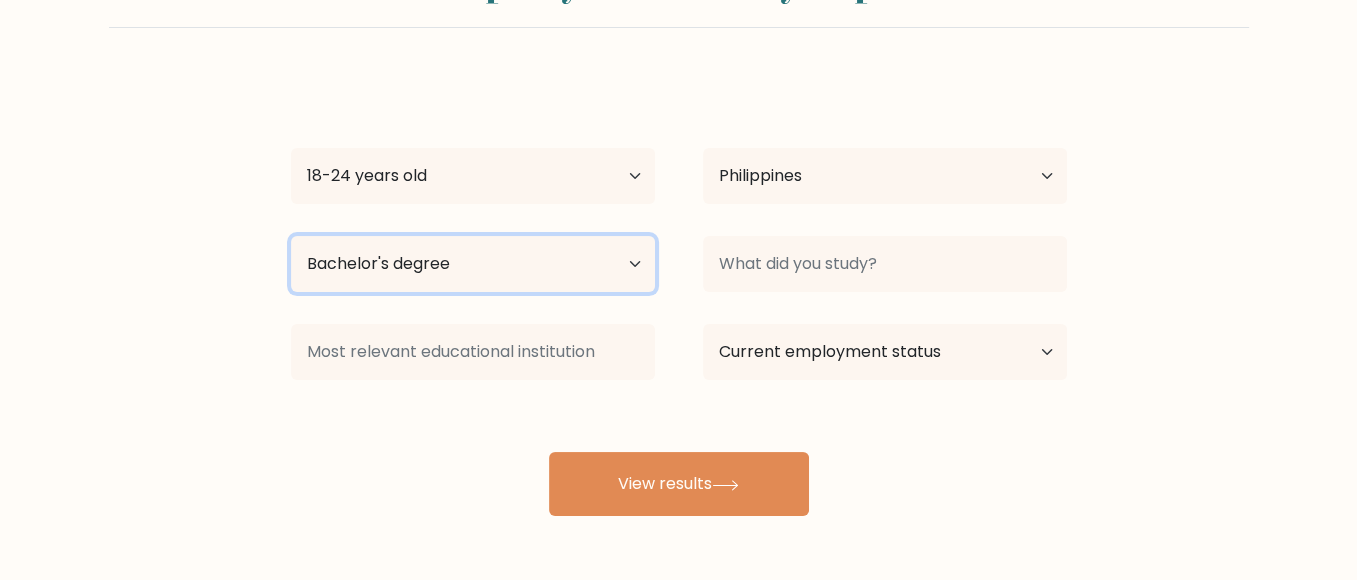 click on "Highest education level
No schooling
Primary
Lower Secondary
Upper Secondary
Occupation Specific
Bachelor's degree
Master's degree
Doctoral degree" at bounding box center (473, 264) 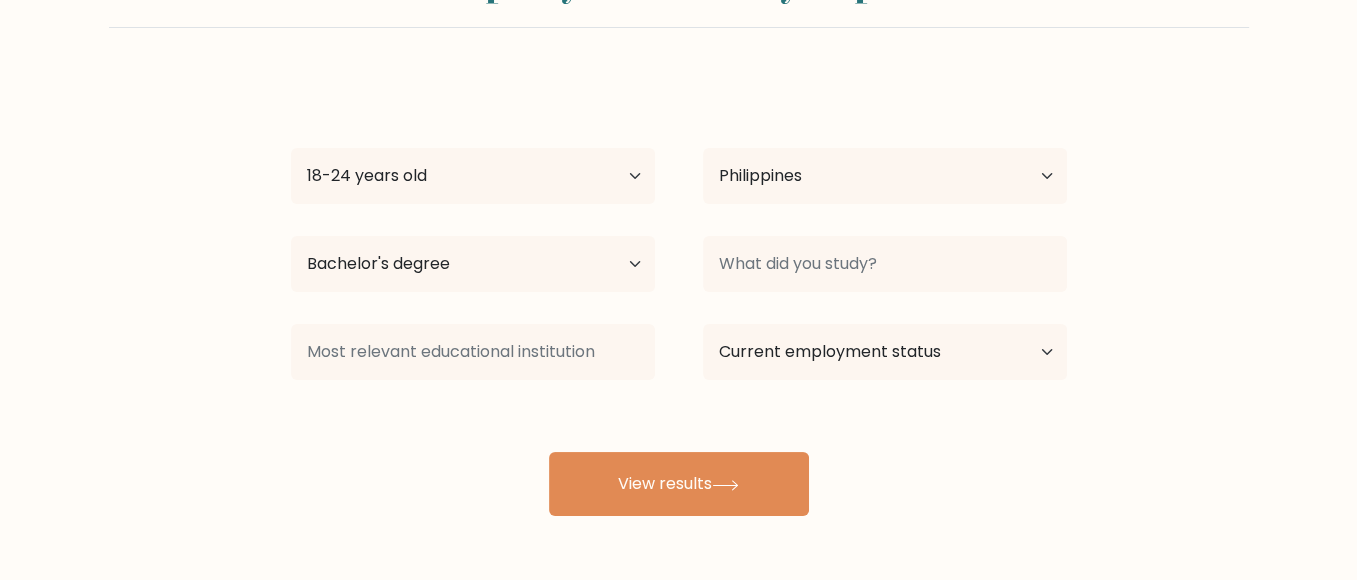 click on "[FIRST] [LAST]
Age
Under 18 years old
18-24 years old
25-34 years old
35-44 years old
45-54 years old
55-64 years old
65 years old and above
Country
Afghanistan
Albania
Algeria
American Samoa
Andorra
Angola
Anguilla
Antarctica
Antigua and Barbuda
Argentina
Armenia
Aruba
Australia
Austria
Azerbaijan
Bahamas
Bahrain
Bangladesh
Barbados
Belarus
Belgium
Belize
Benin
Bermuda
Bhutan
Bolivia
Bonaire, Sint Eustatius and Saba
Bosnia and Herzegovina
Botswana
Bouvet Island
Brazil" at bounding box center [679, 296] 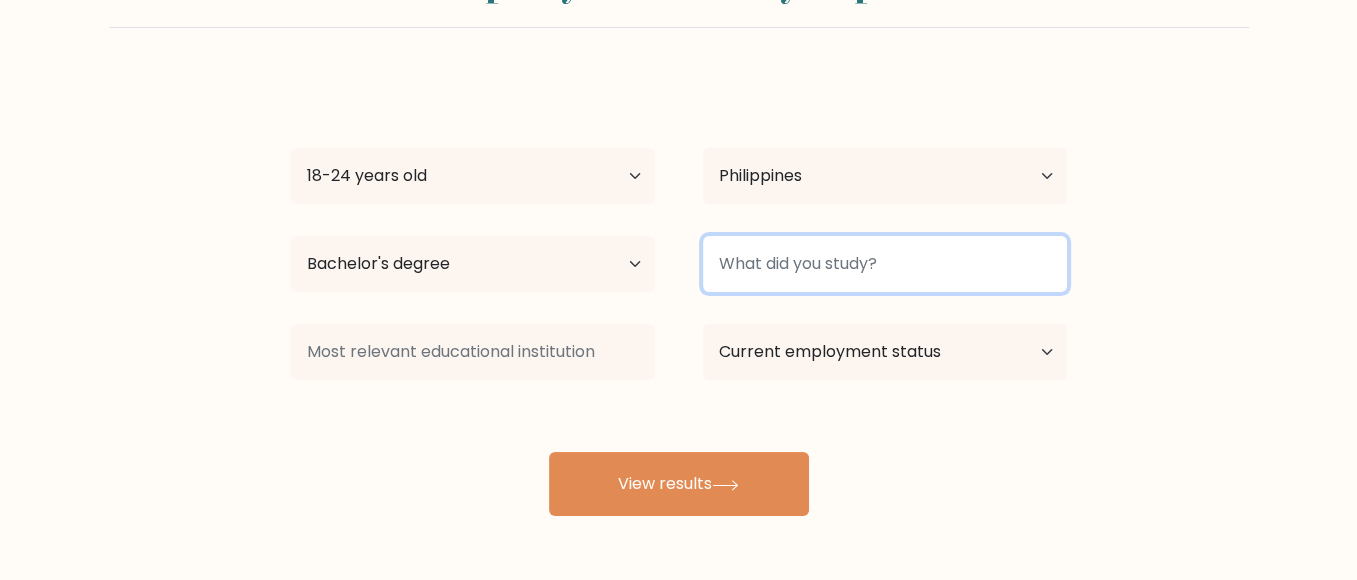 click at bounding box center (885, 264) 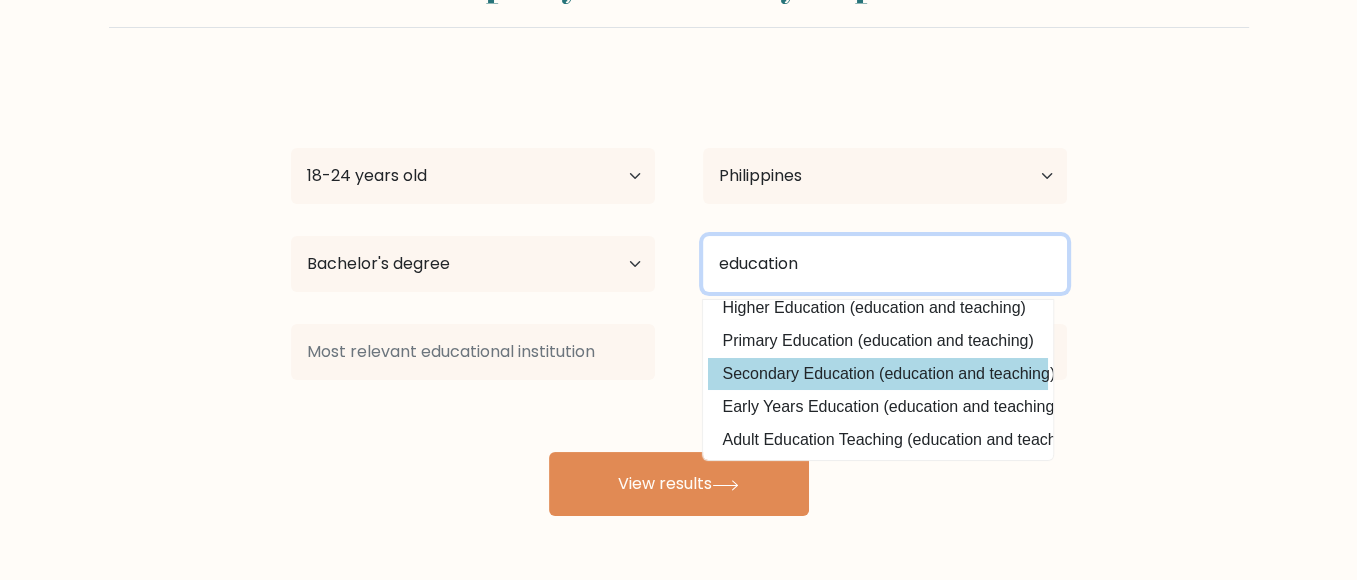 scroll, scrollTop: 115, scrollLeft: 0, axis: vertical 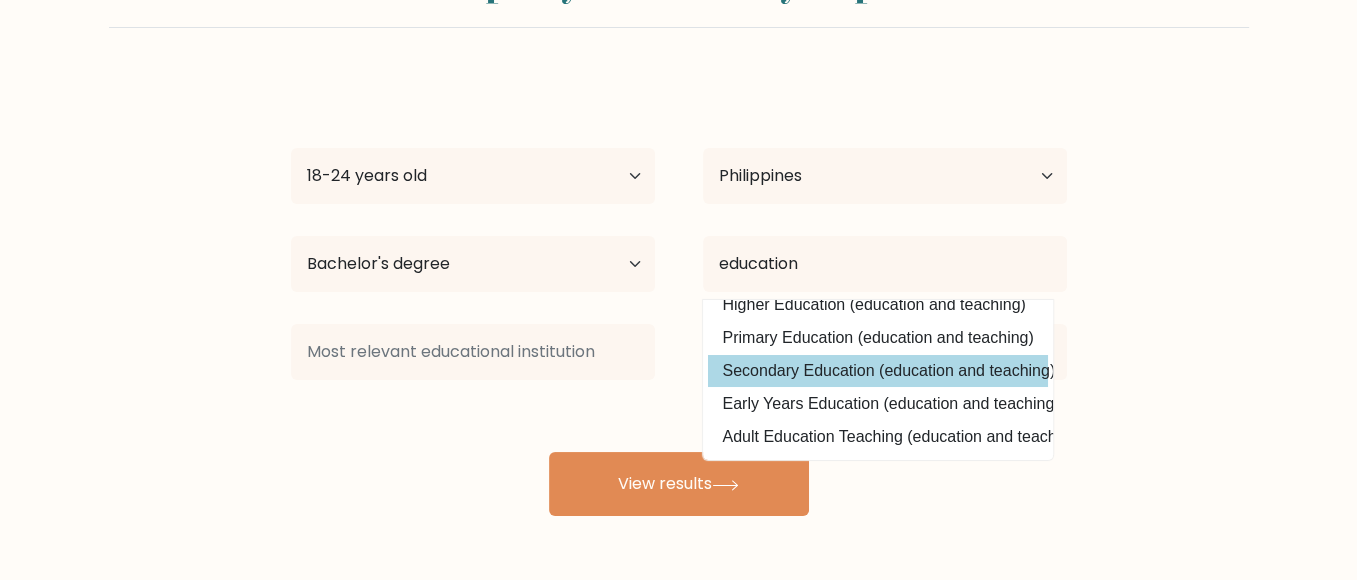click on "Secondary Education (education and teaching)" at bounding box center [878, 371] 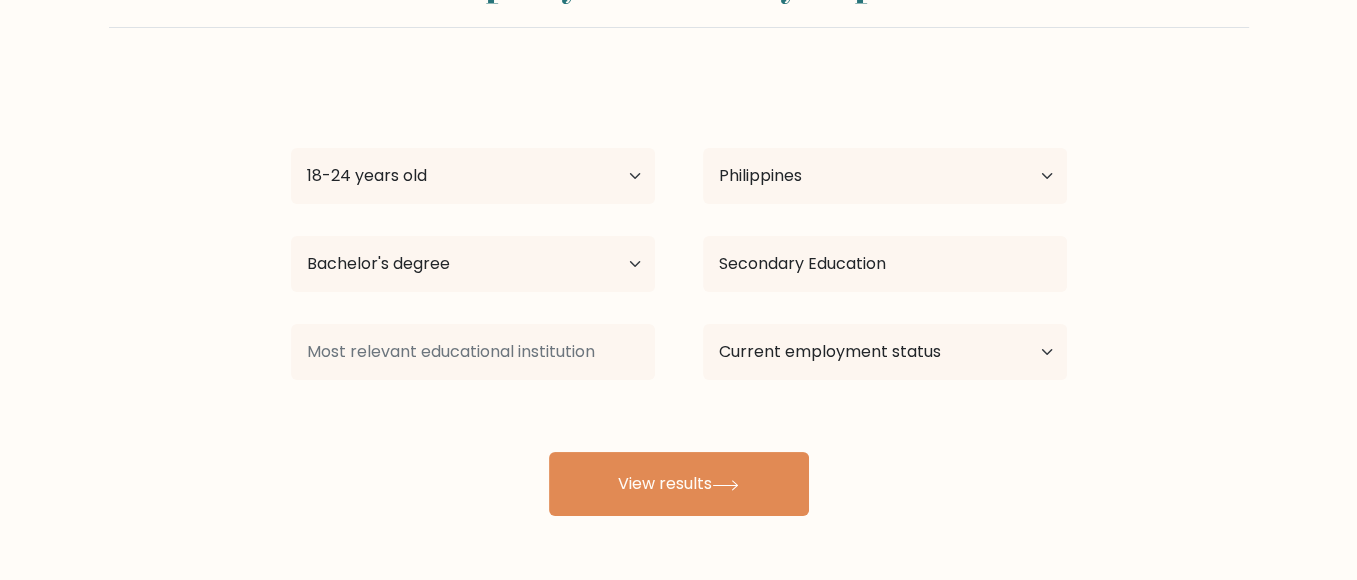 scroll, scrollTop: 174, scrollLeft: 0, axis: vertical 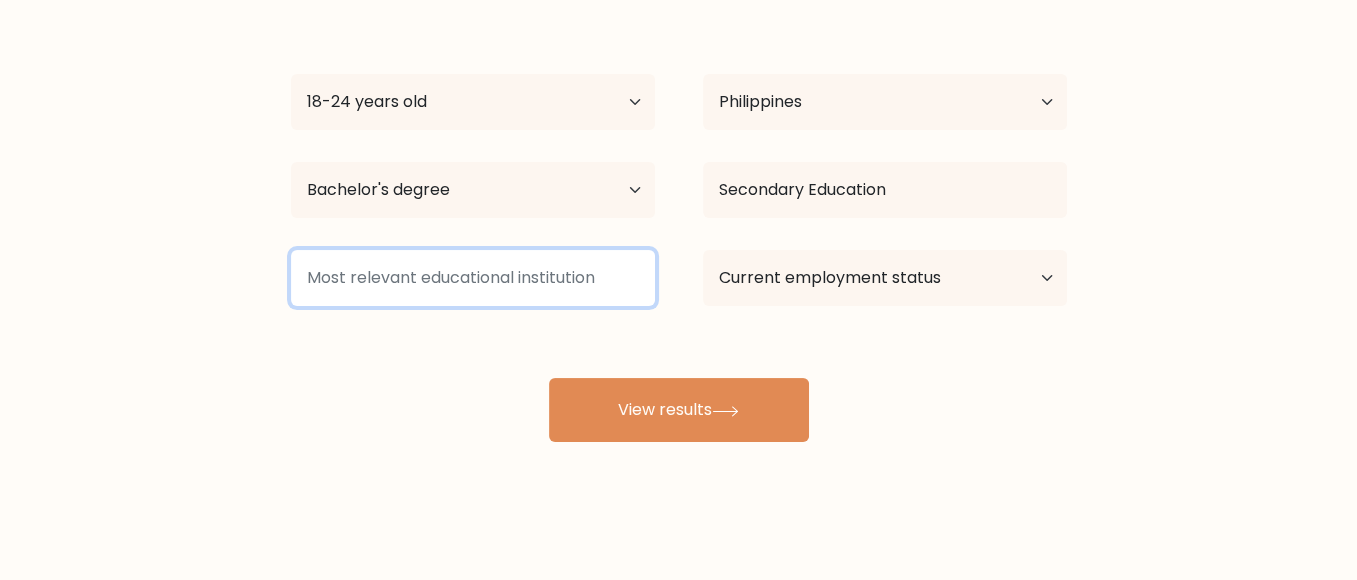 click at bounding box center (473, 278) 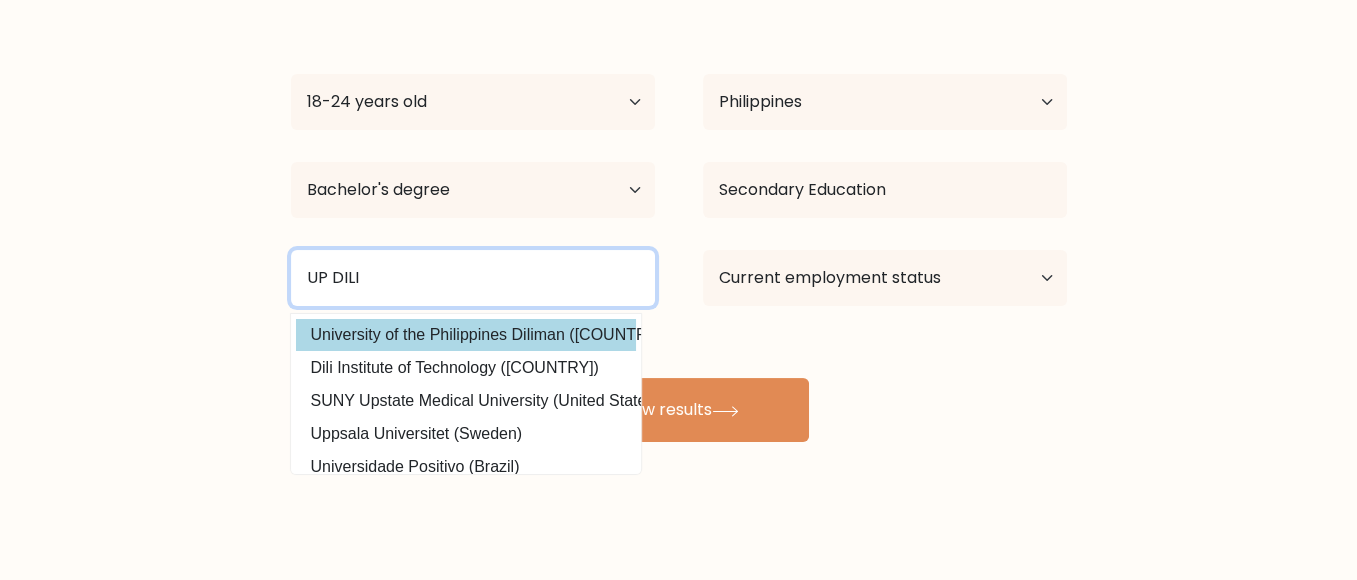 type on "UP DILI" 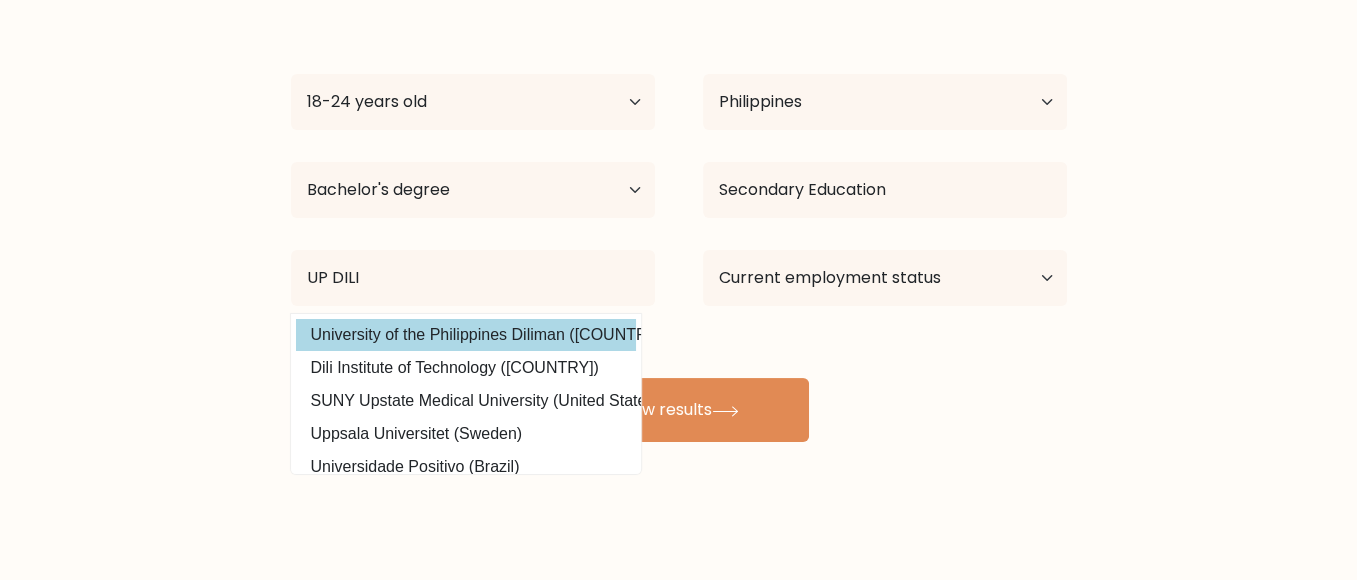 click on "[FIRST] [LAST]
Age
Under 18 years old
18-24 years old
25-34 years old
35-44 years old
45-54 years old
55-64 years old
65 years old and above
Country
Afghanistan
Albania
Algeria
American Samoa
Andorra
Angola
Anguilla
Antarctica
Antigua and Barbuda
Argentina
Armenia
Aruba
Australia
Austria
Azerbaijan
Bahamas
Bahrain
Bangladesh
Barbados
Belarus
Belgium
Belize
Benin
Bermuda
Bhutan
Bolivia
Bonaire, Sint Eustatius and Saba
Bosnia and Herzegovina
Botswana
Bouvet Island
Brazil" at bounding box center (679, 222) 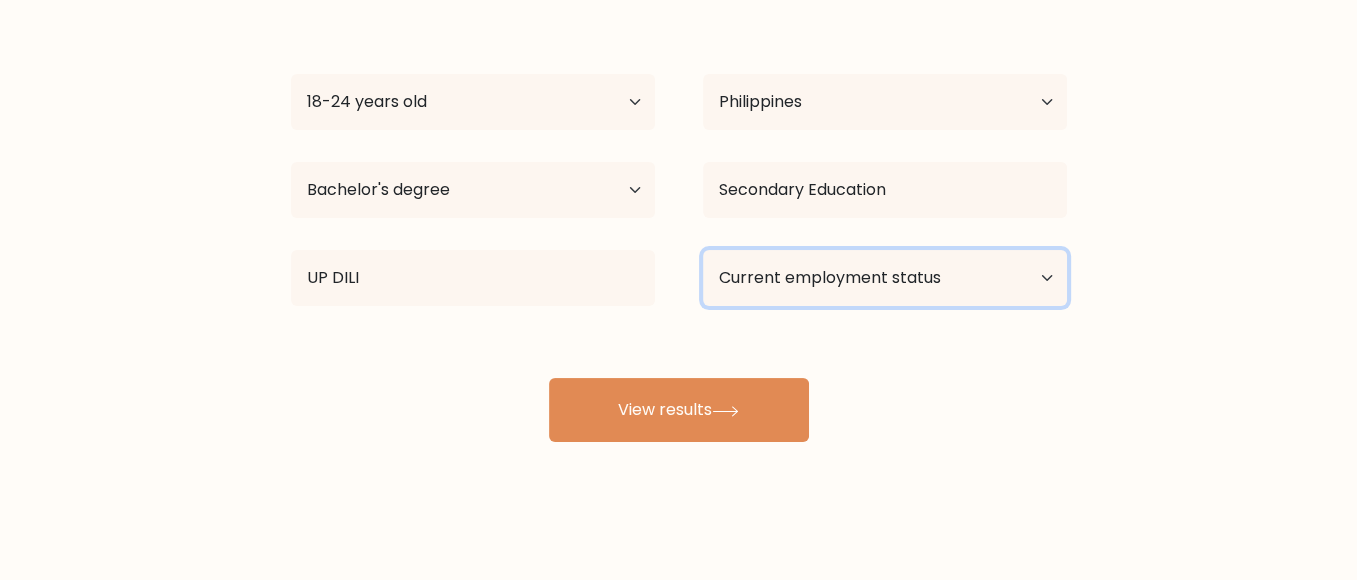 click on "Current employment status
Employed
Student
Retired
Other / prefer not to answer" at bounding box center [885, 278] 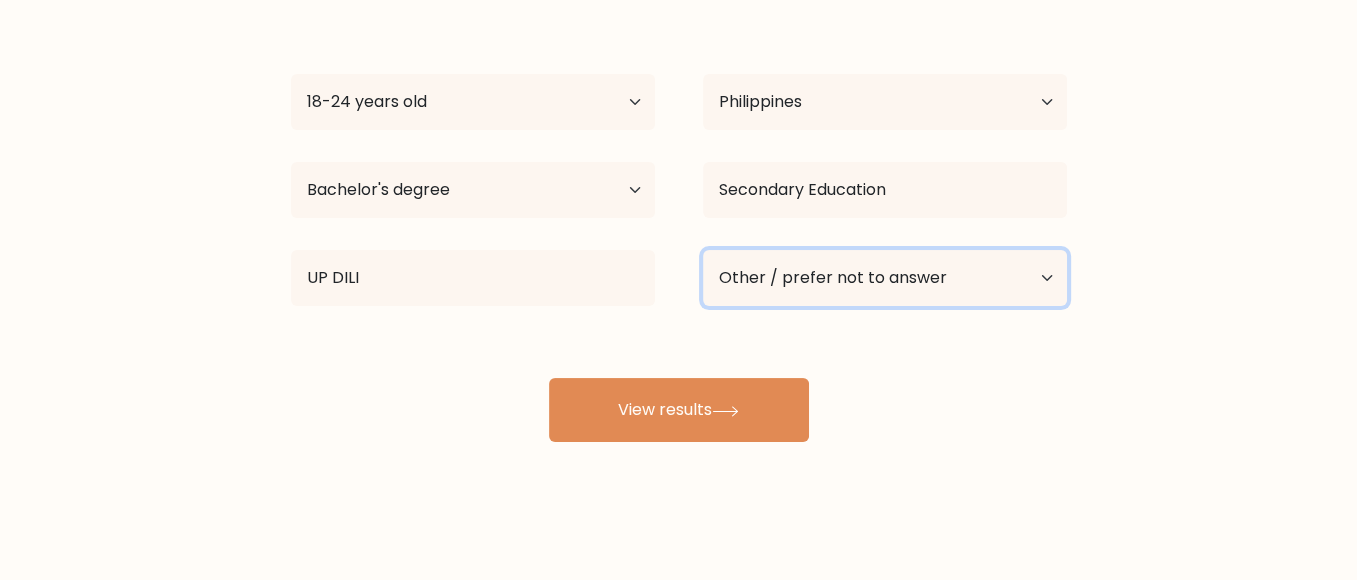 click on "Current employment status
Employed
Student
Retired
Other / prefer not to answer" at bounding box center [885, 278] 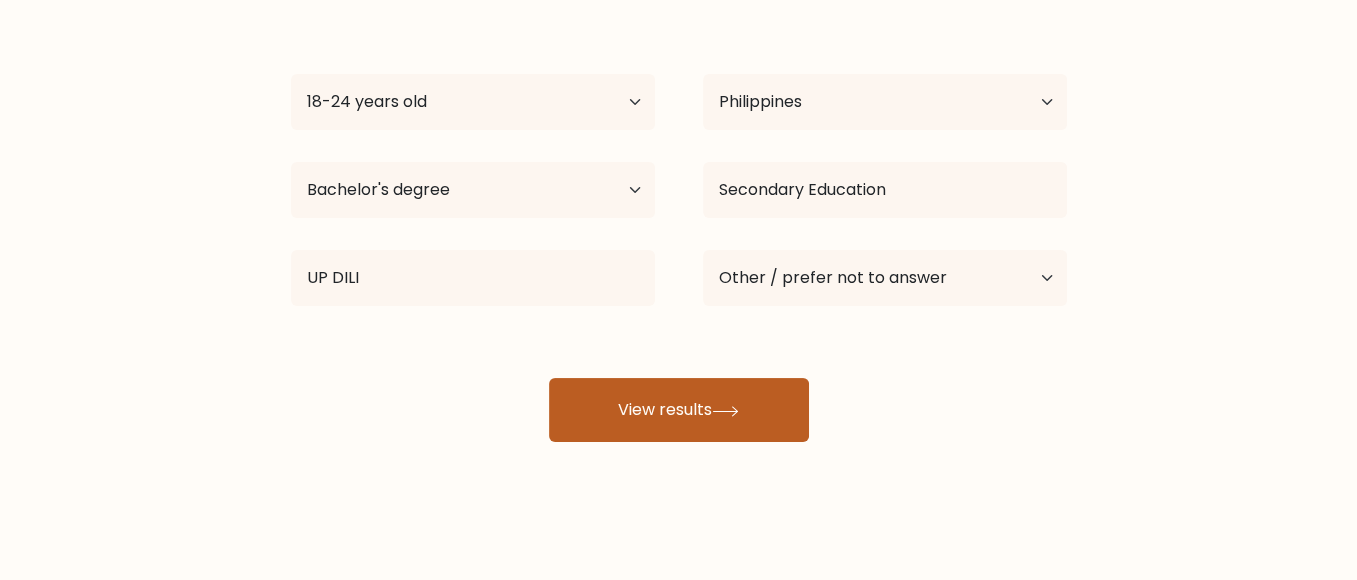 click on "View results" at bounding box center [679, 410] 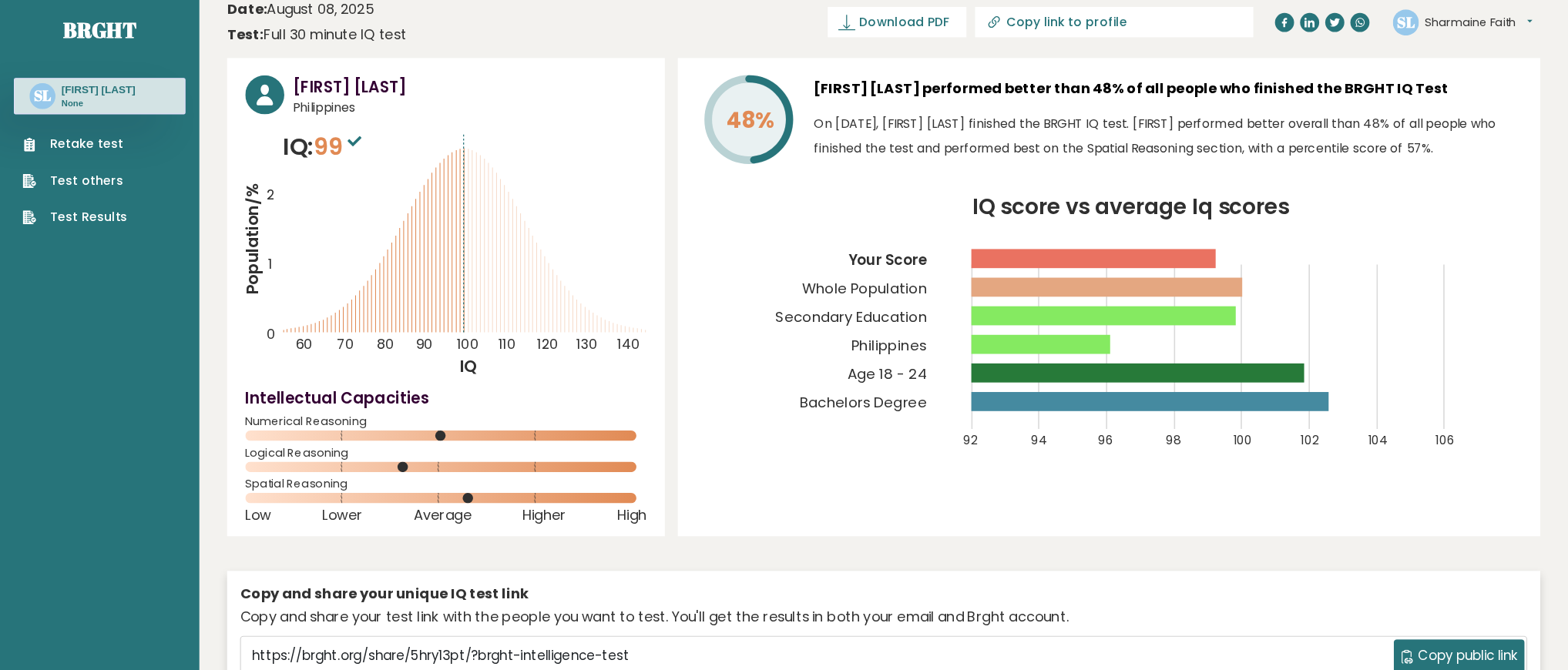 scroll, scrollTop: 12, scrollLeft: 0, axis: vertical 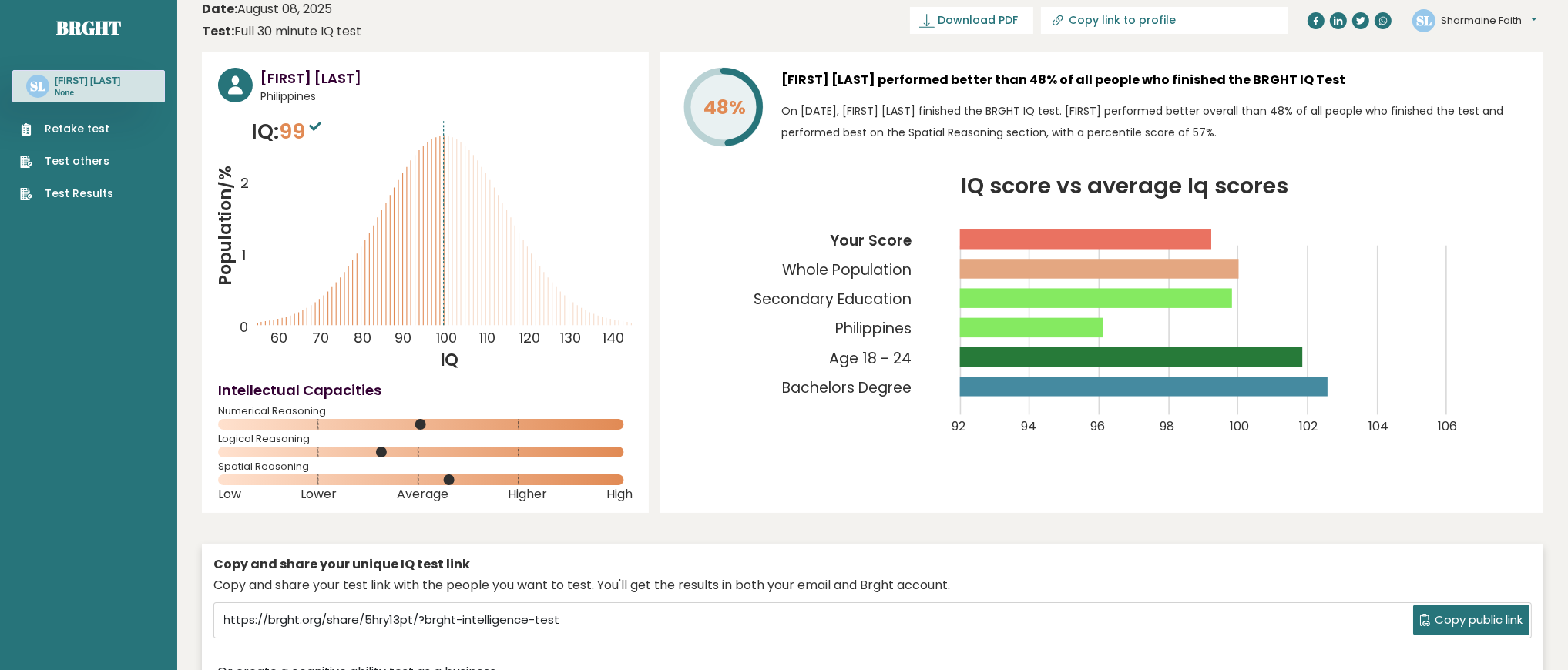 drag, startPoint x: 921, startPoint y: 1, endPoint x: 760, endPoint y: 625, distance: 644.4354 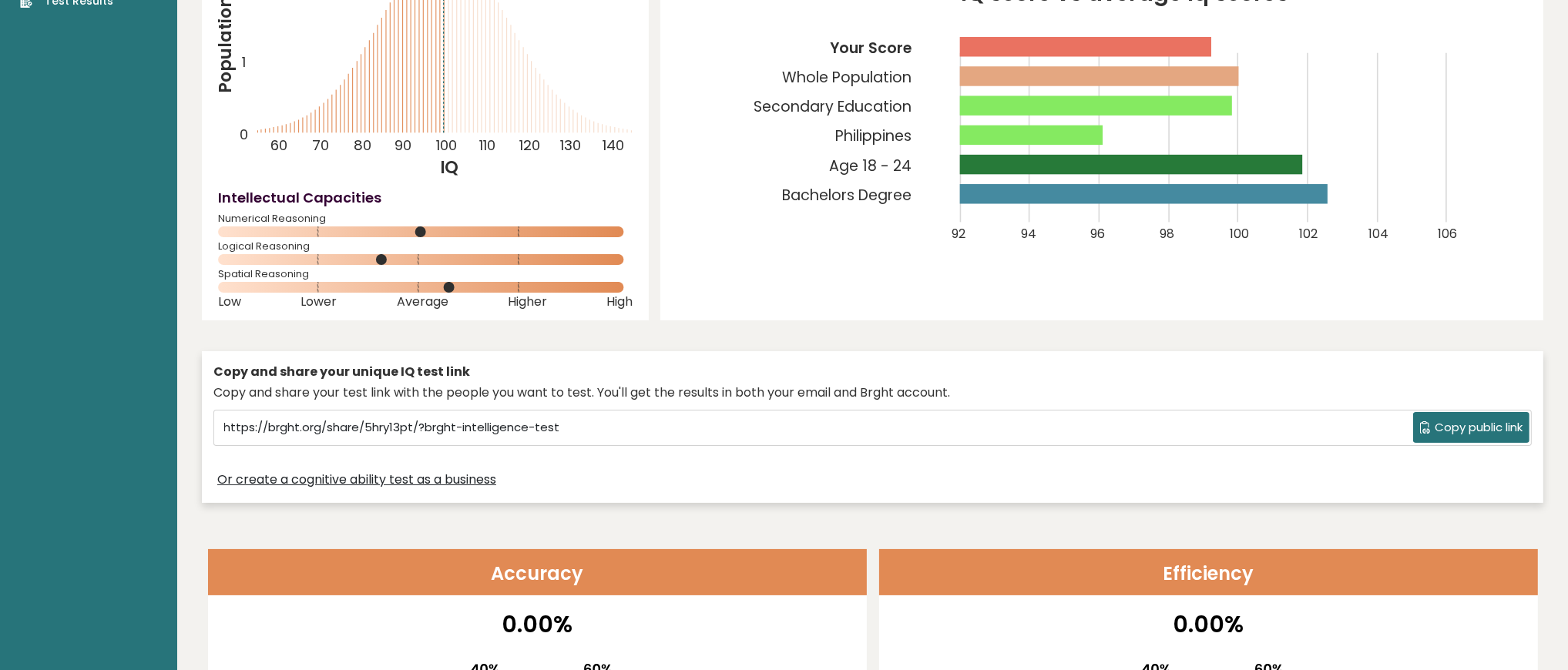scroll, scrollTop: 206, scrollLeft: 0, axis: vertical 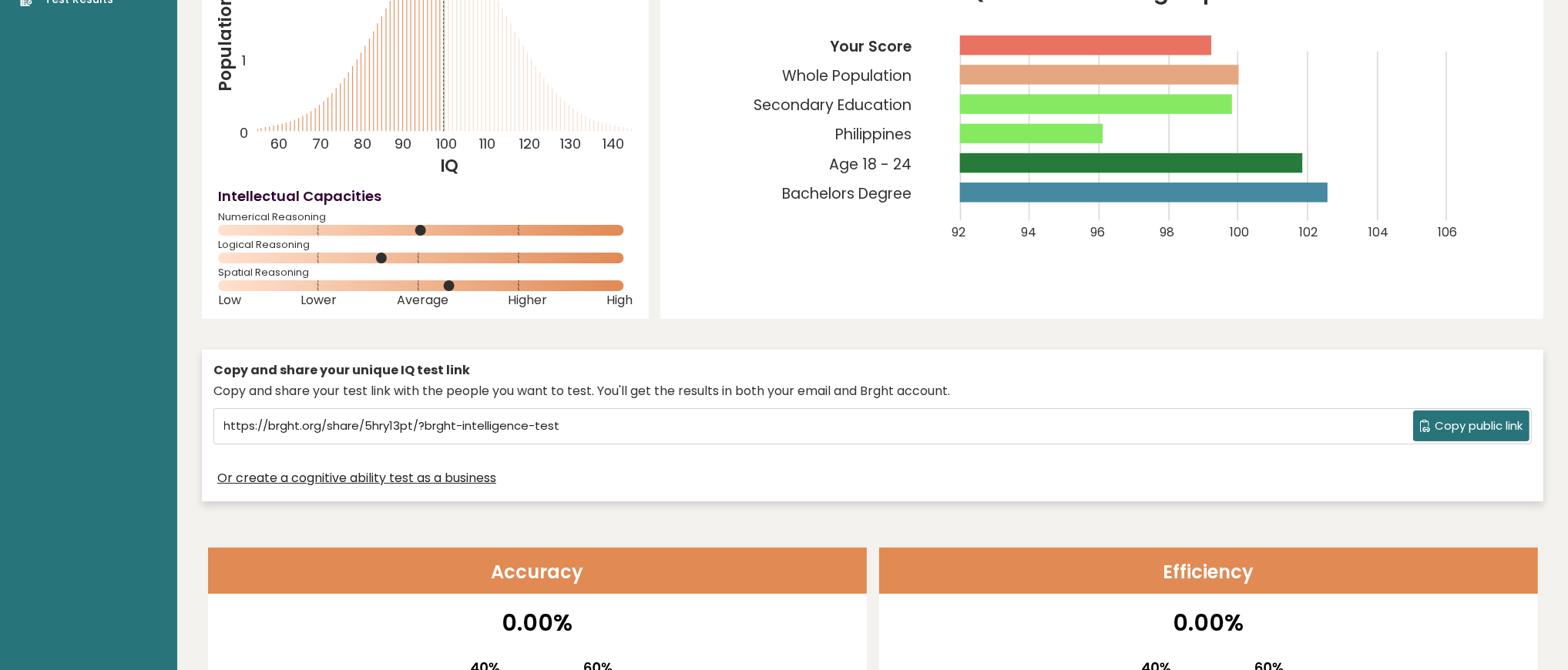 click on "Copy public link" at bounding box center (1479, 426) 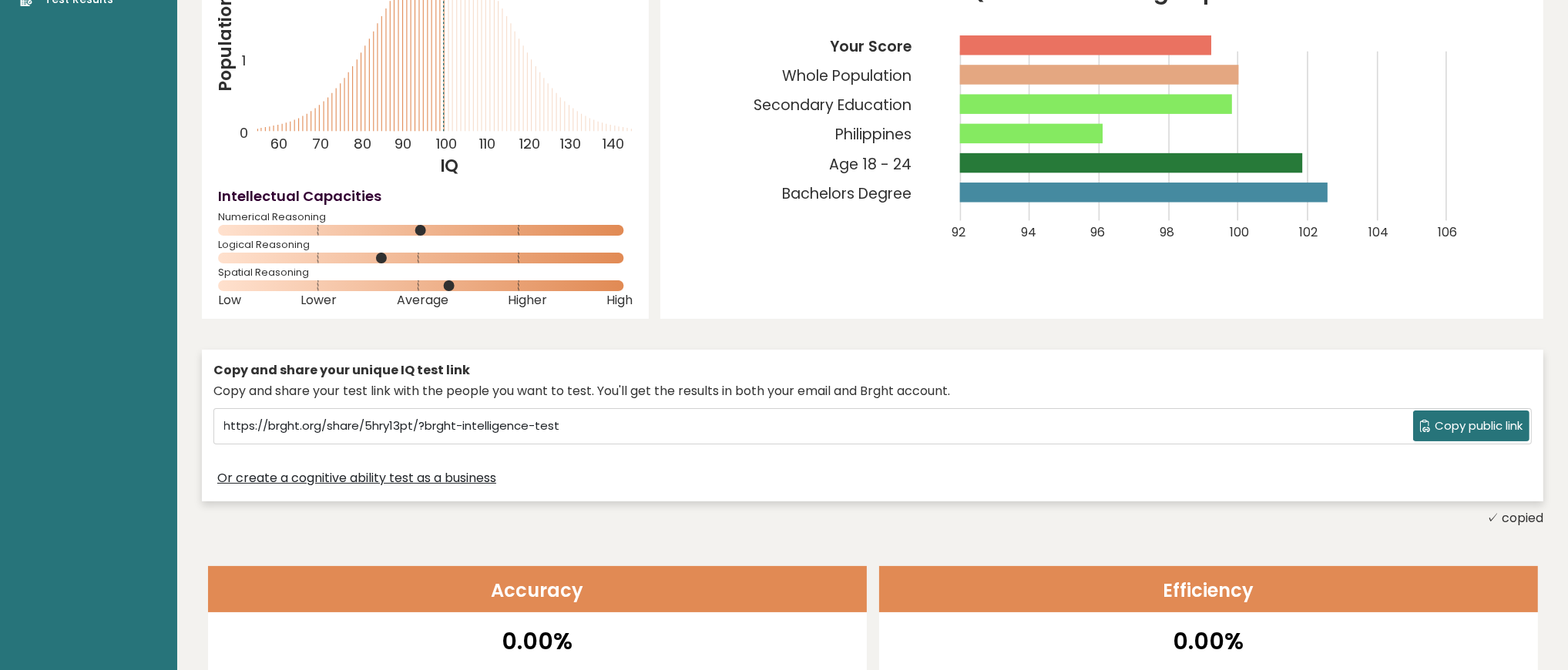 click on "Age 18 - 24" 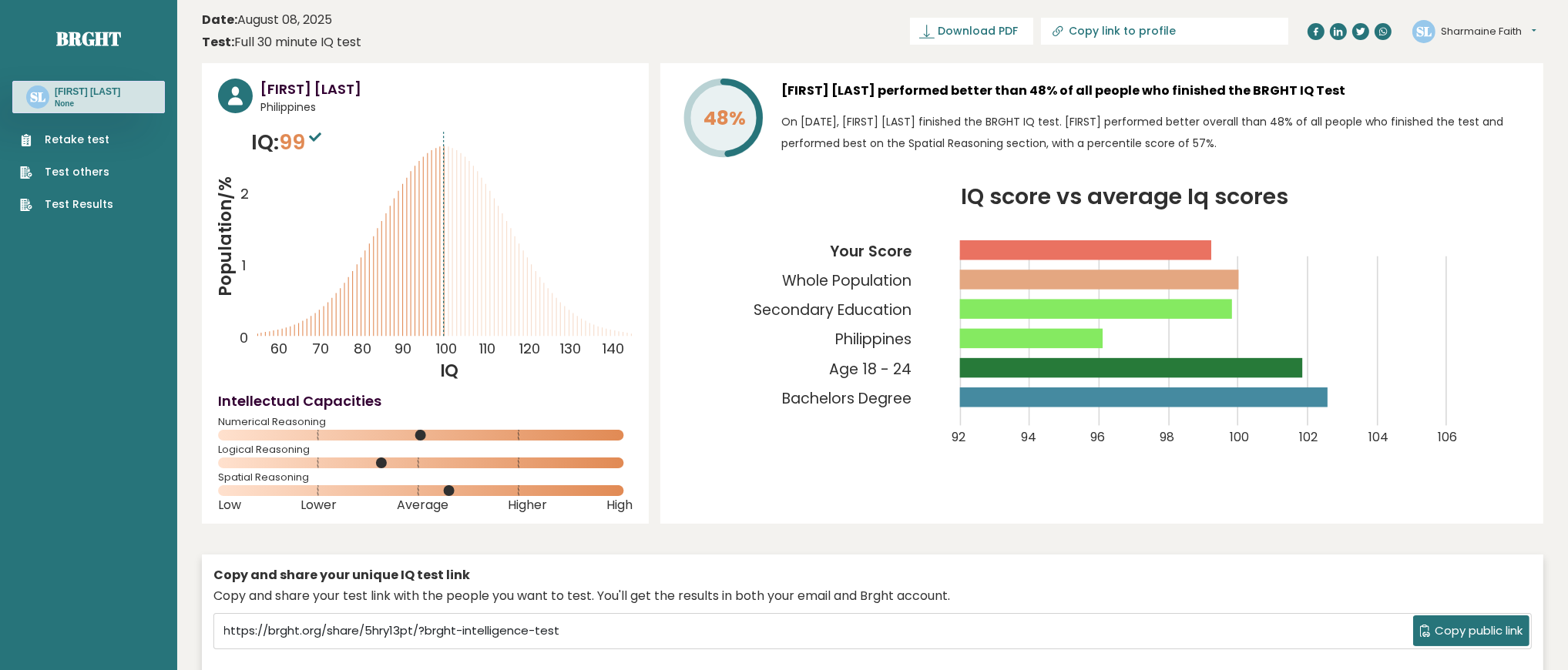 scroll, scrollTop: 0, scrollLeft: 0, axis: both 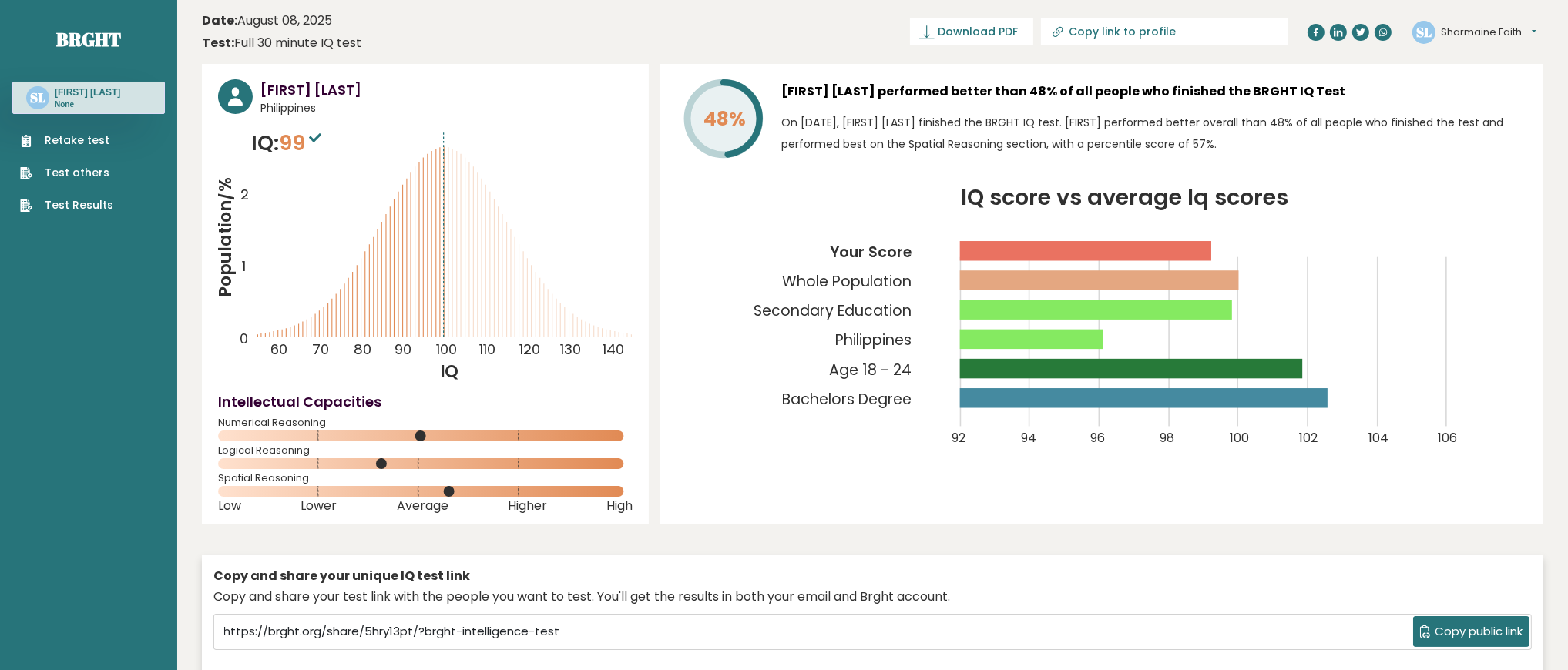 click on "Population/%
IQ
0
1
2
60
70
80
90
100
110
120
130
140" 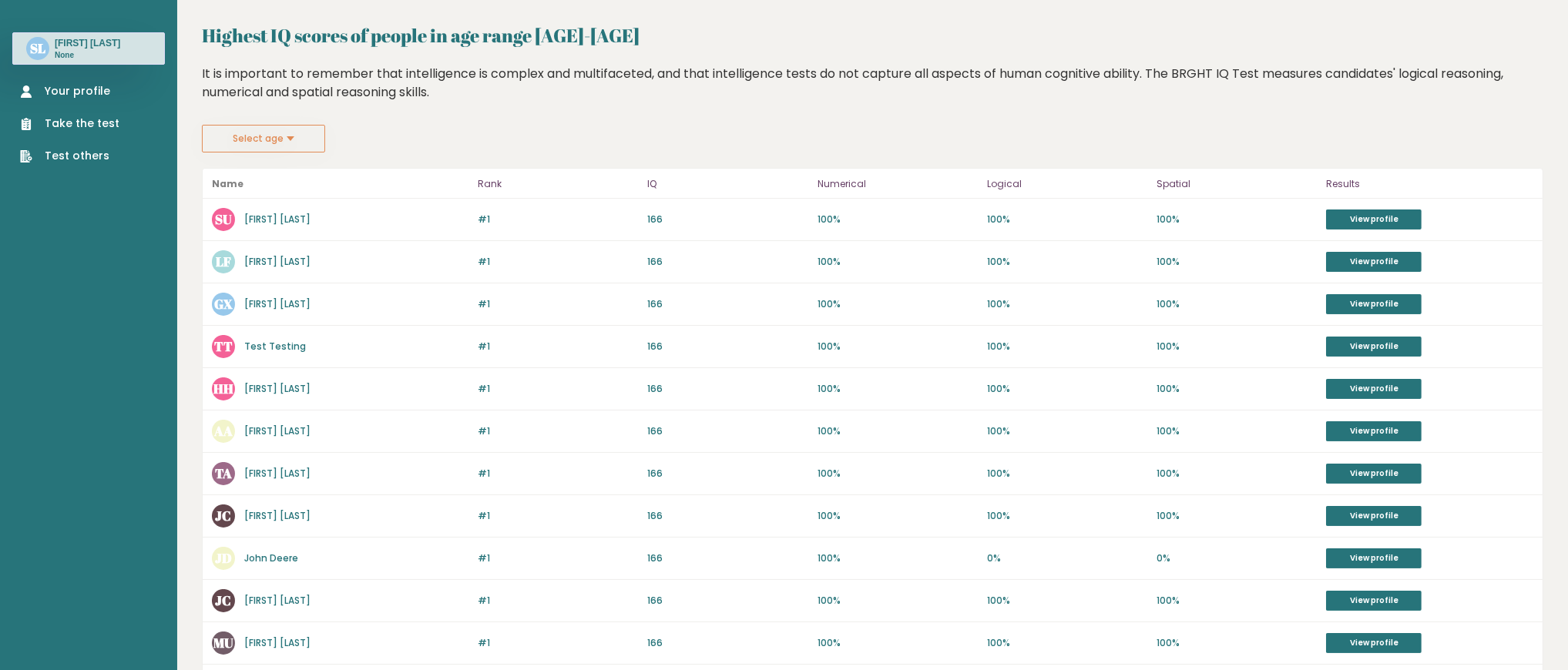 scroll, scrollTop: 47, scrollLeft: 0, axis: vertical 